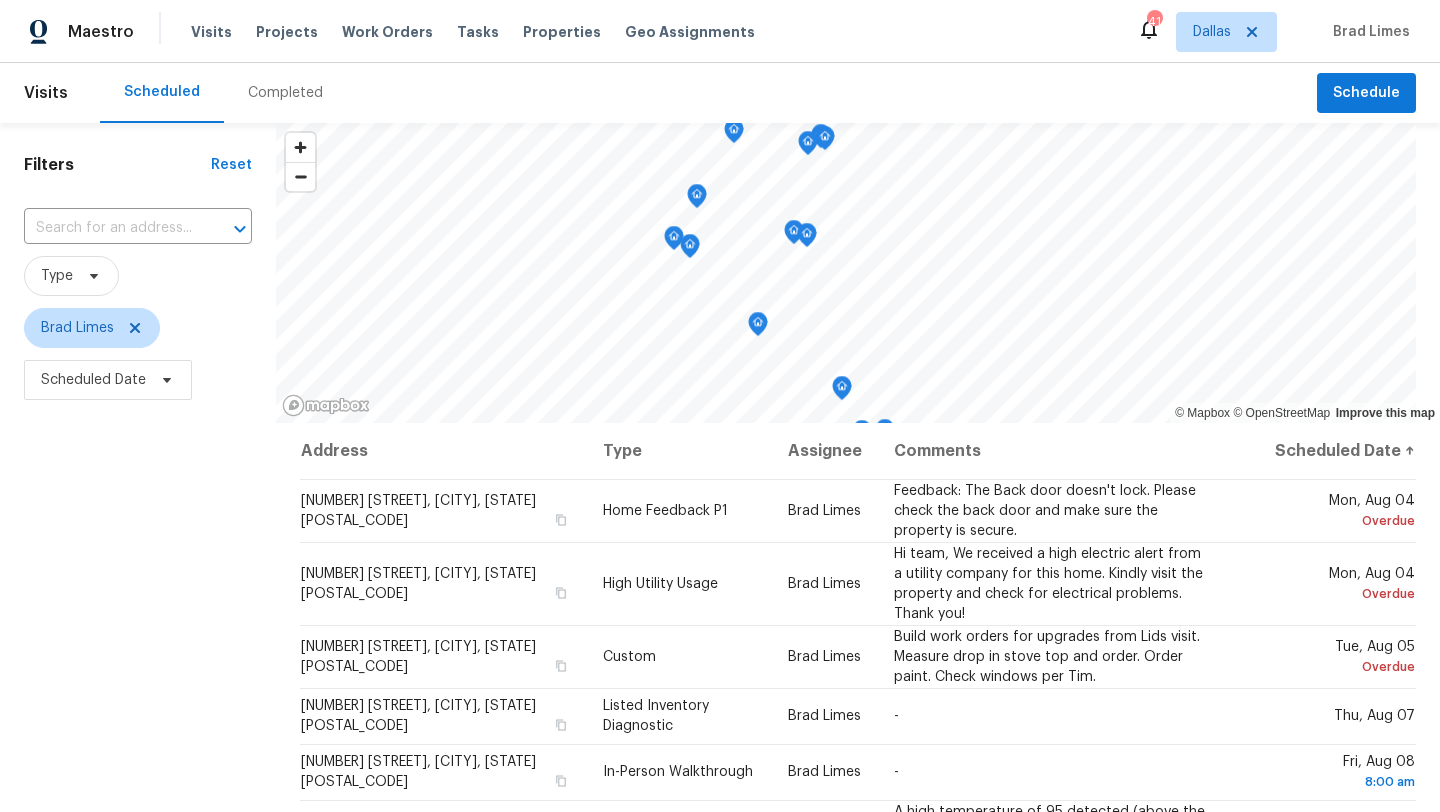 scroll, scrollTop: 0, scrollLeft: 0, axis: both 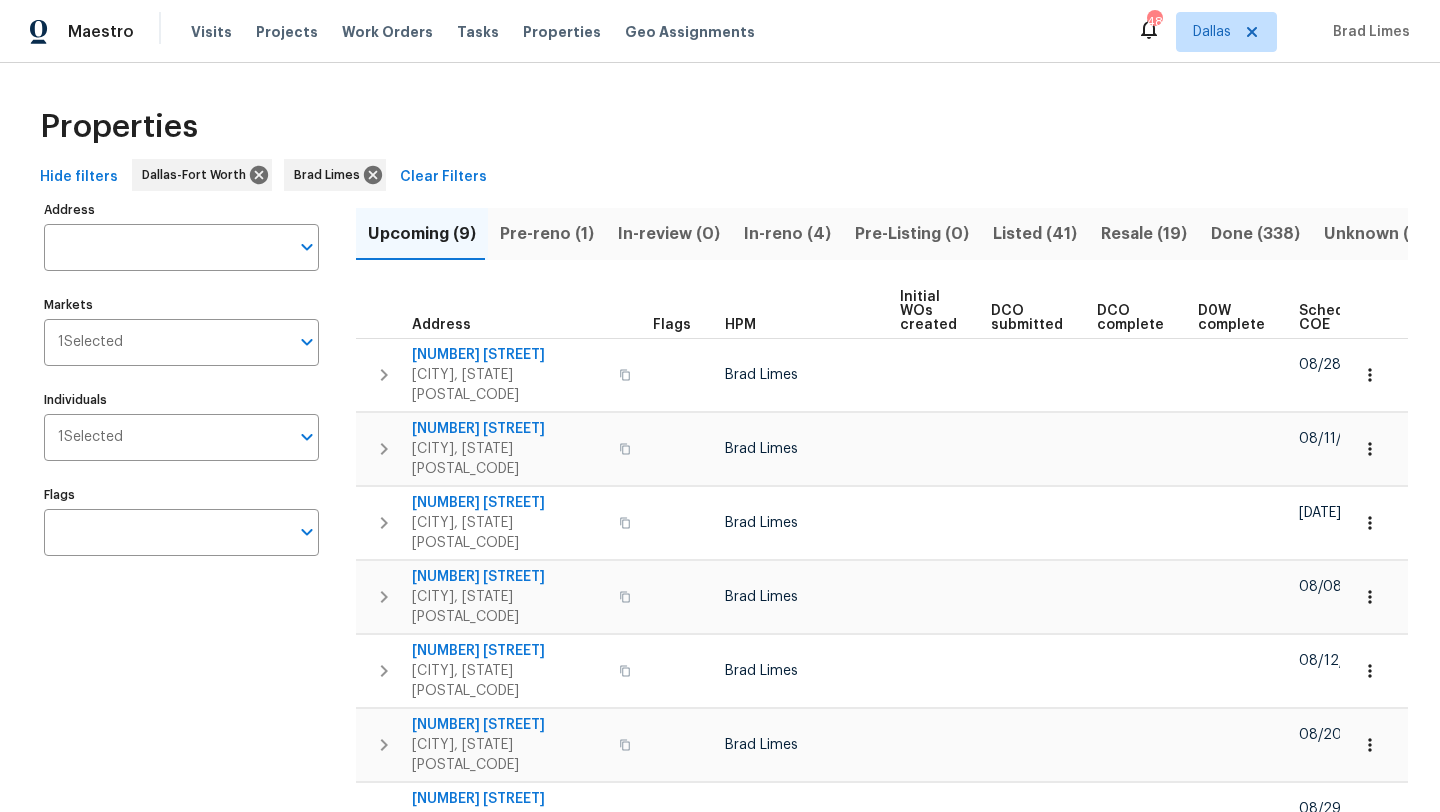 click on "Pre-reno (1)" at bounding box center (547, 234) 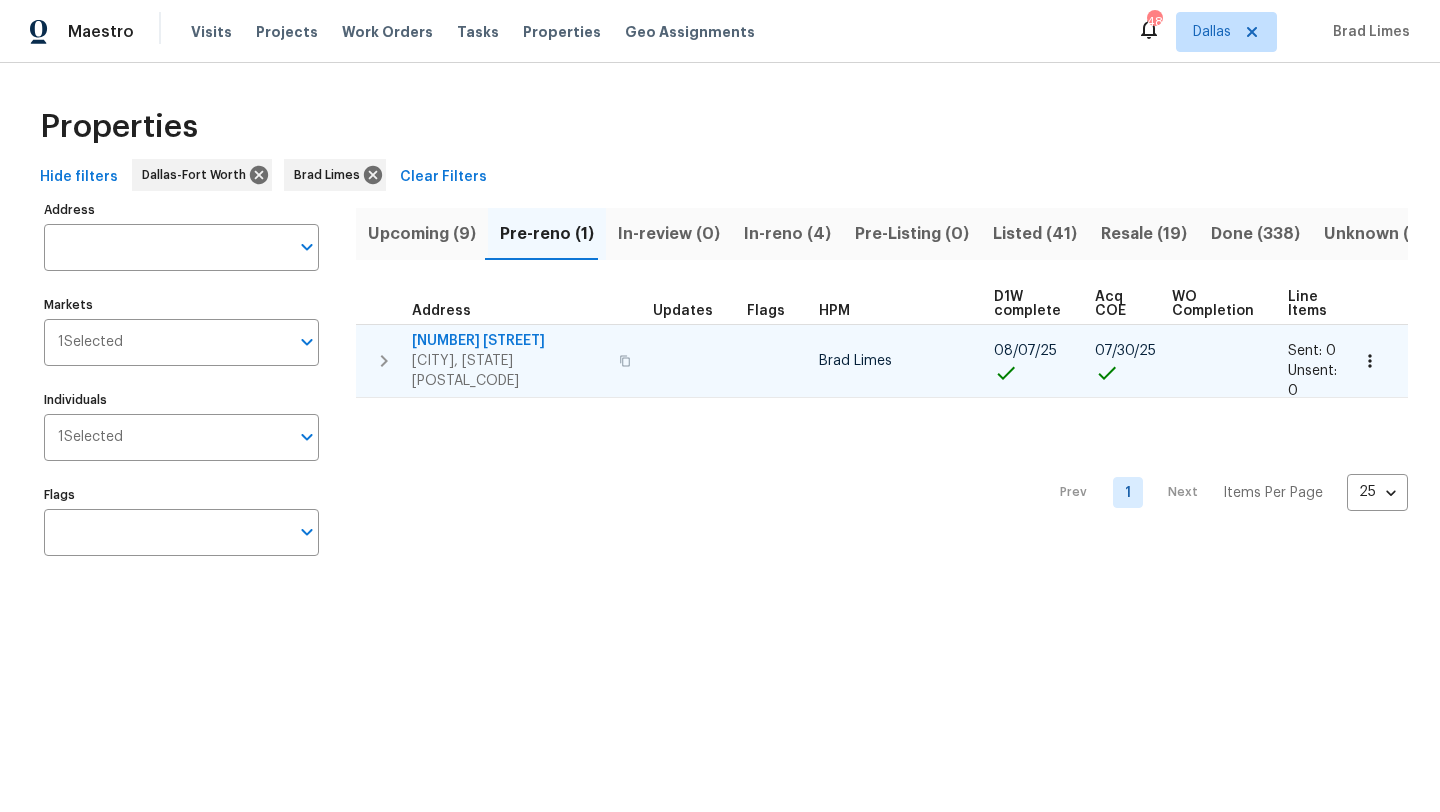 click on "922 Laguna Dr" at bounding box center [509, 341] 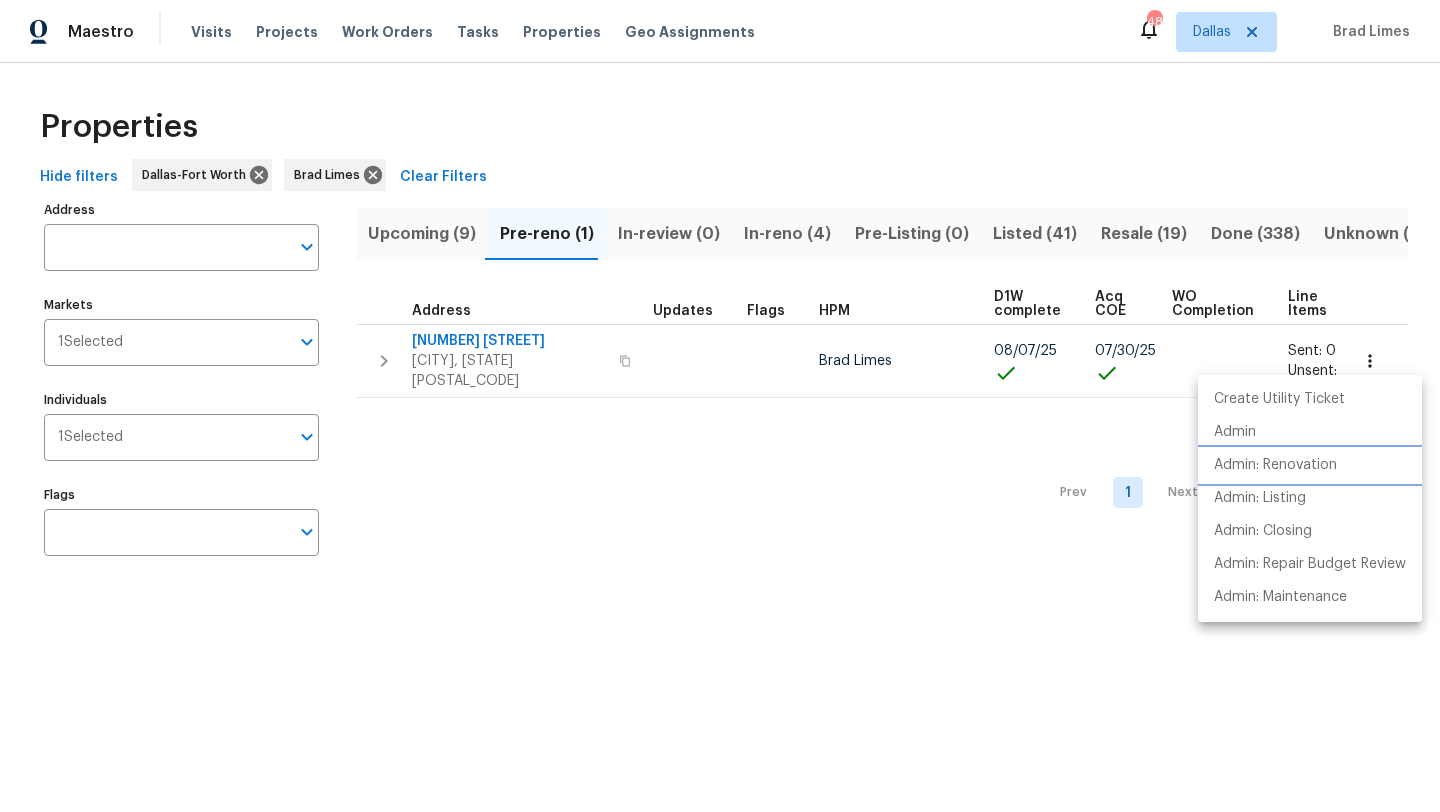 click on "Admin: Renovation" at bounding box center [1275, 465] 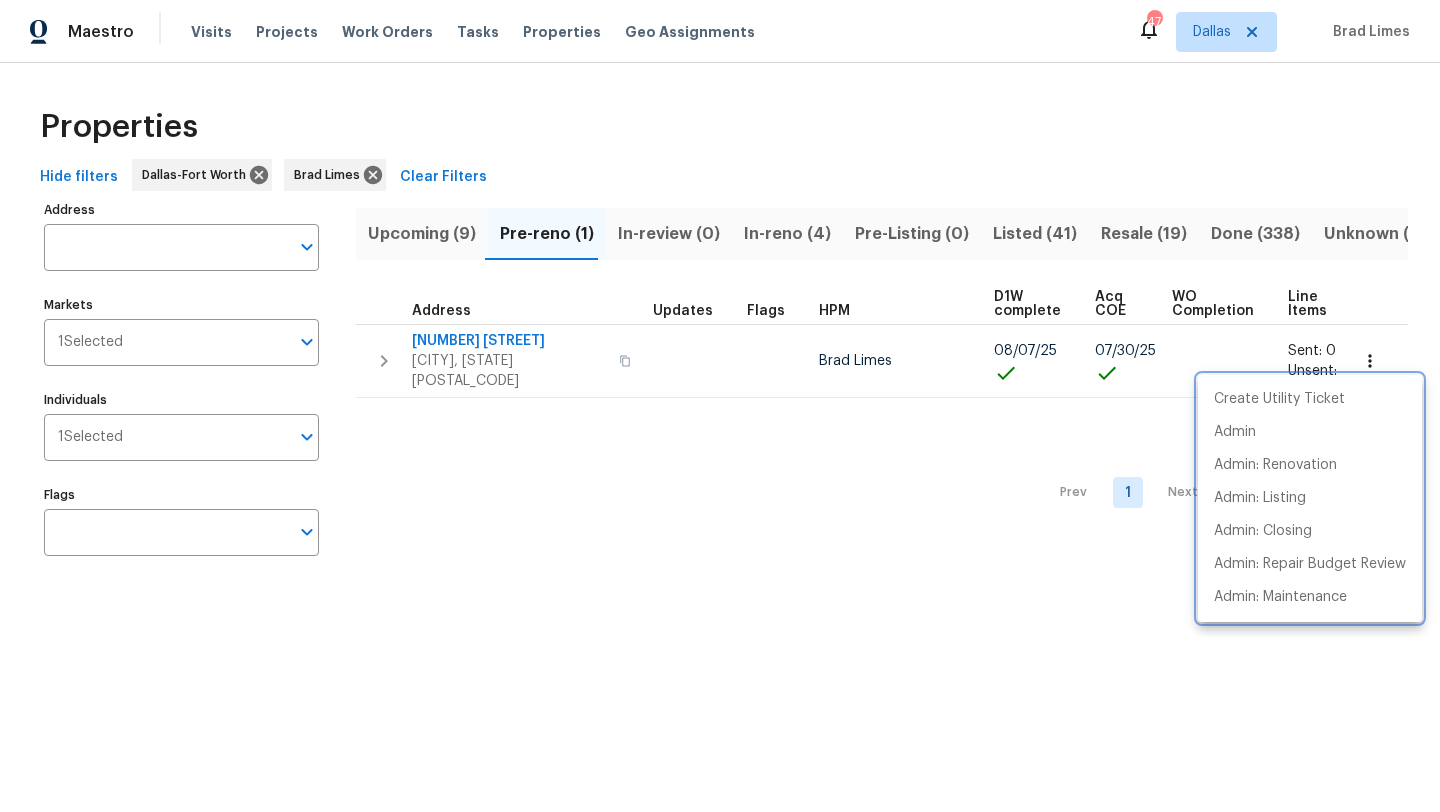 click at bounding box center [720, 406] 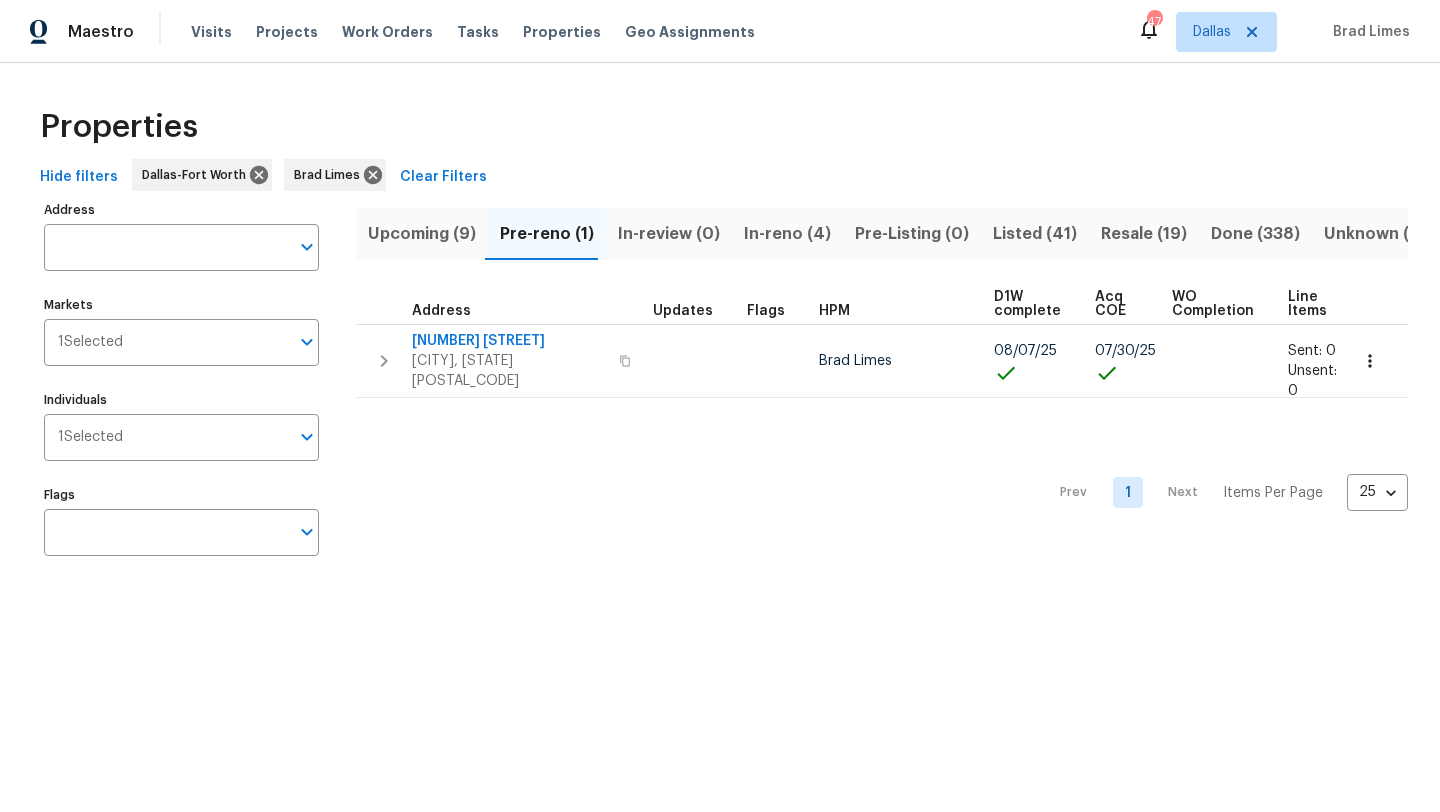 click on "Upcoming (9)" at bounding box center [422, 234] 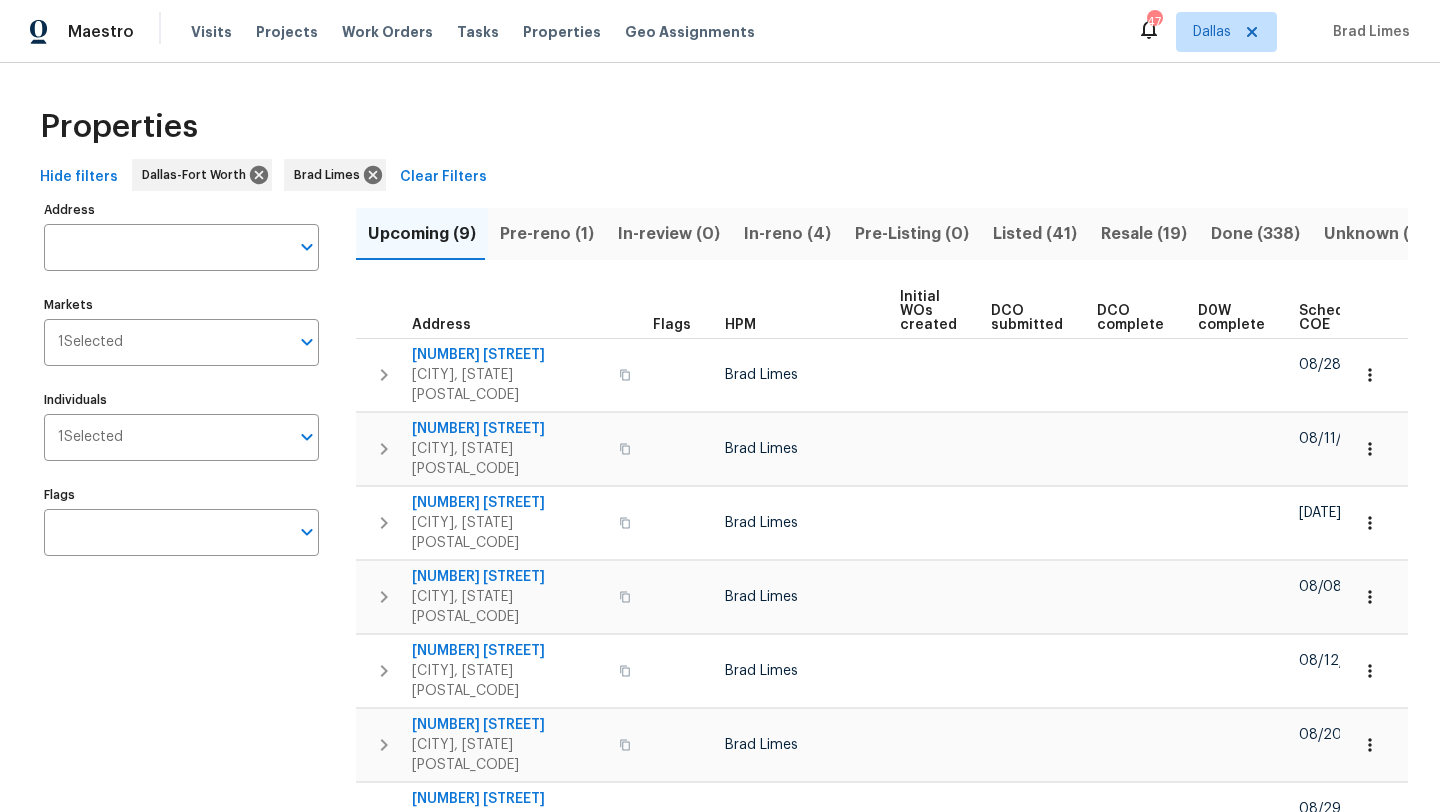 click on "Scheduled COE" at bounding box center [1337, 318] 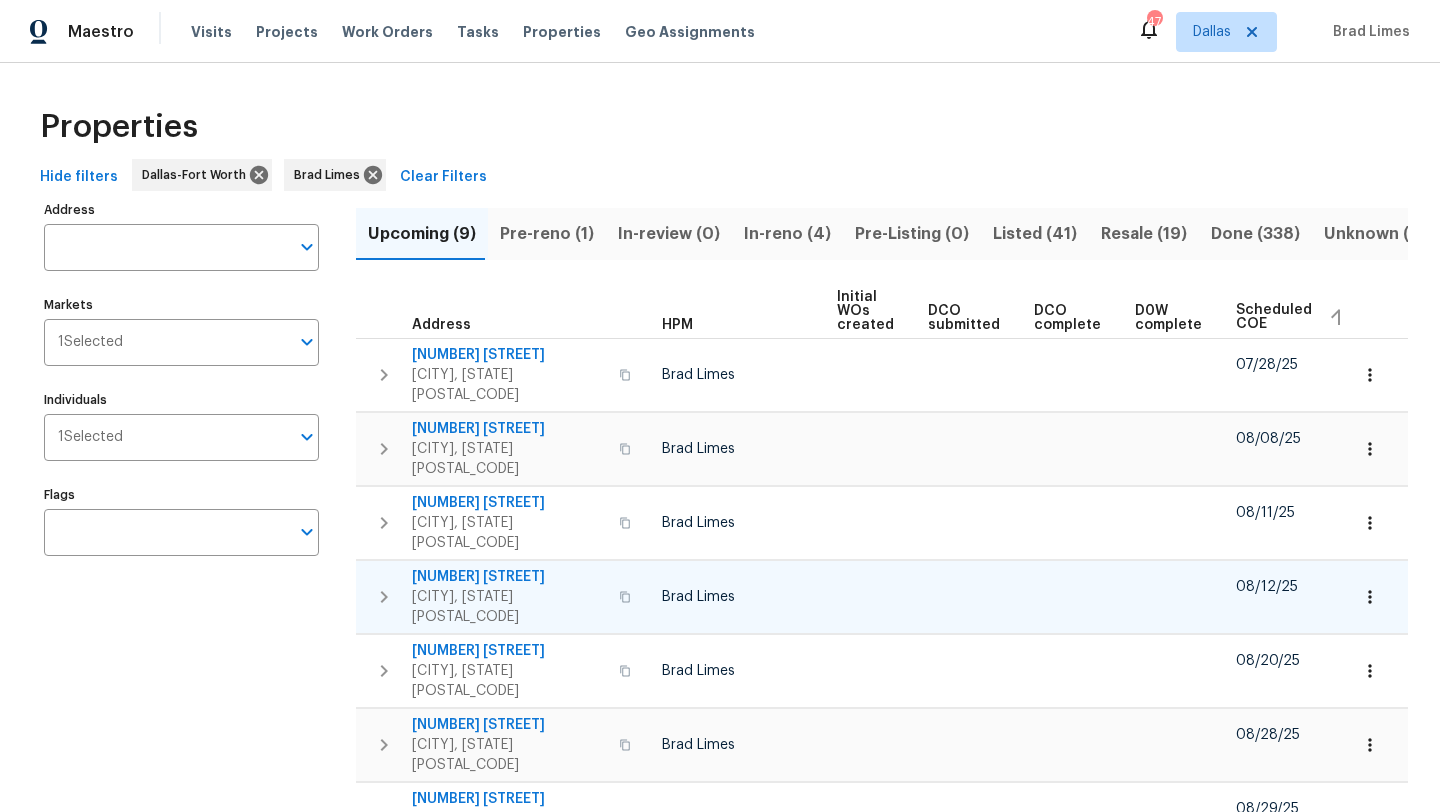 scroll, scrollTop: 0, scrollLeft: 244, axis: horizontal 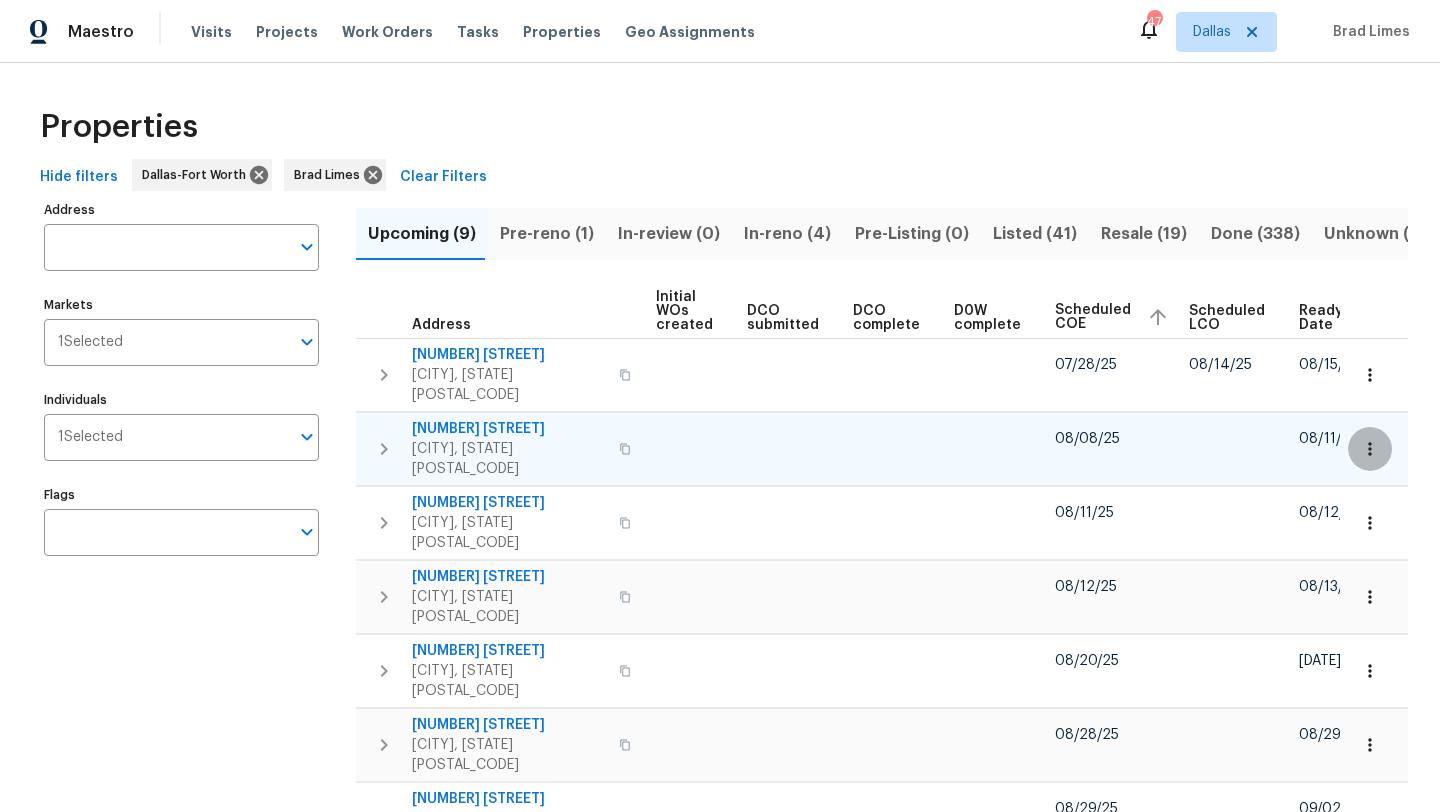 click 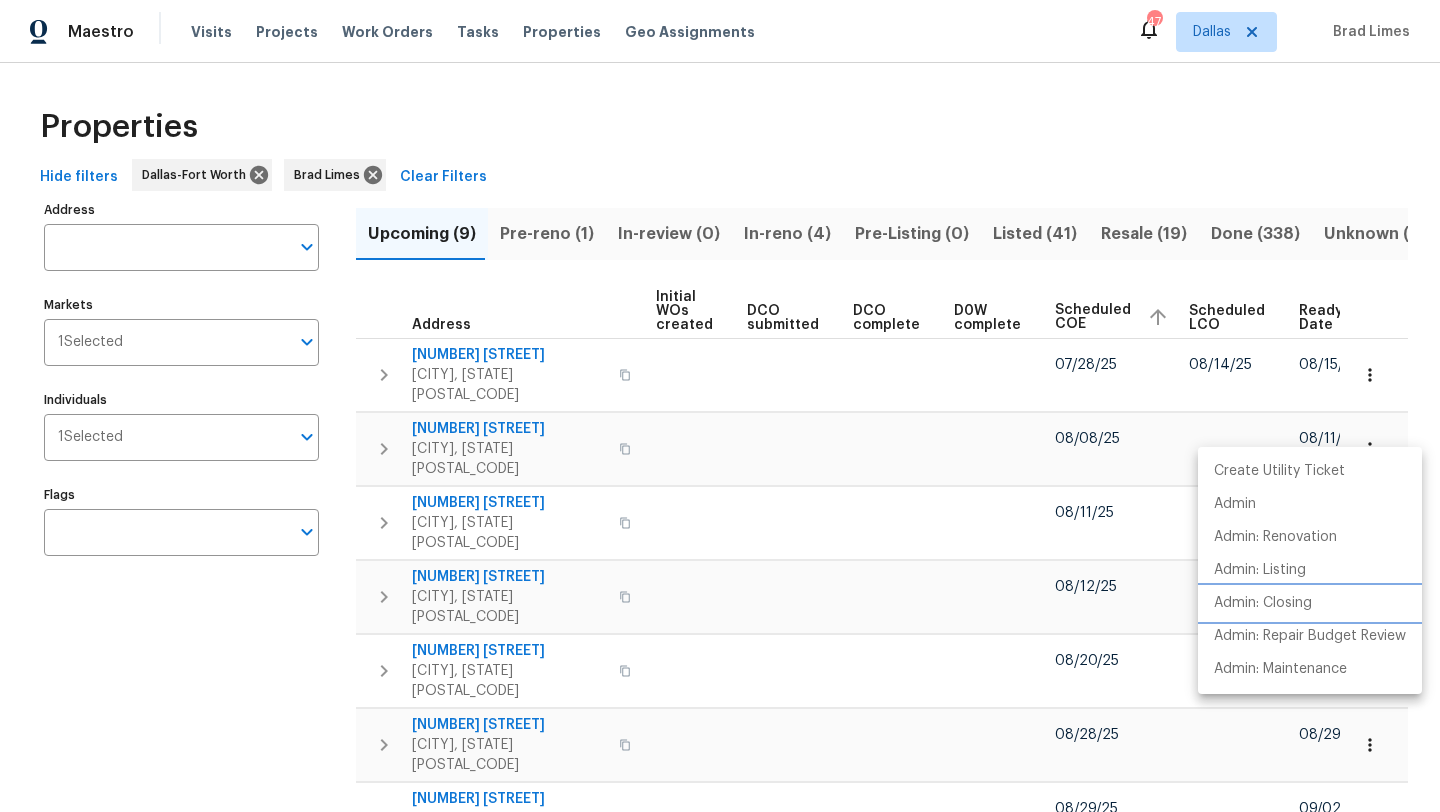 click on "Admin: Closing" at bounding box center [1263, 603] 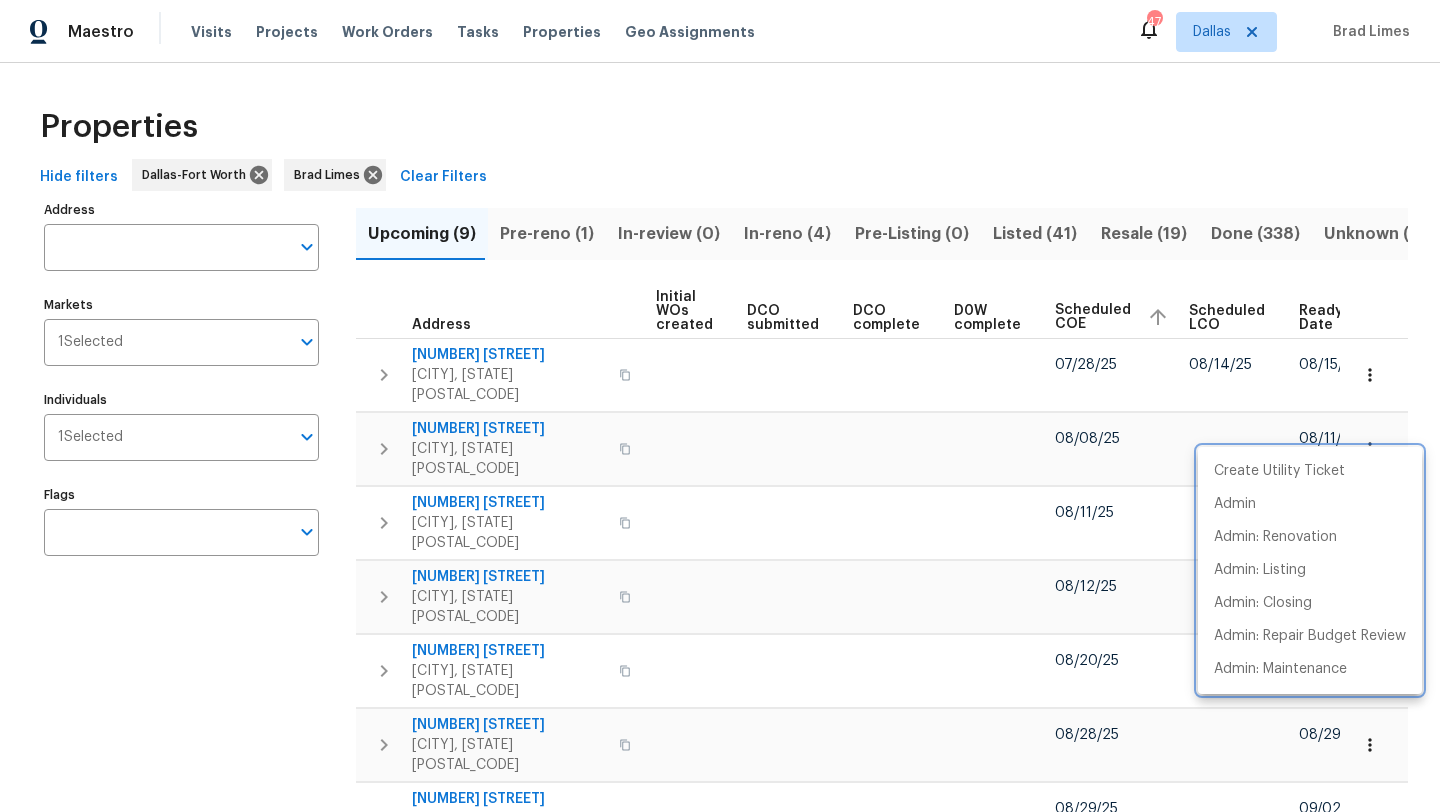 click at bounding box center (720, 406) 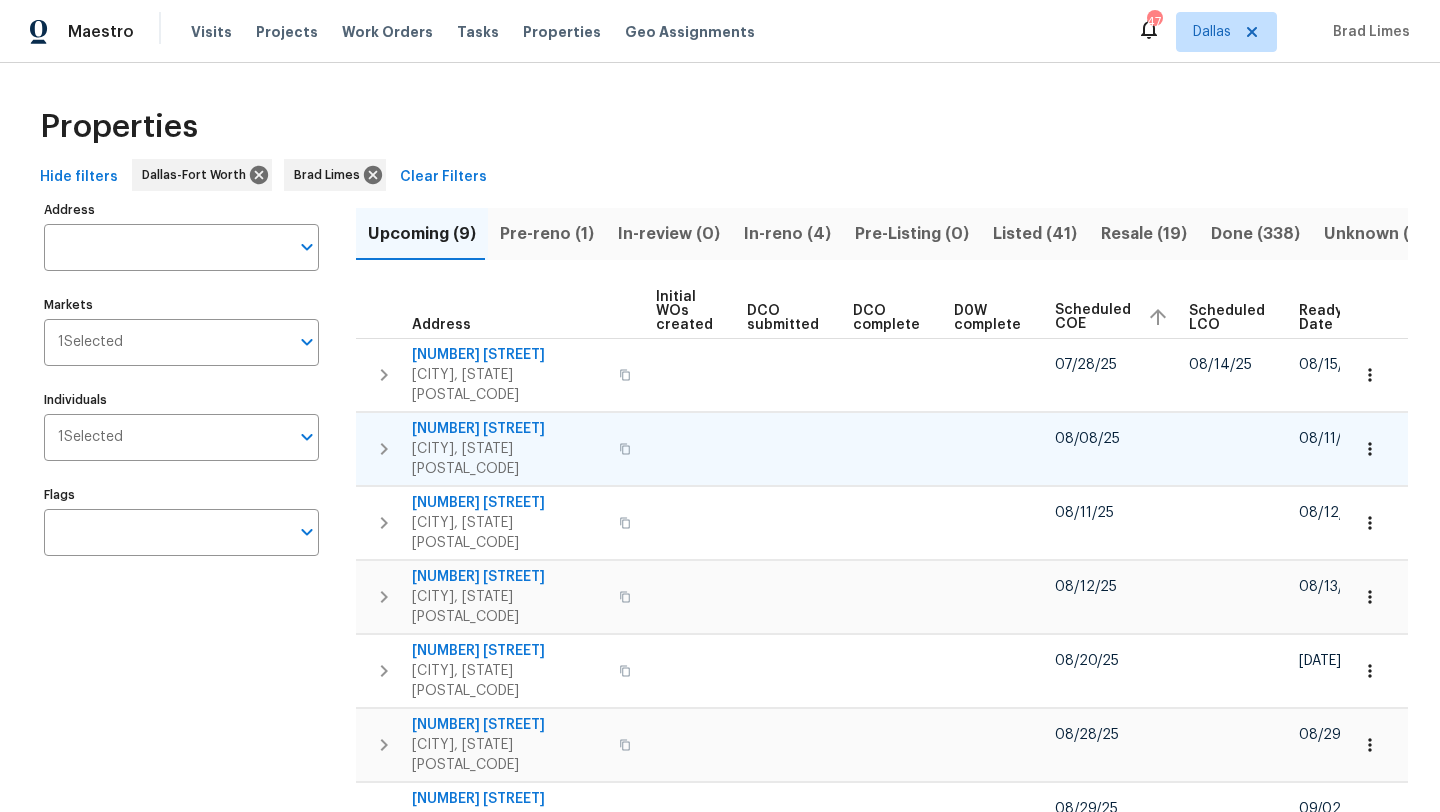 type 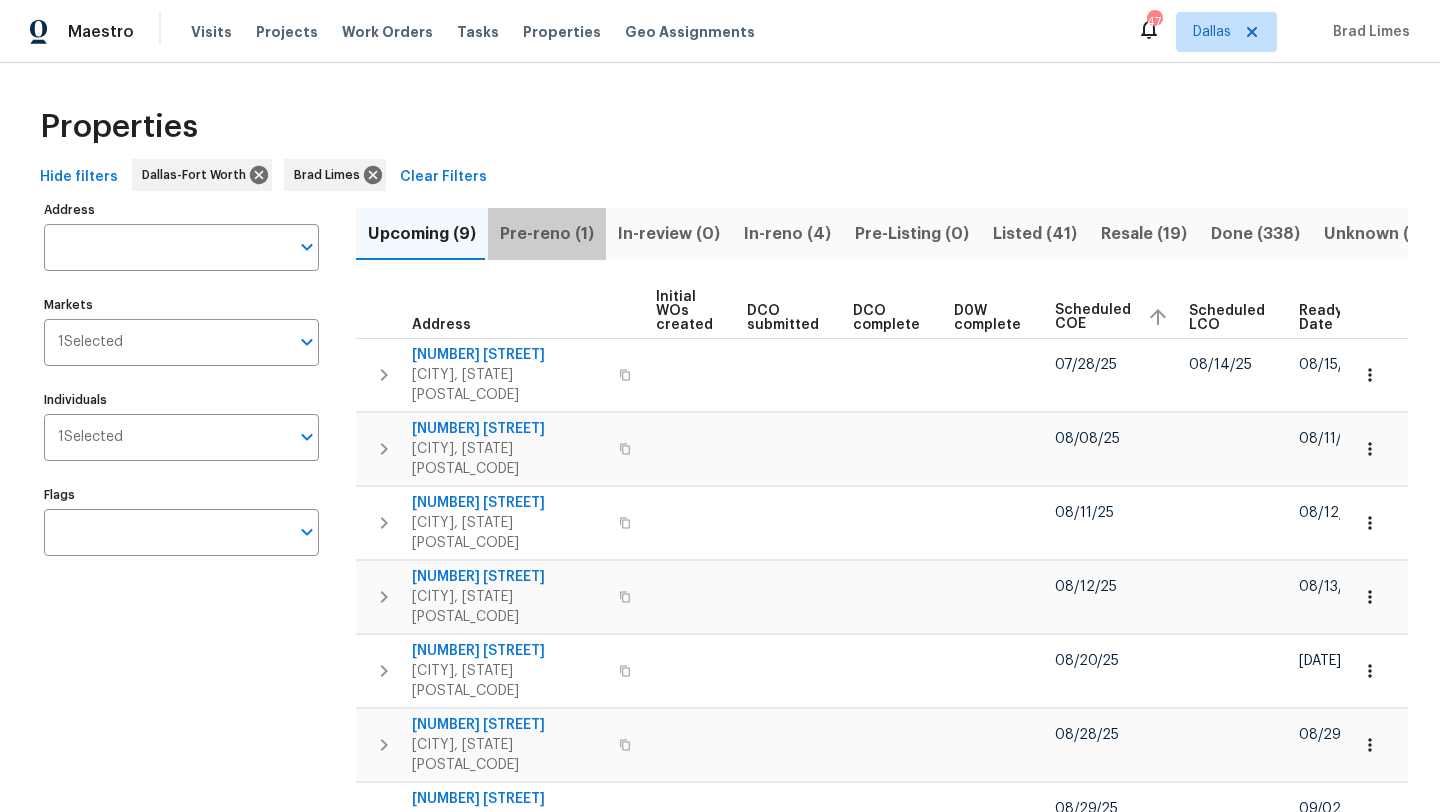 click on "Pre-reno (1)" at bounding box center (547, 234) 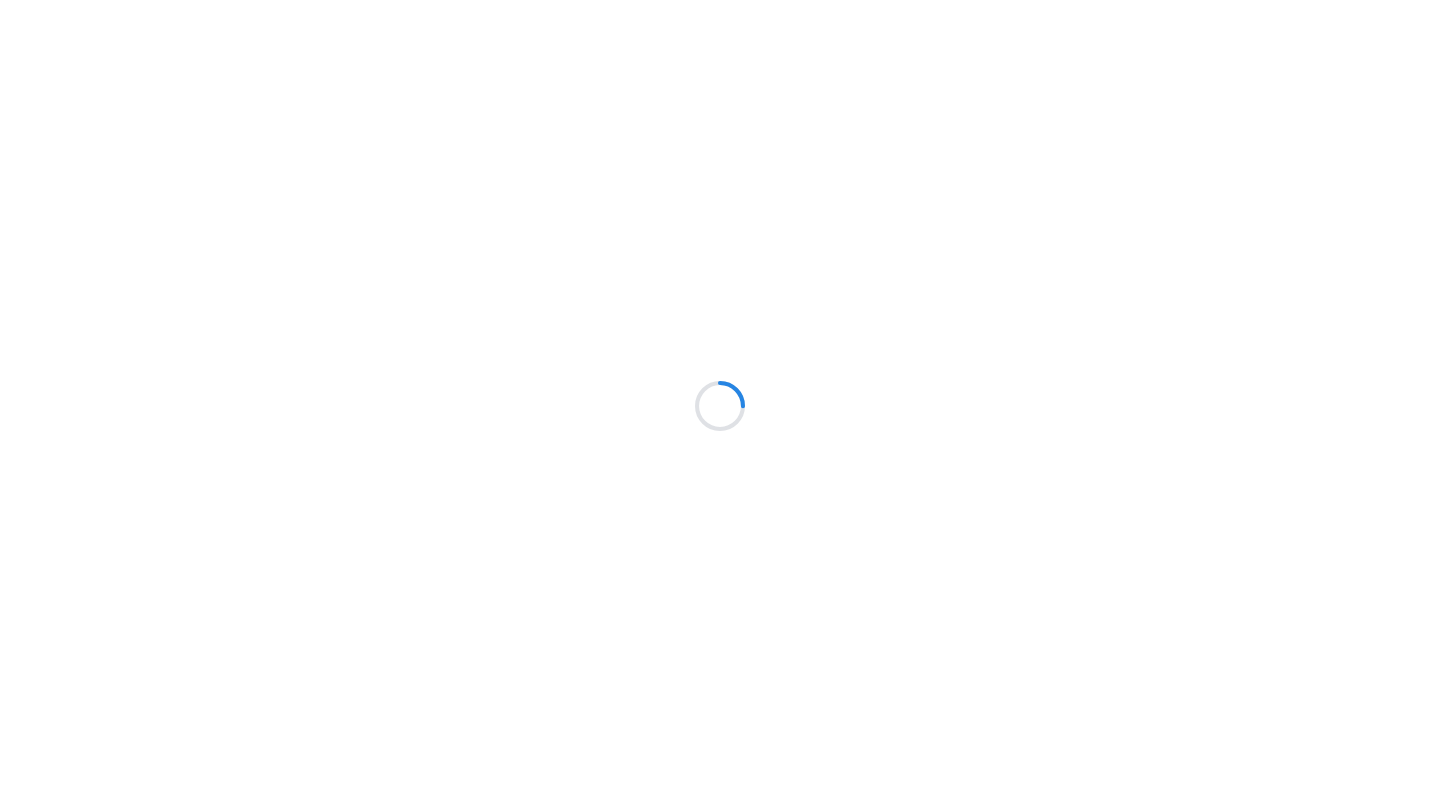 scroll, scrollTop: 0, scrollLeft: 0, axis: both 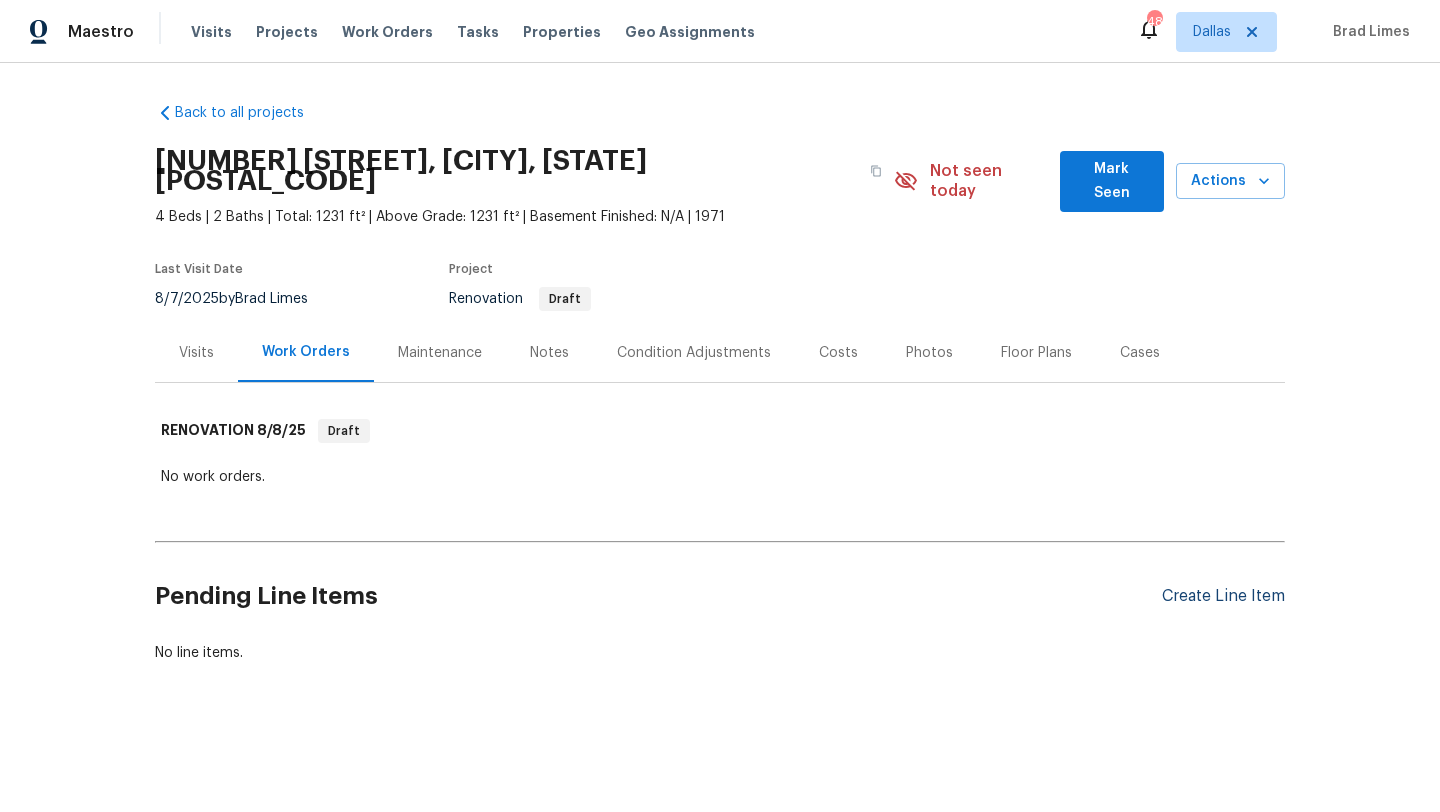click on "Create Line Item" at bounding box center [1223, 596] 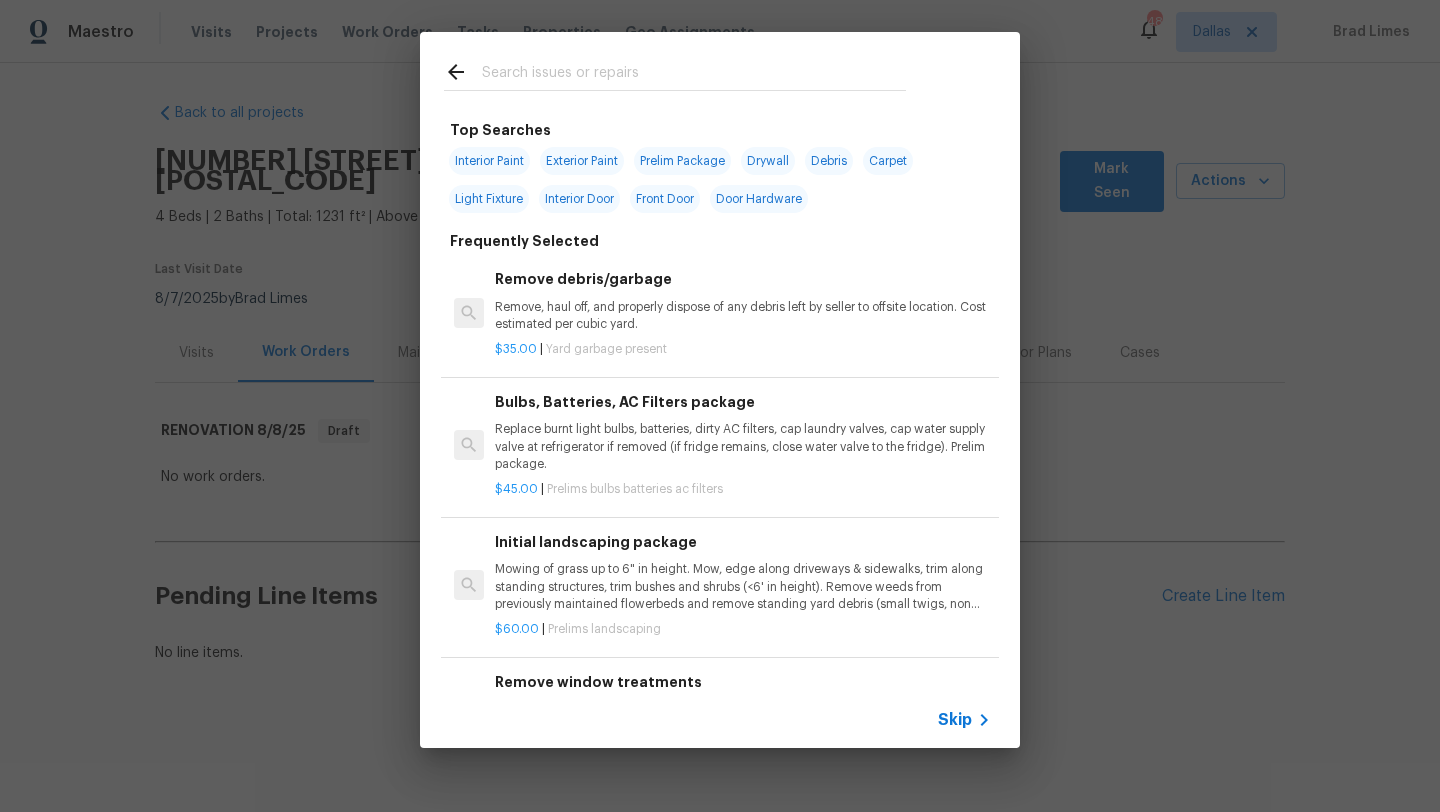 click at bounding box center (694, 75) 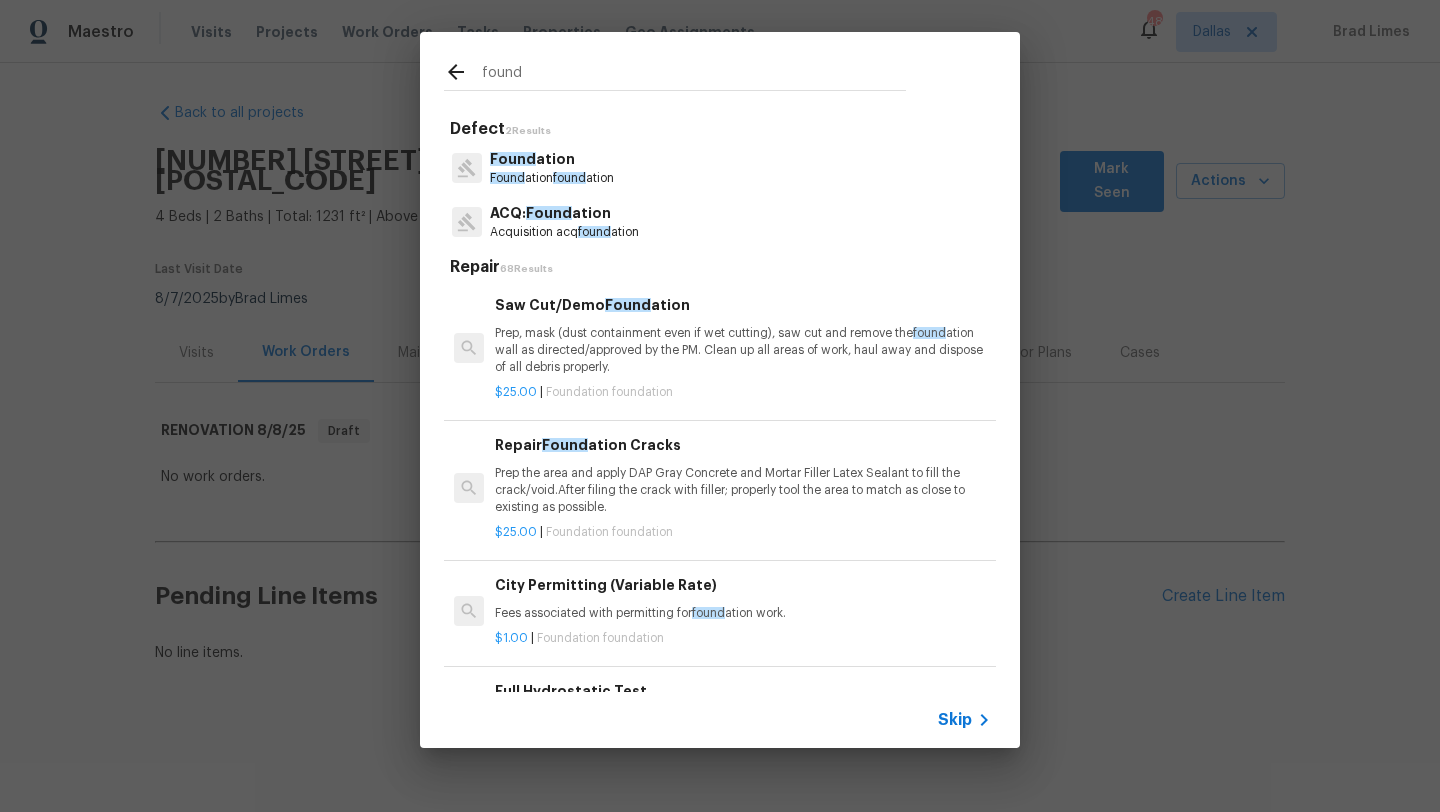 type on "found" 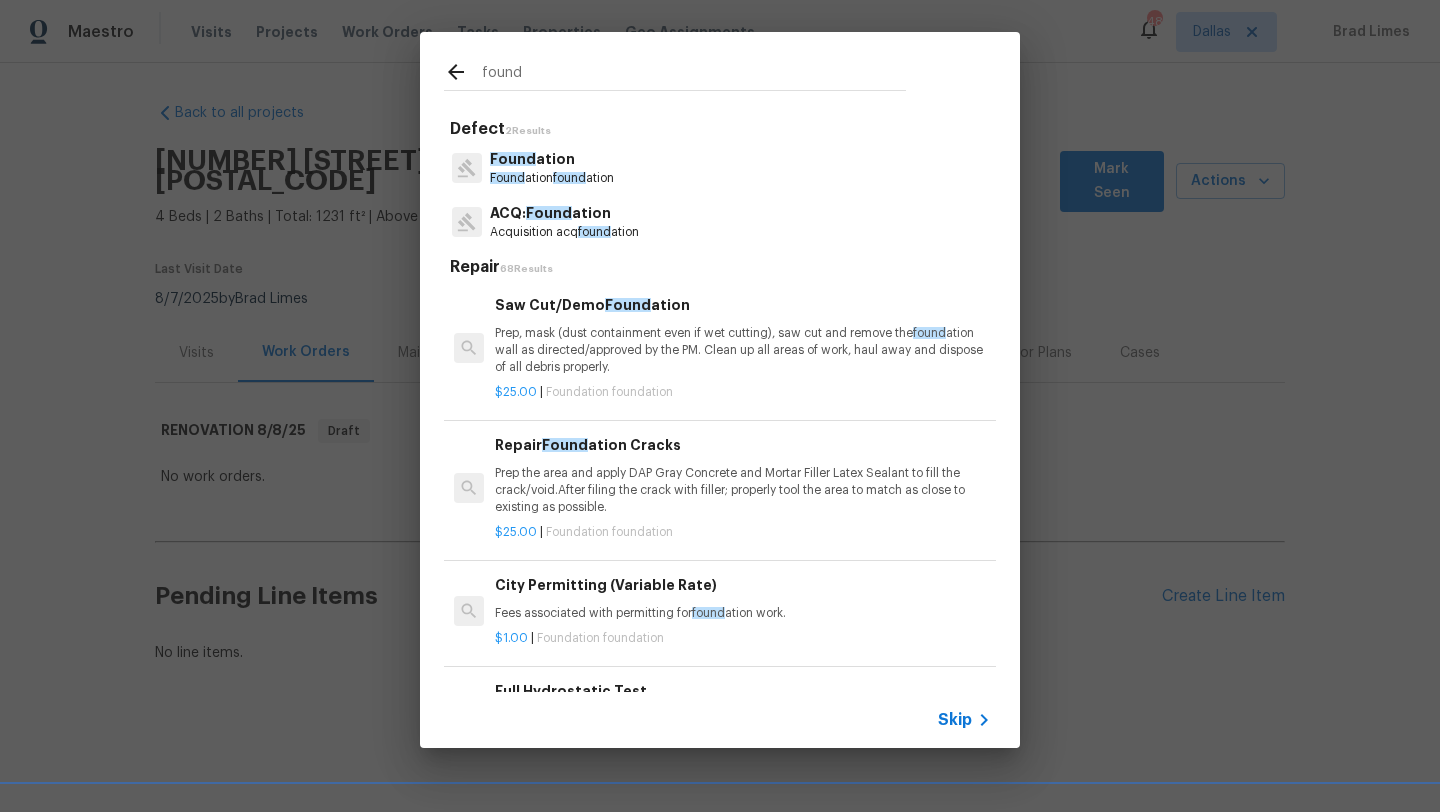 click on "Found ation" at bounding box center (552, 159) 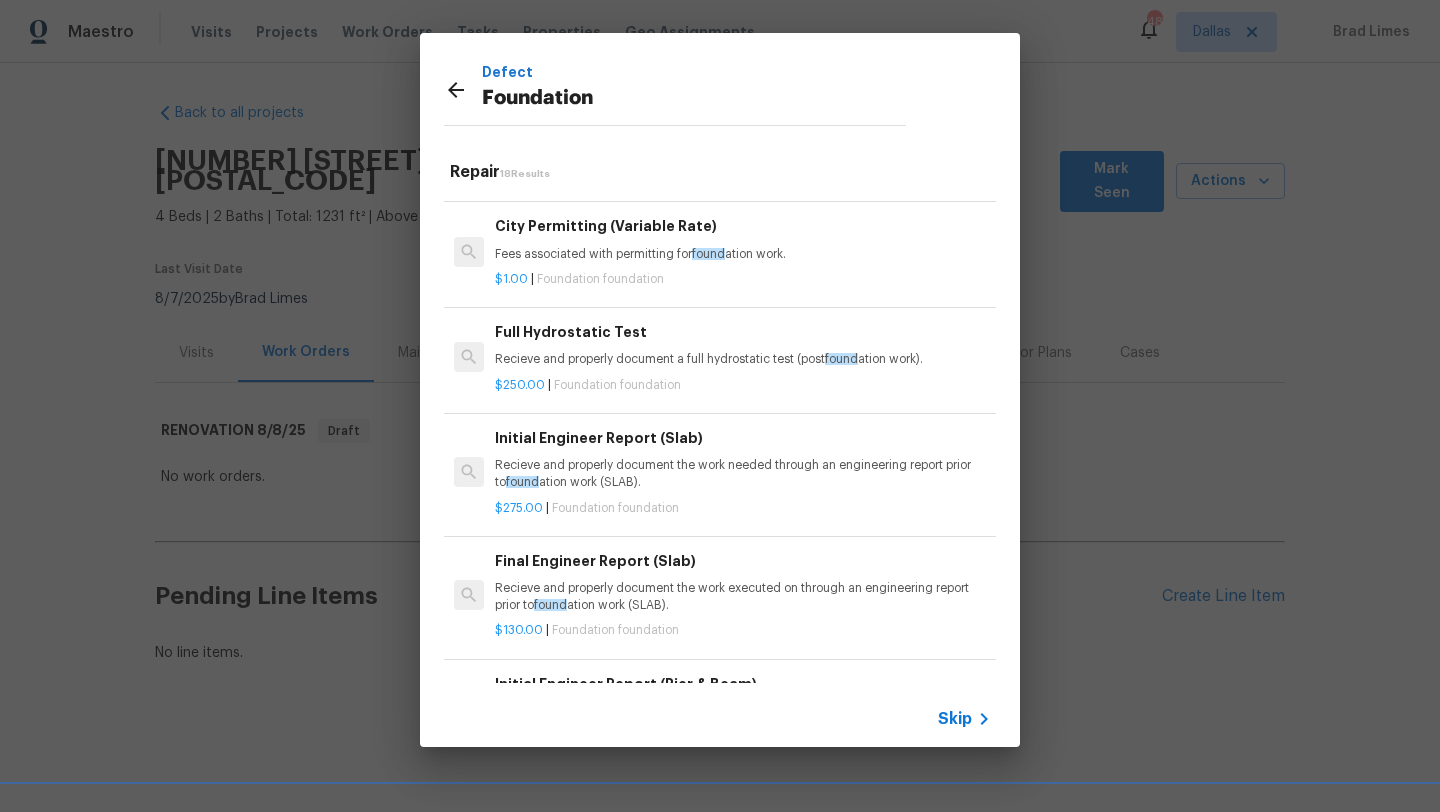 scroll, scrollTop: 271, scrollLeft: 0, axis: vertical 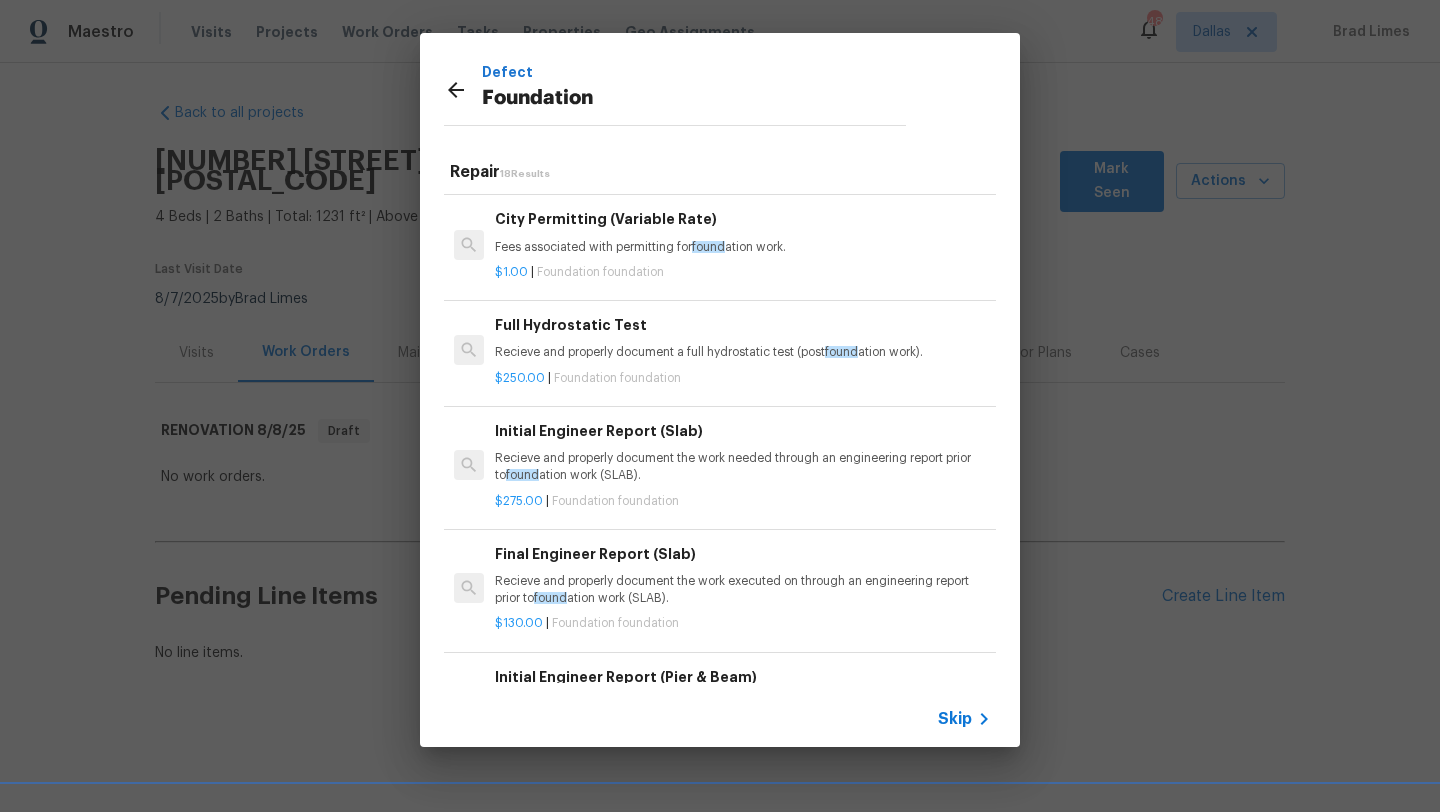 click on "Initial Engineer Report (Slab) Recieve and properly document the work needed through an engineering report prior to  found ation work (SLAB)." at bounding box center [743, 452] 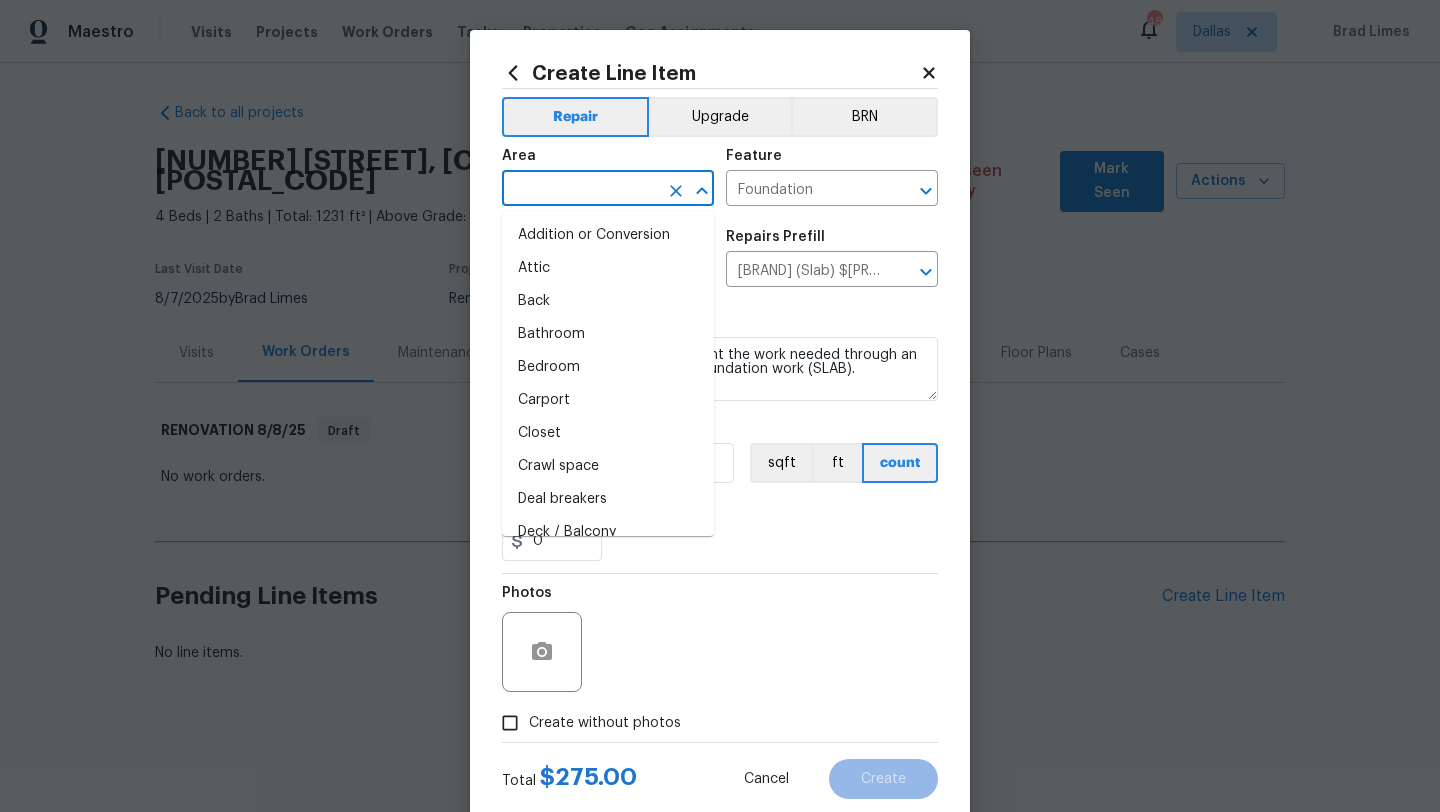 click at bounding box center [580, 190] 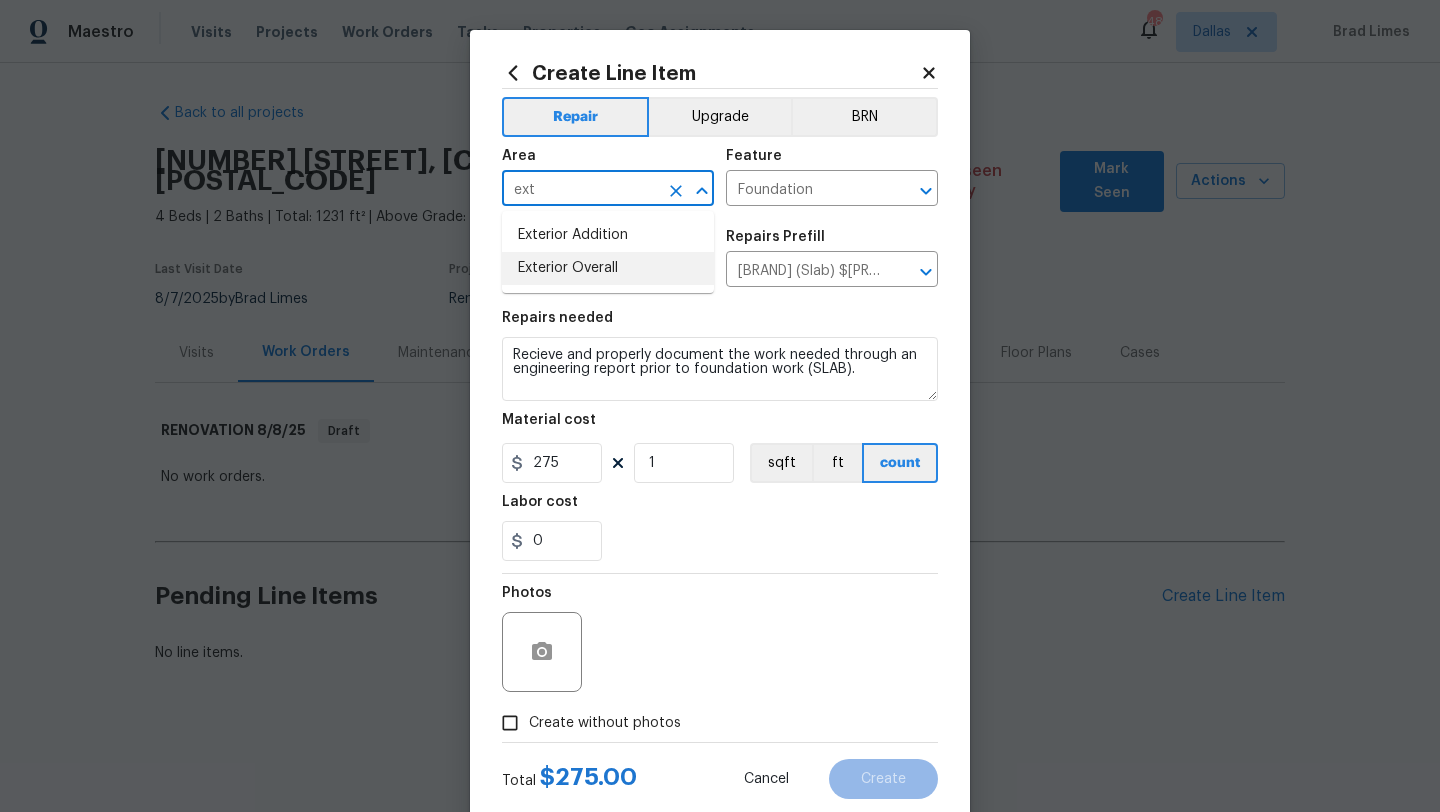 click on "Exterior Overall" at bounding box center (608, 268) 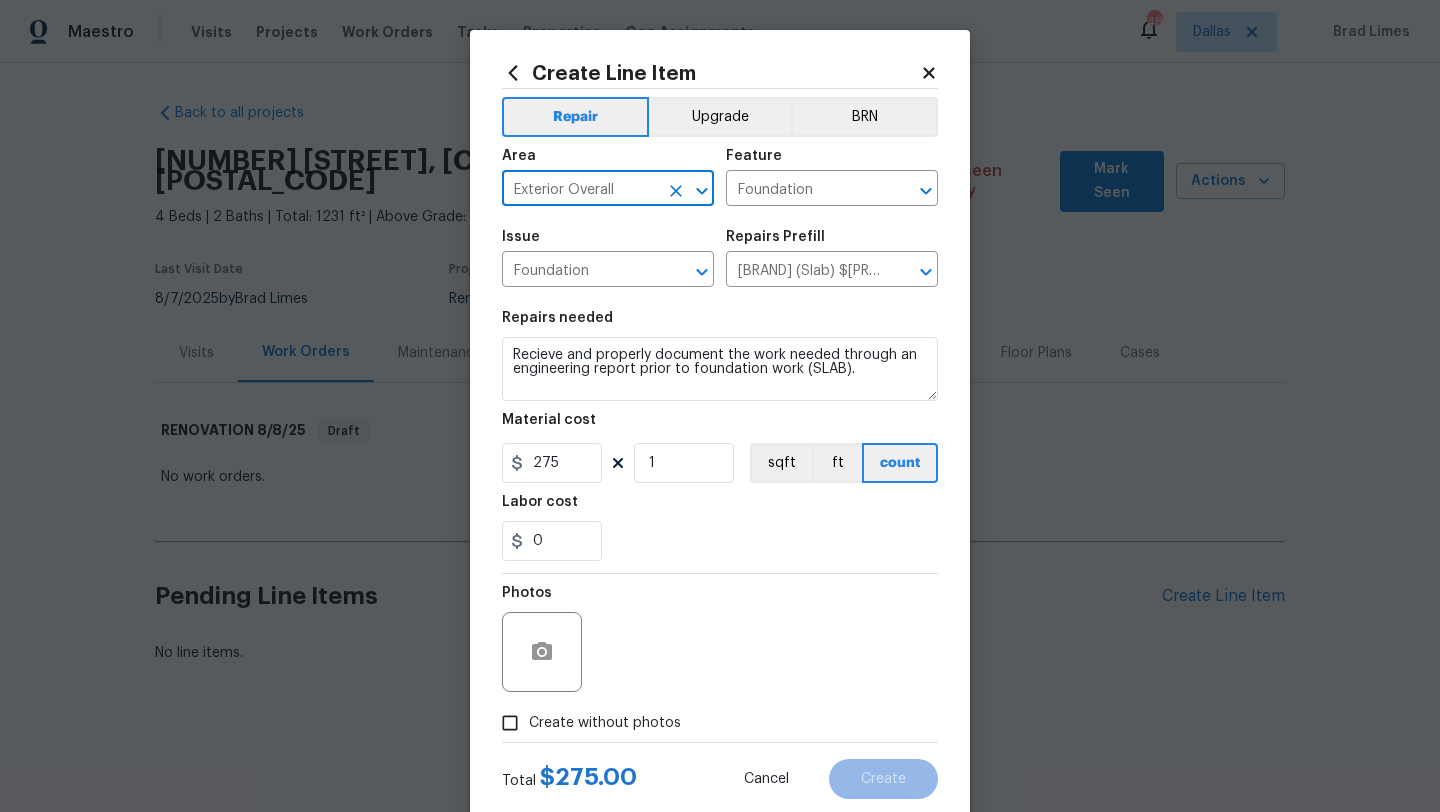type on "Exterior Overall" 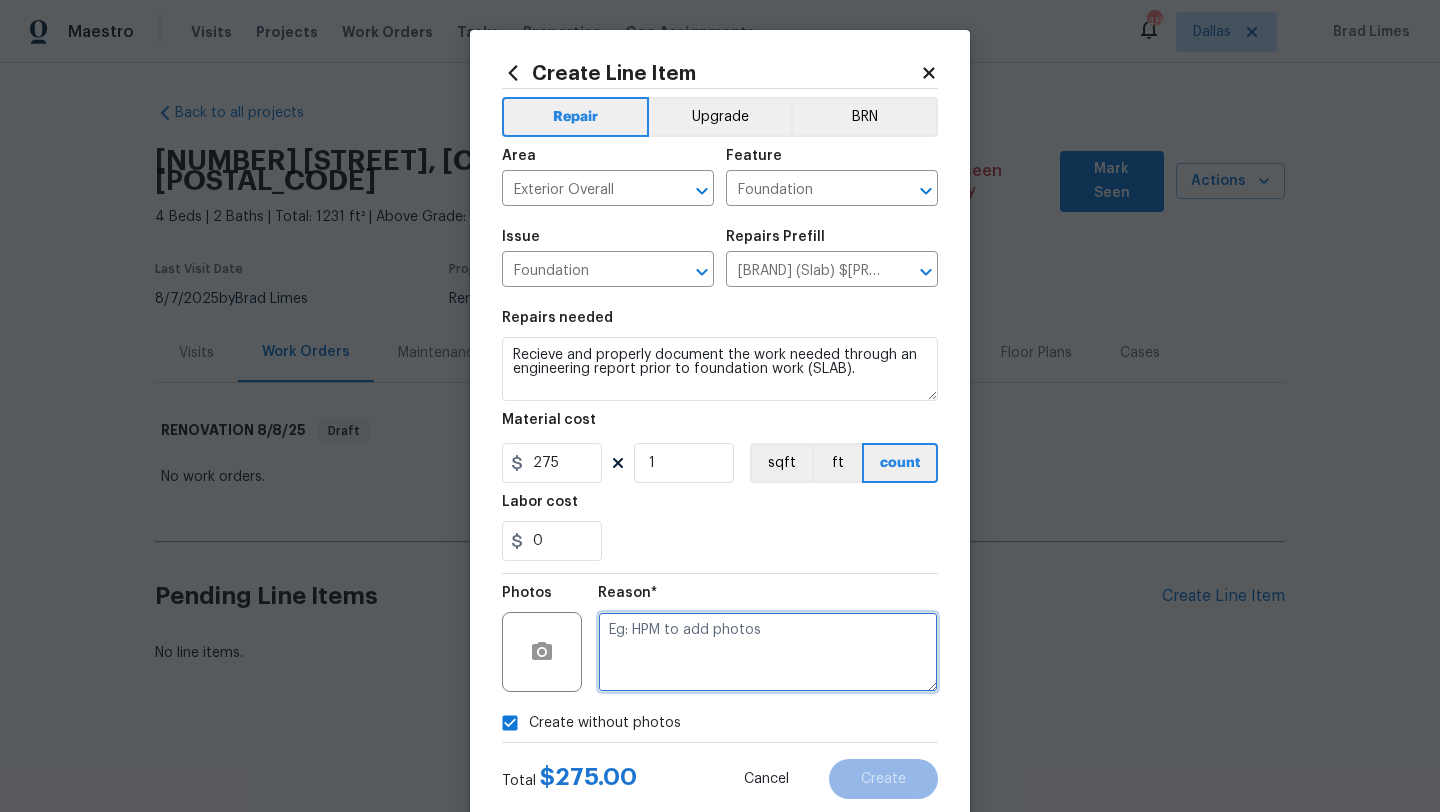 click at bounding box center (768, 652) 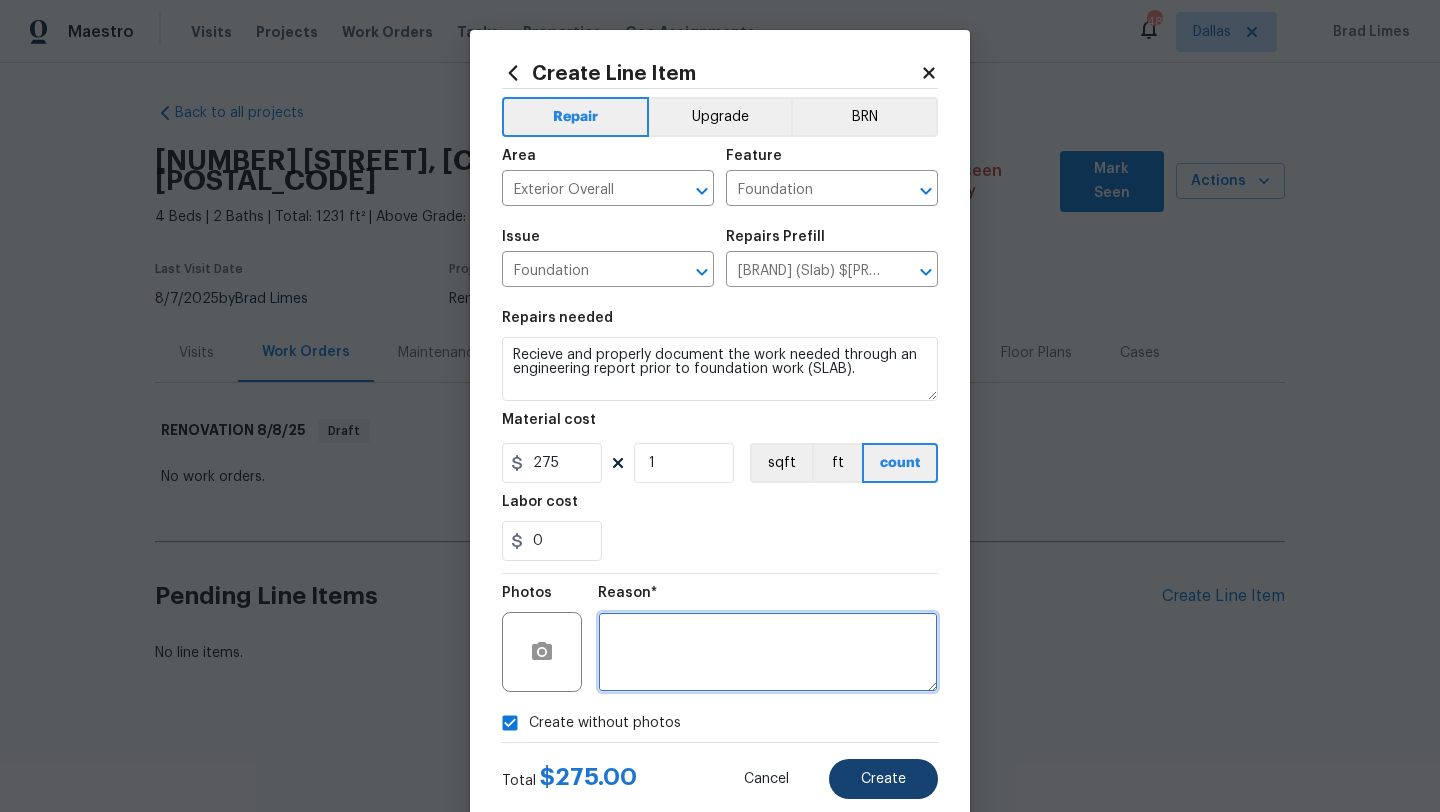 type 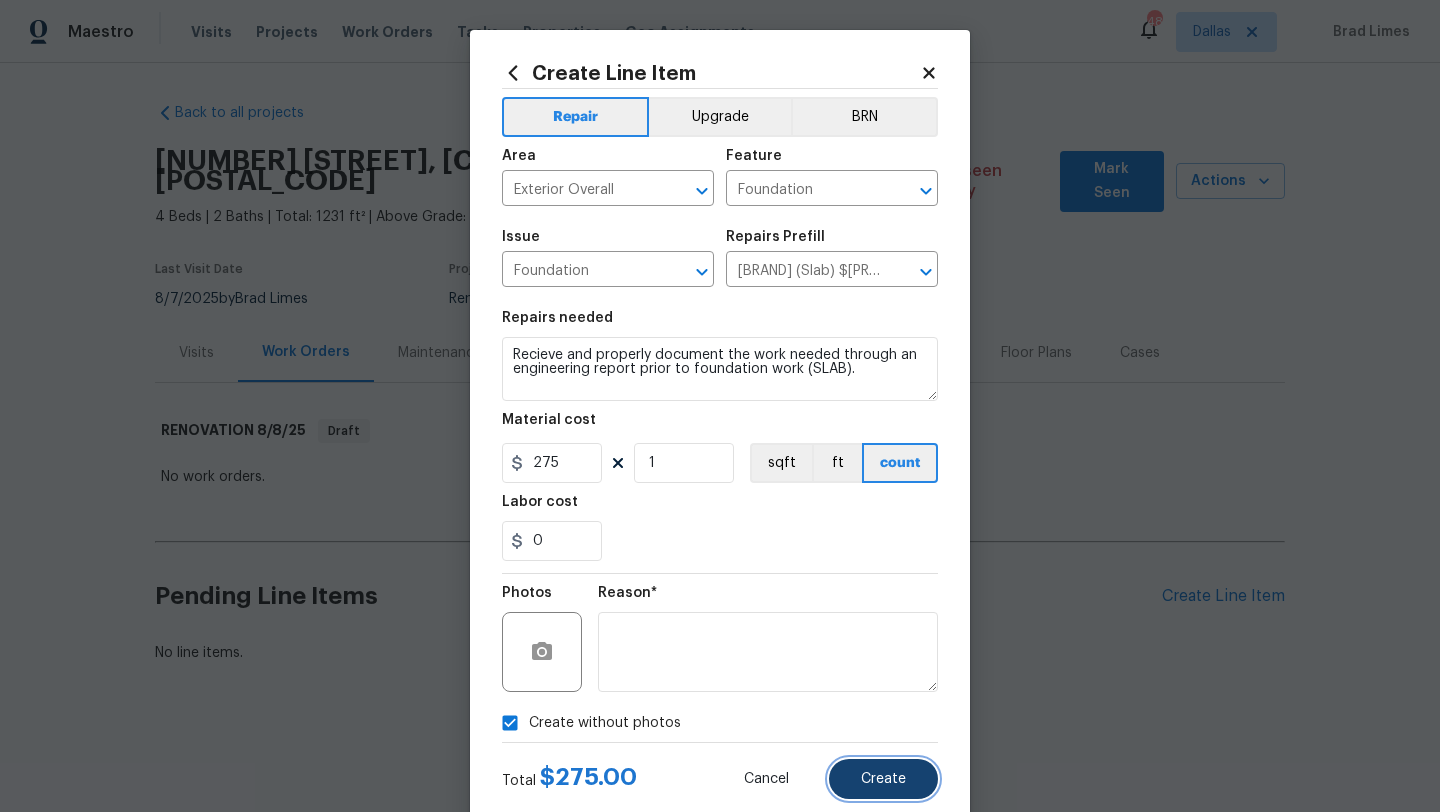 click on "Create" at bounding box center [883, 779] 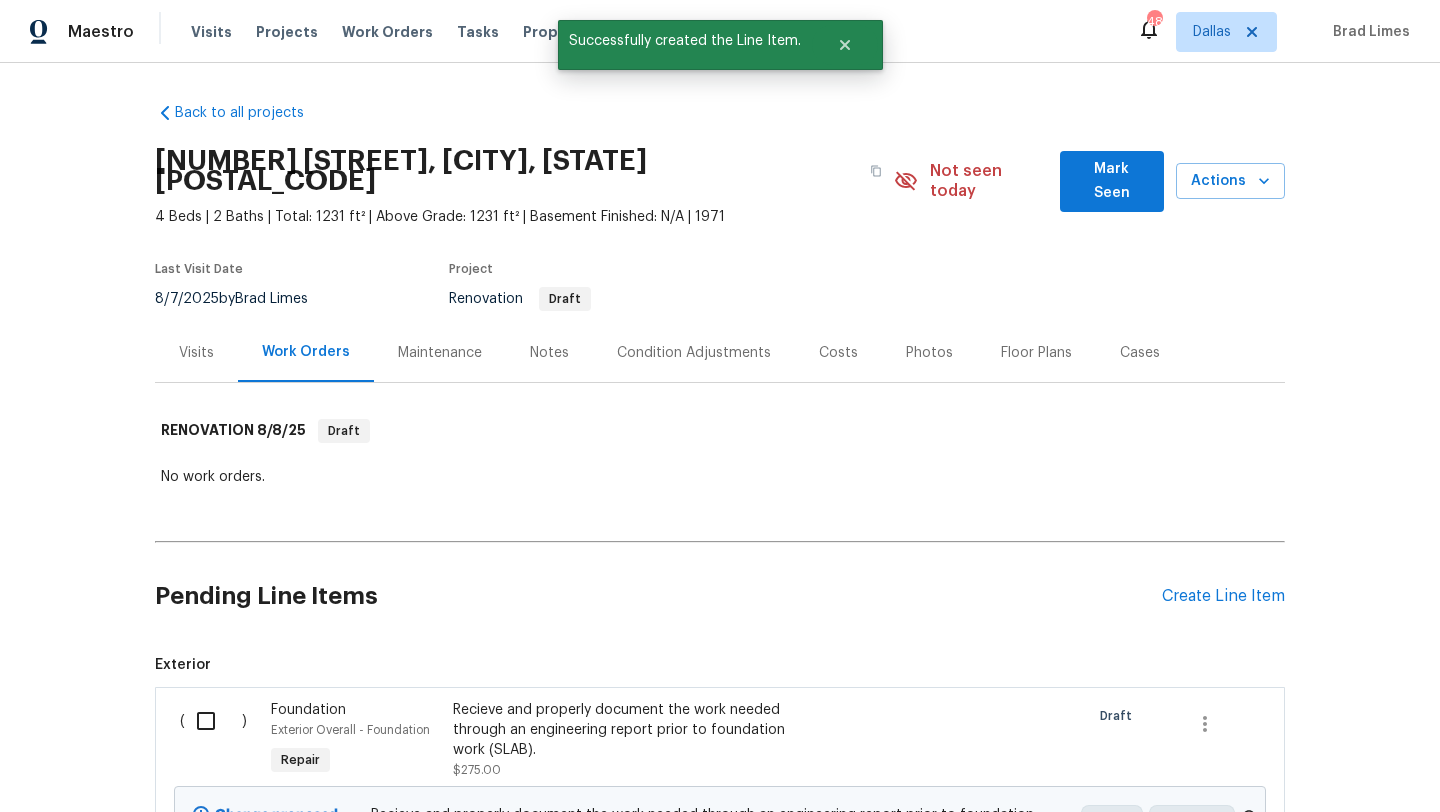 click at bounding box center [213, 721] 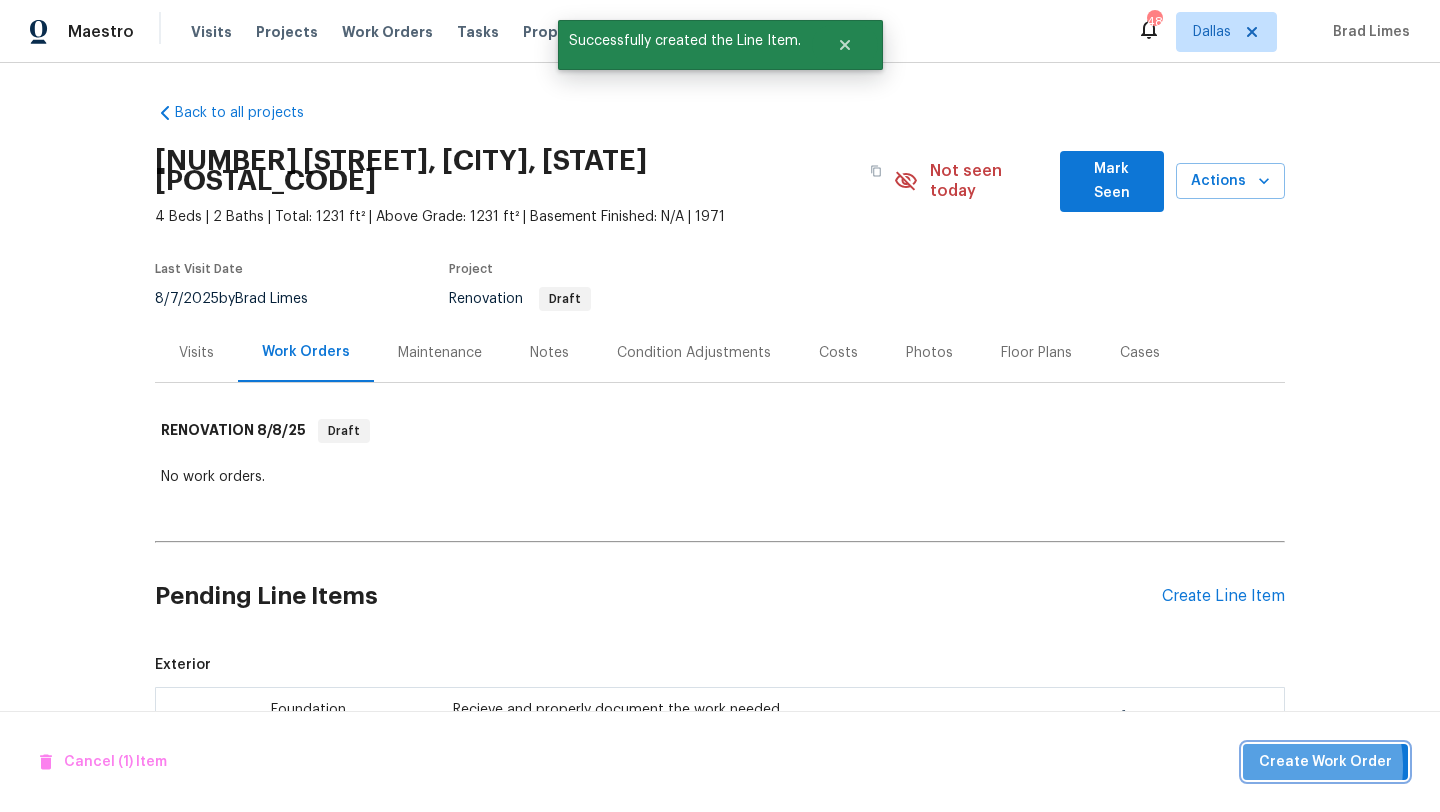 click on "Create Work Order" at bounding box center [1325, 762] 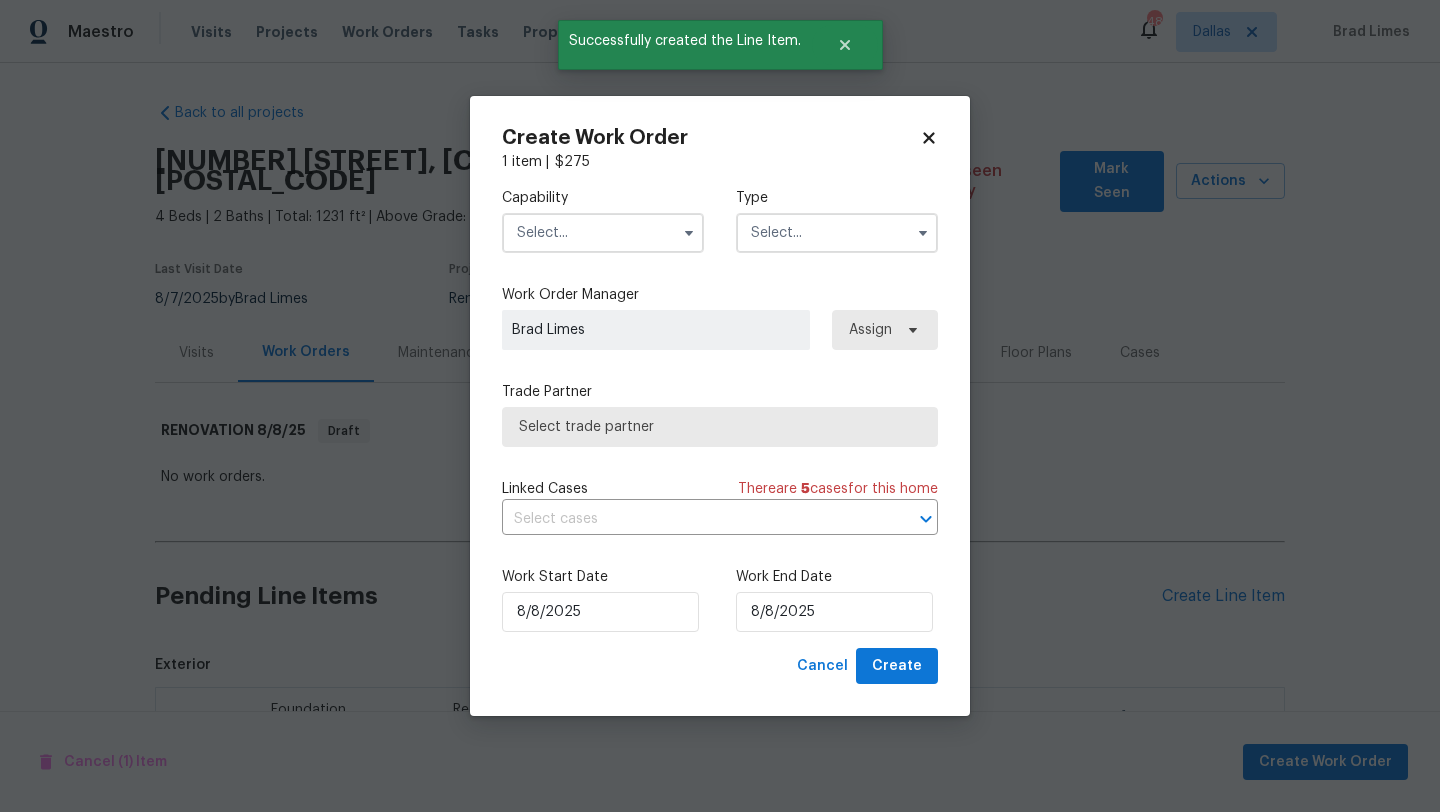 click at bounding box center (603, 233) 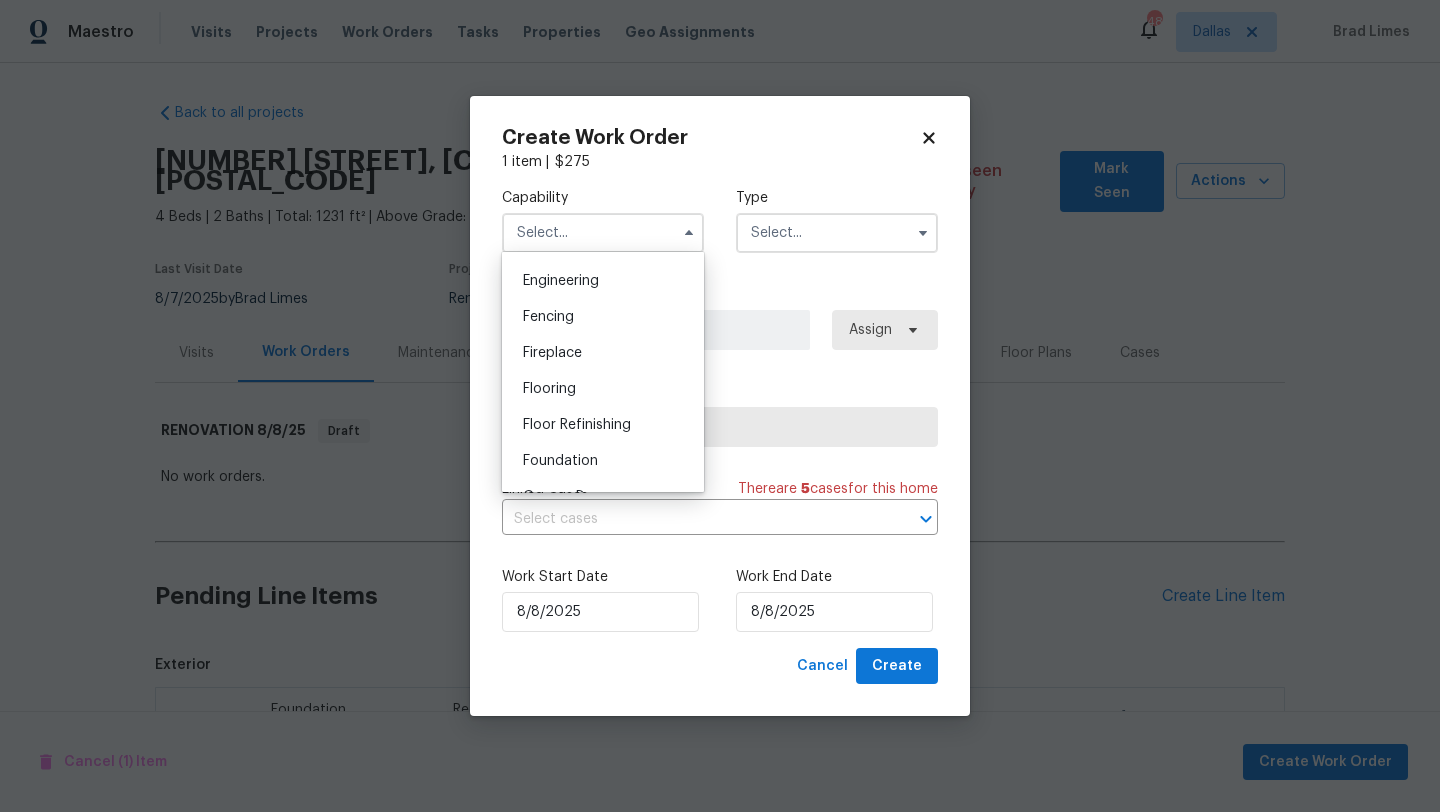 scroll, scrollTop: 675, scrollLeft: 0, axis: vertical 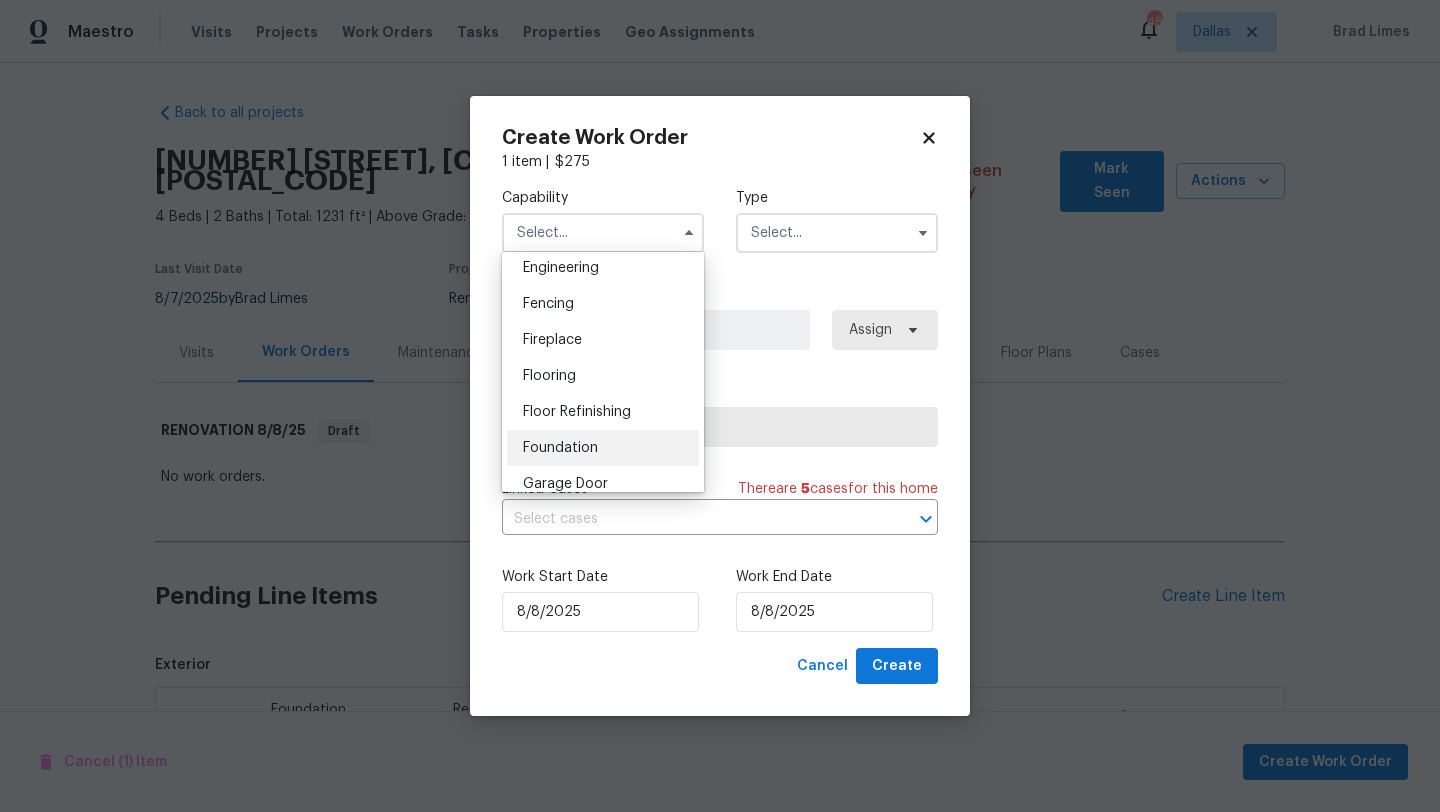 click on "Foundation" at bounding box center (560, 448) 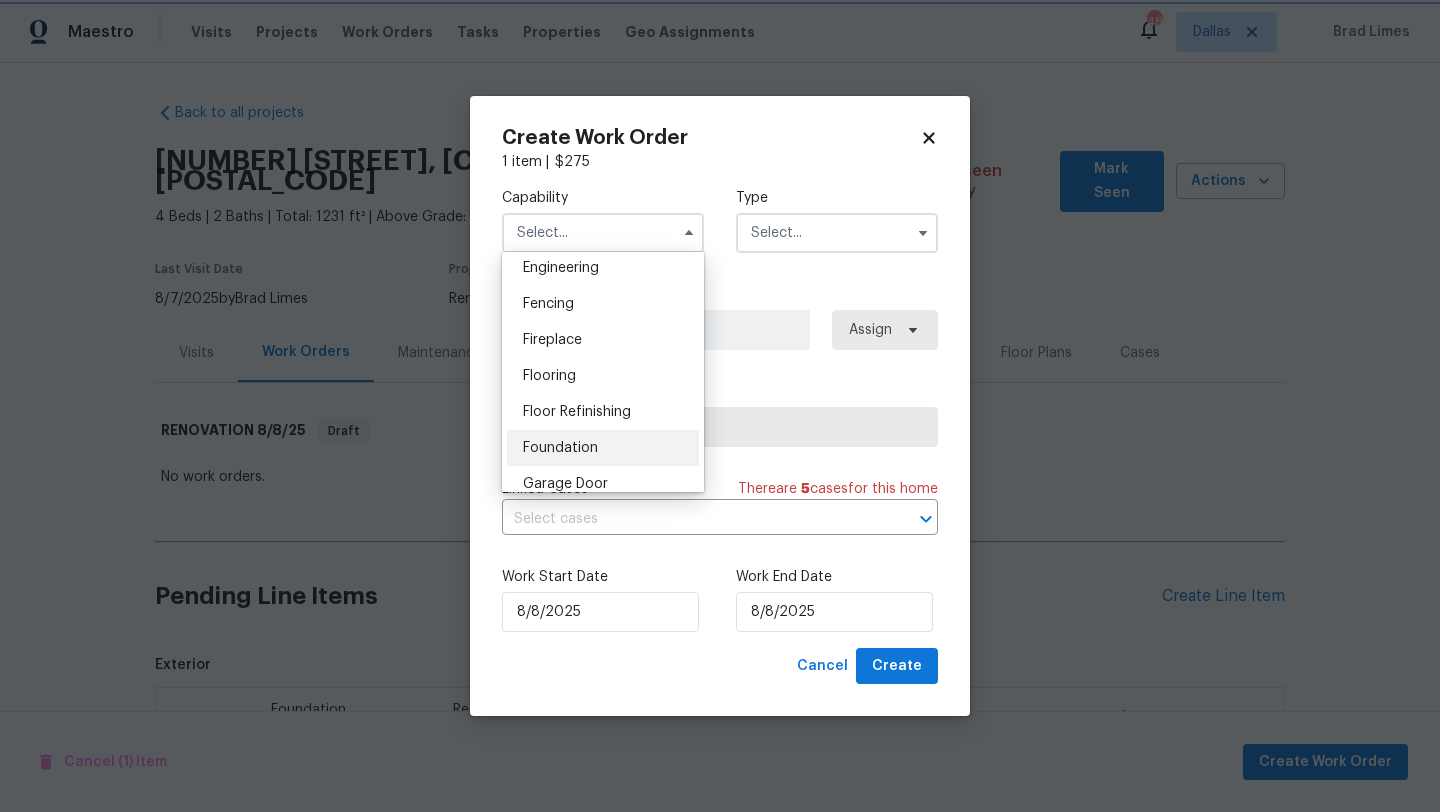 type on "Foundation" 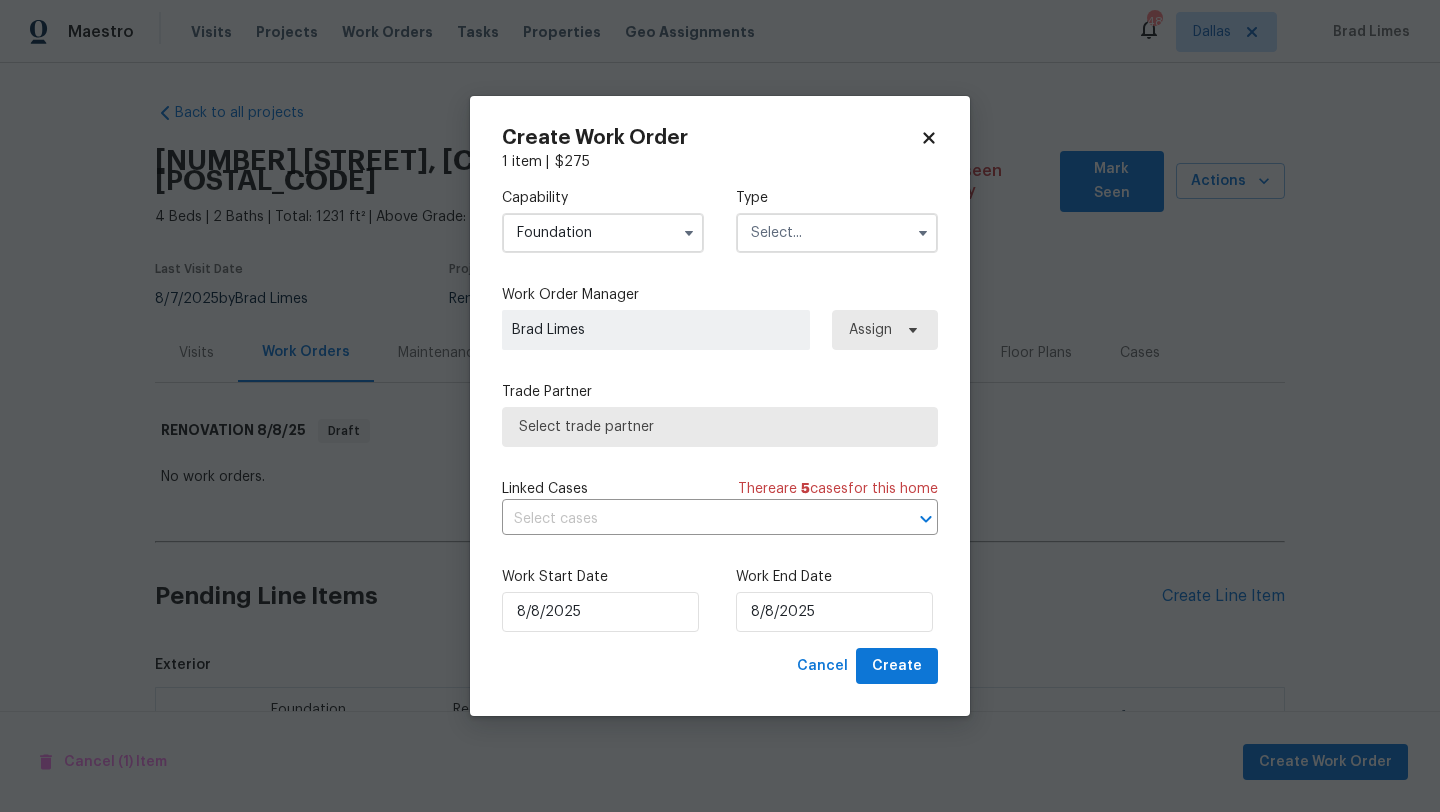 click at bounding box center [837, 233] 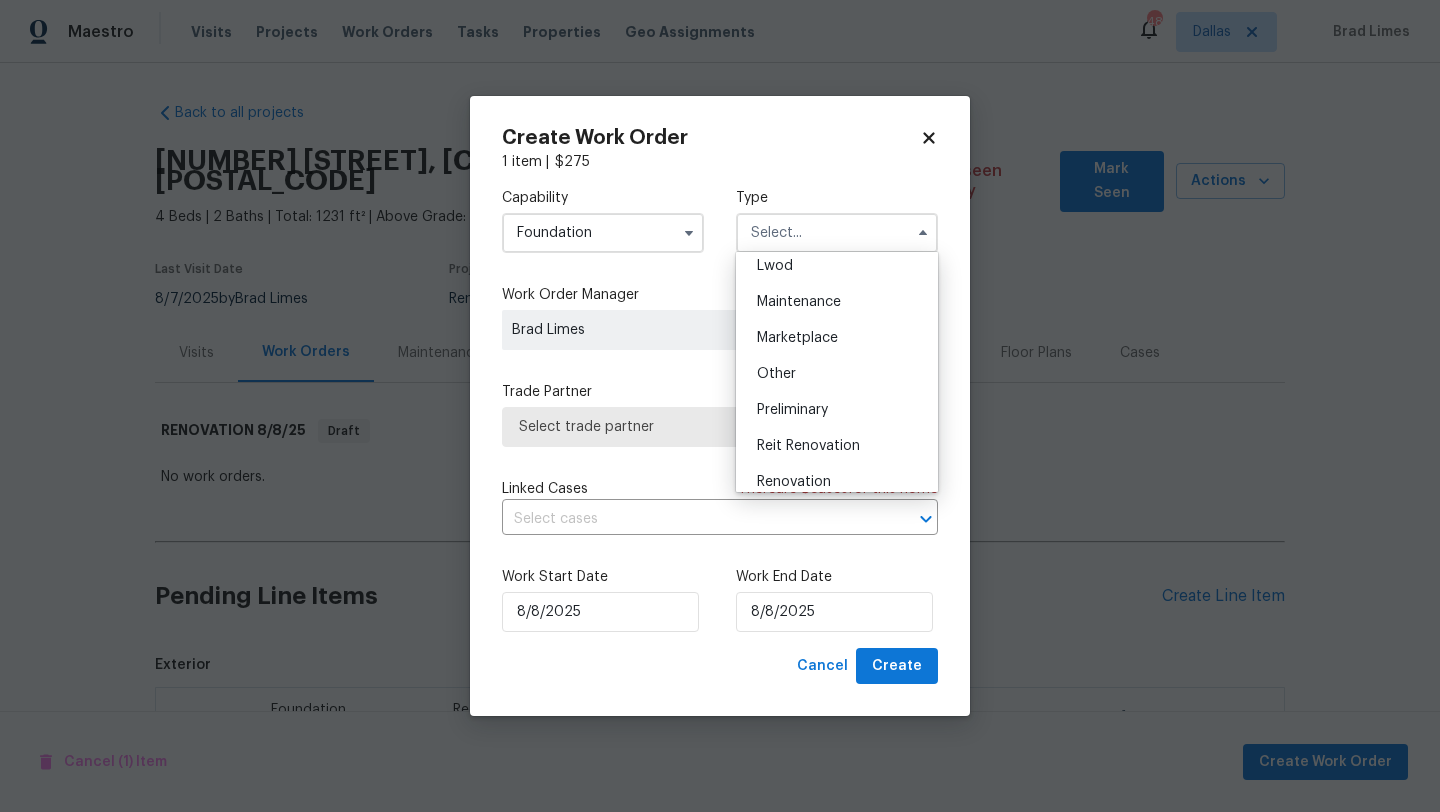 scroll, scrollTop: 337, scrollLeft: 0, axis: vertical 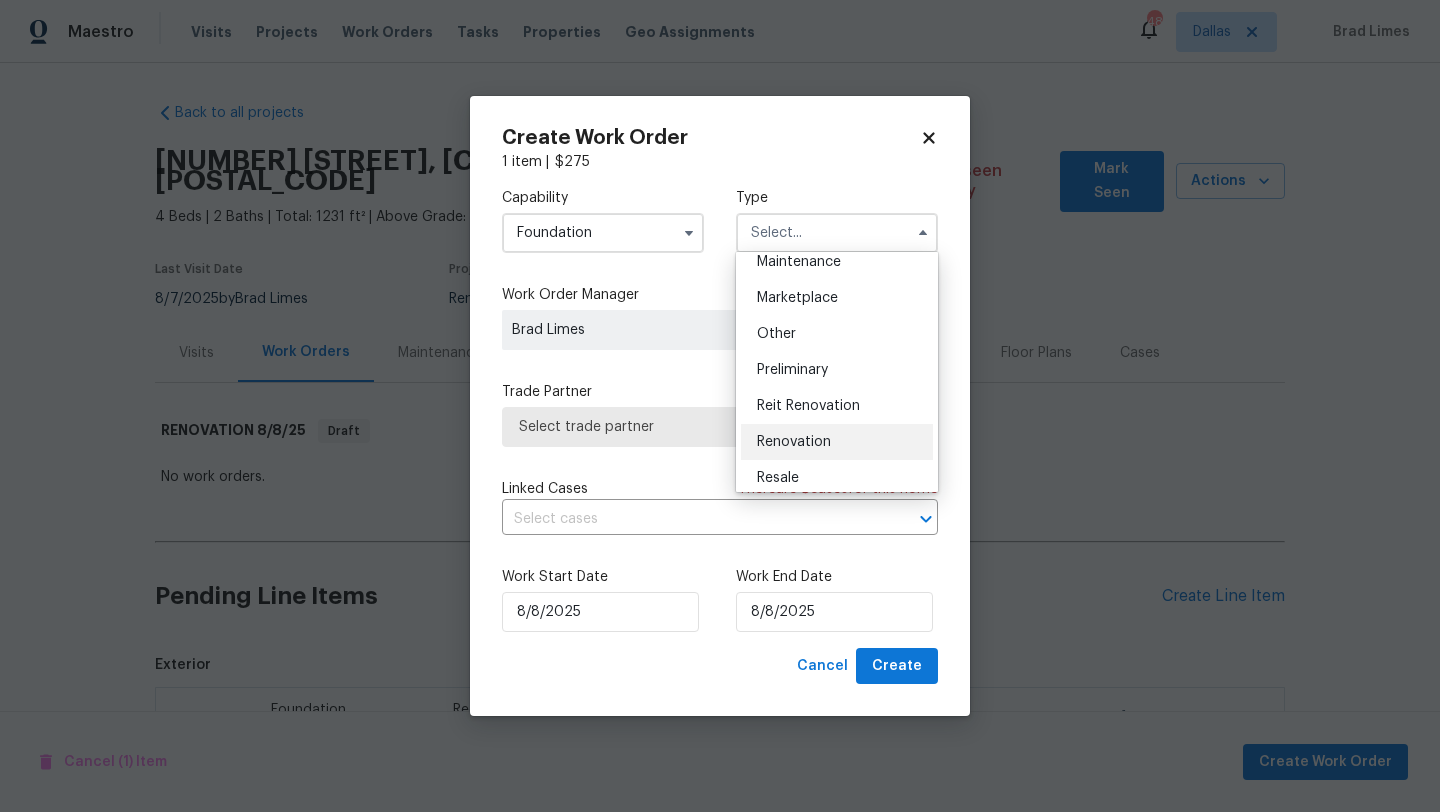 click on "Renovation" at bounding box center (794, 442) 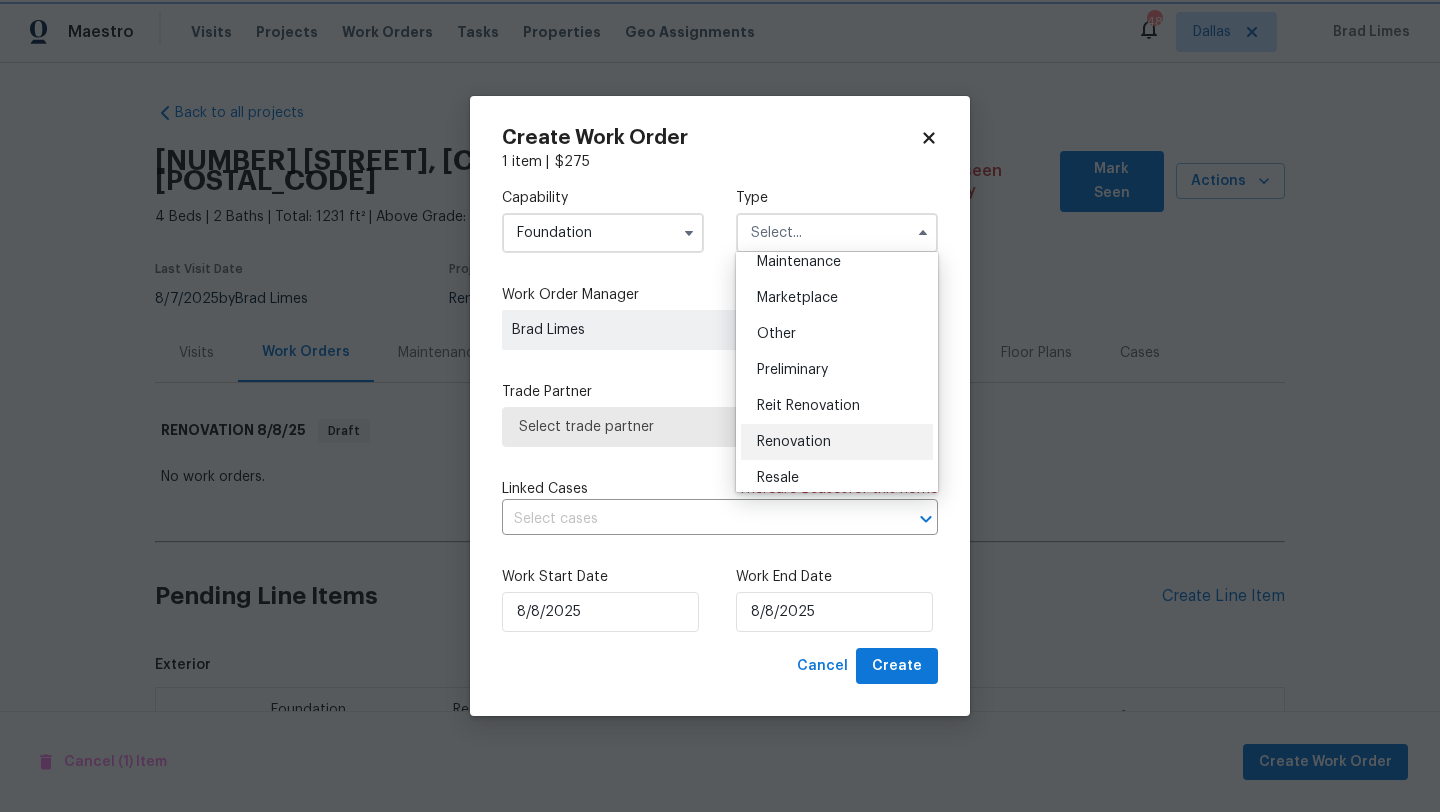 type on "Renovation" 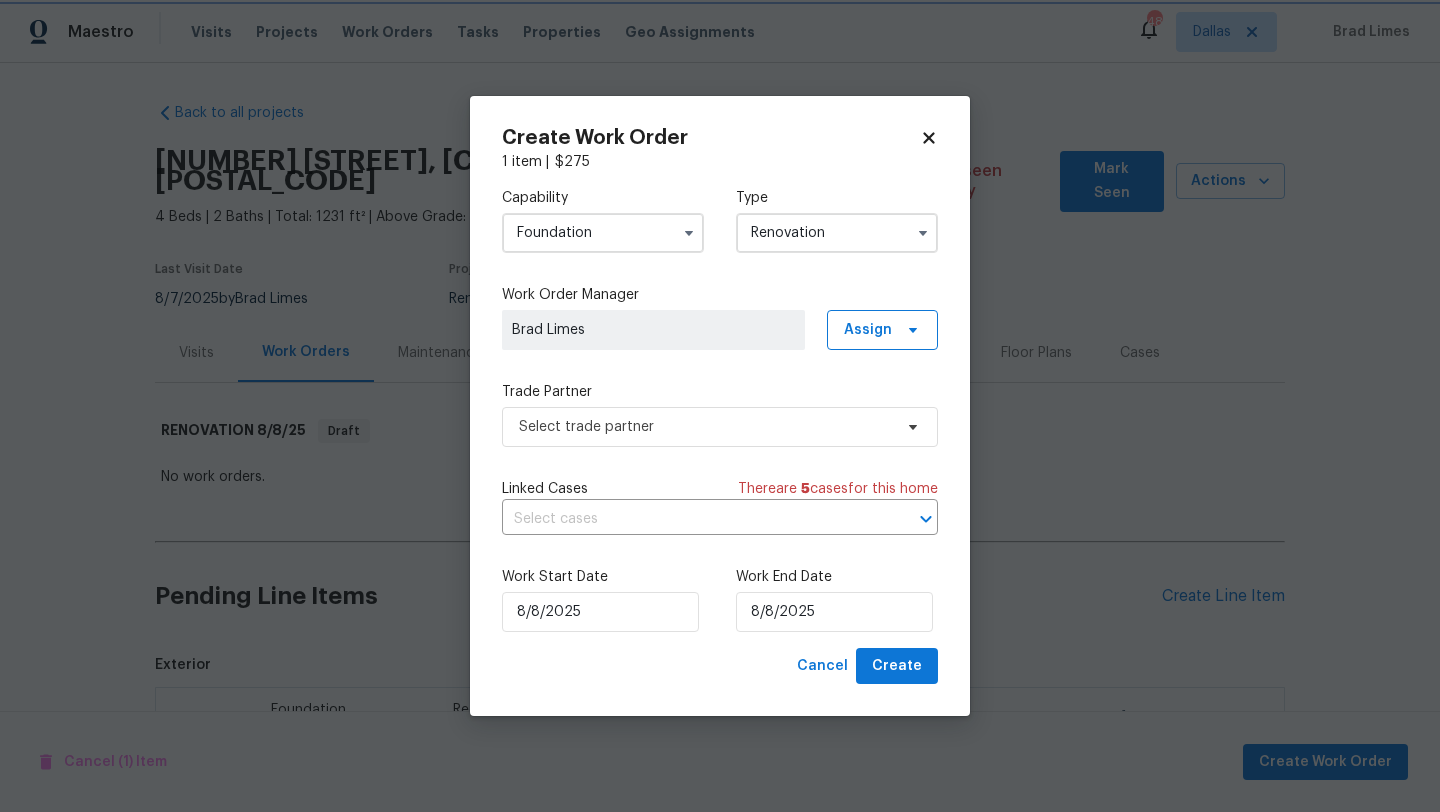 scroll, scrollTop: 0, scrollLeft: 0, axis: both 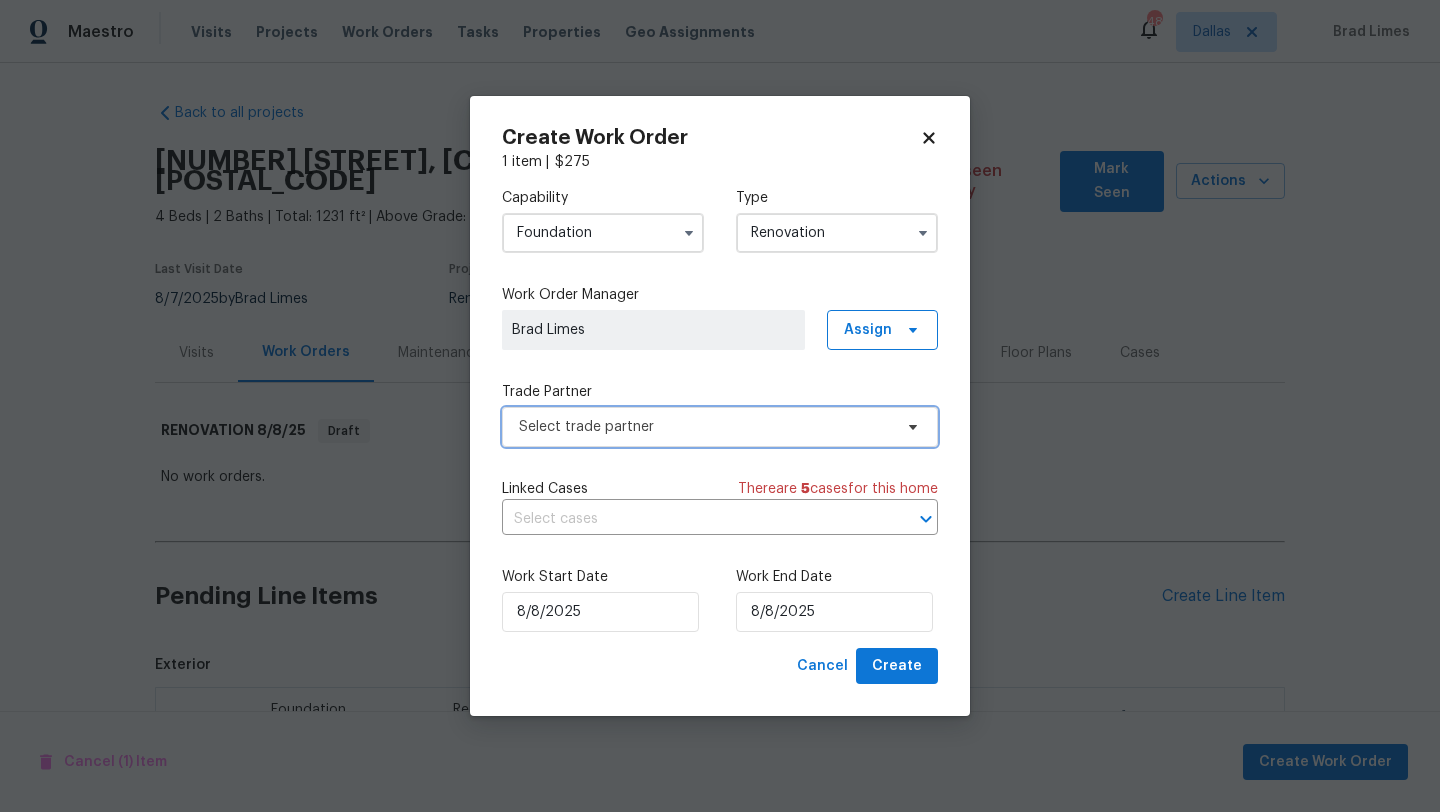 click on "Select trade partner" at bounding box center (705, 427) 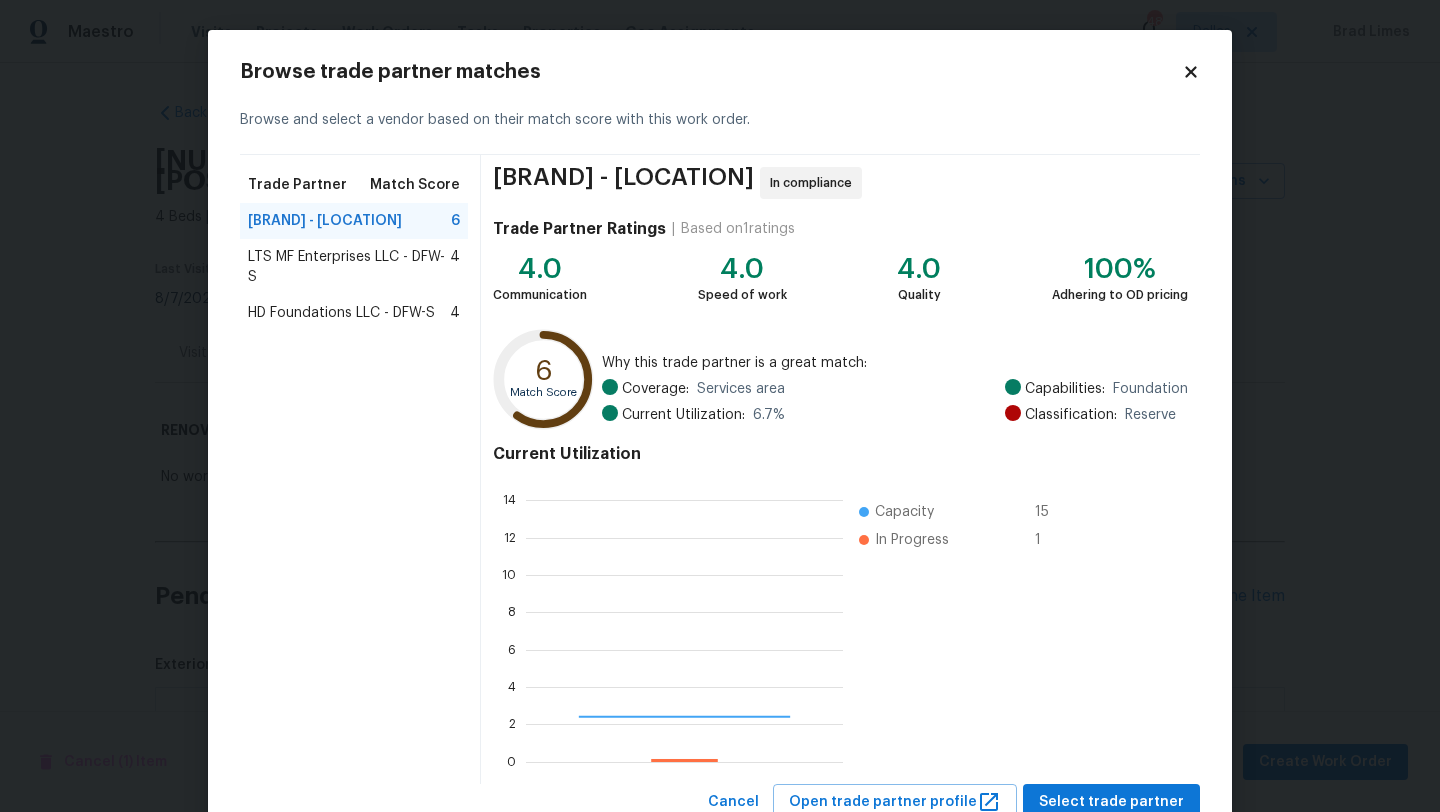 scroll, scrollTop: 2, scrollLeft: 2, axis: both 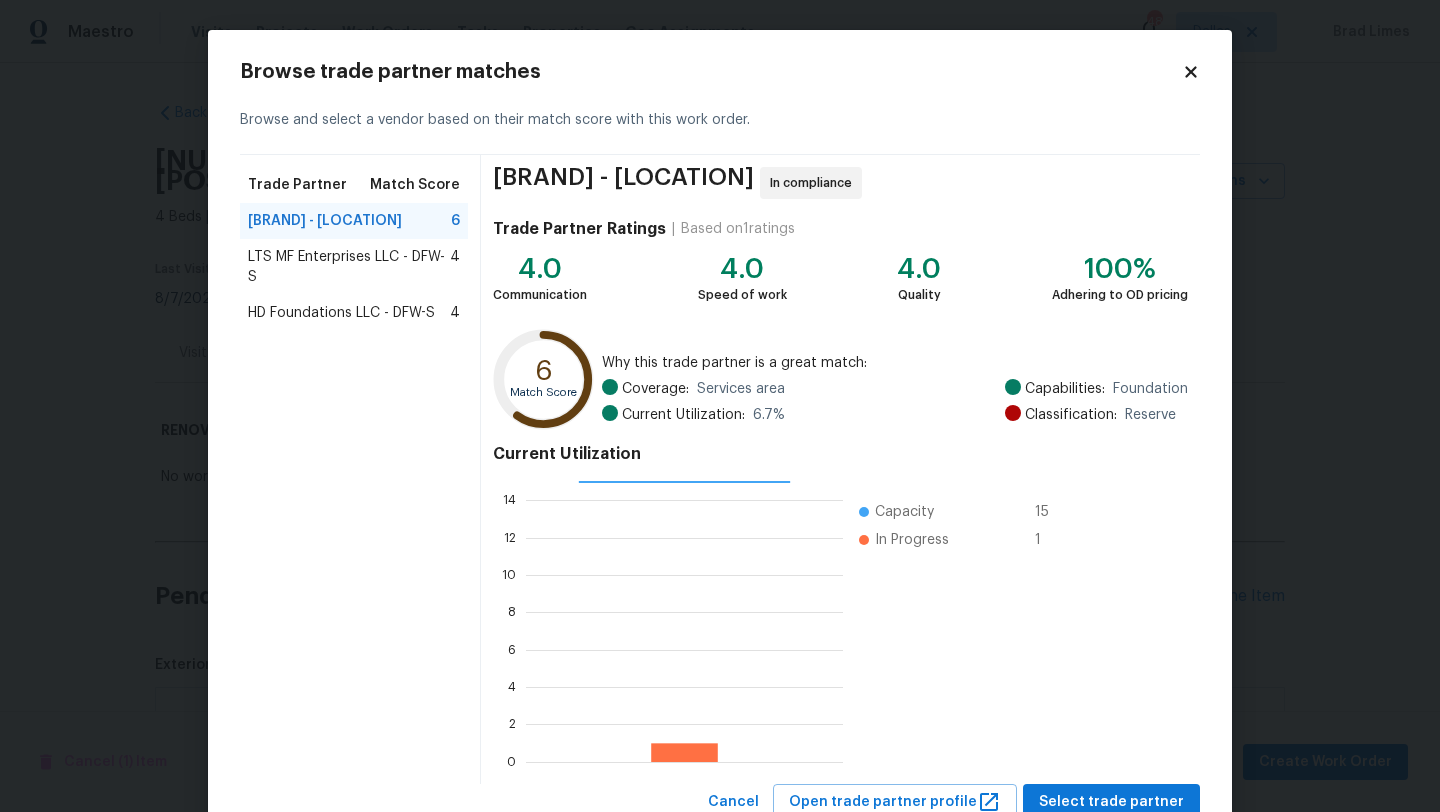 click on "LTS MF Enterprises LLC - DFW-S" at bounding box center (349, 267) 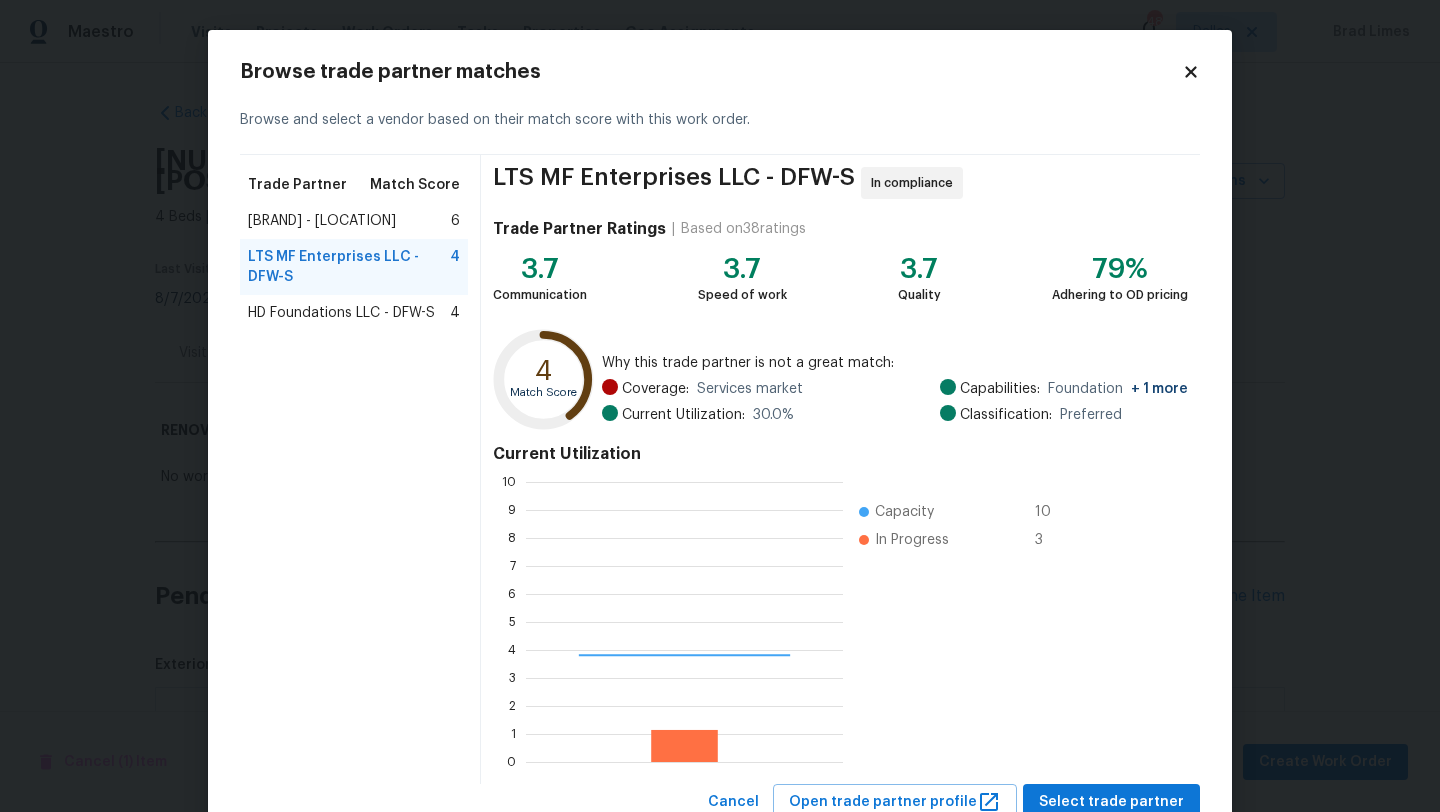 scroll, scrollTop: 2, scrollLeft: 2, axis: both 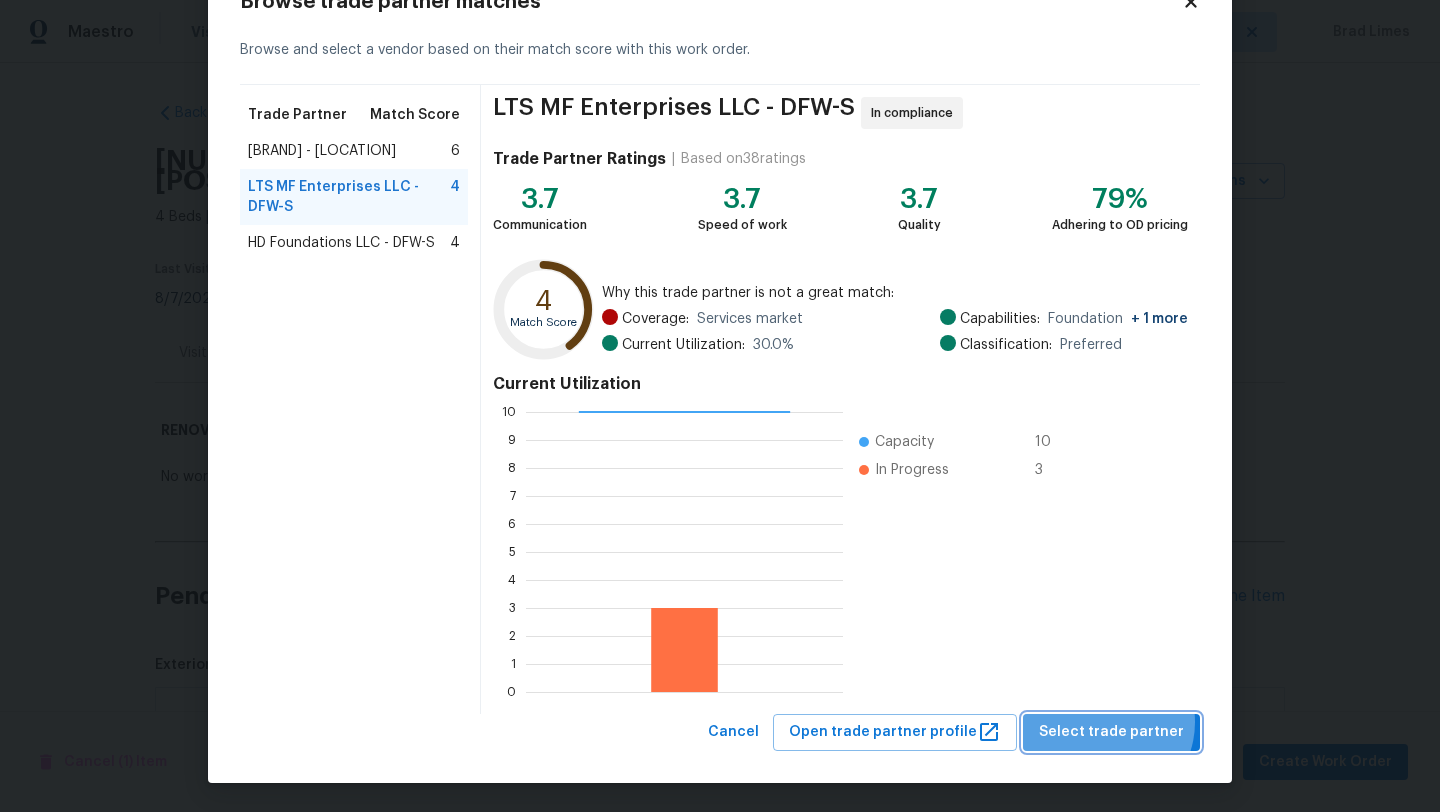 click on "Select trade partner" at bounding box center (1111, 732) 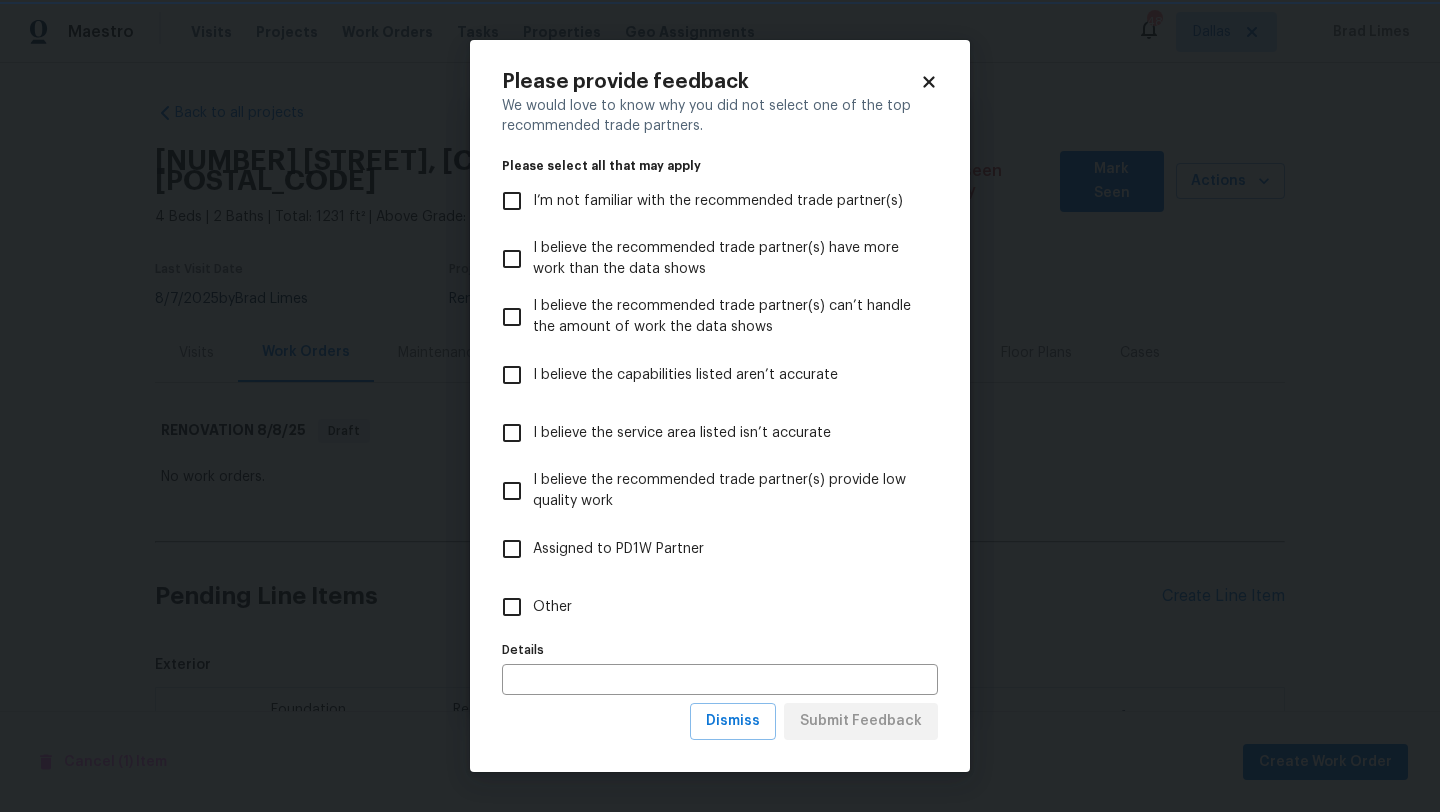 scroll, scrollTop: 0, scrollLeft: 0, axis: both 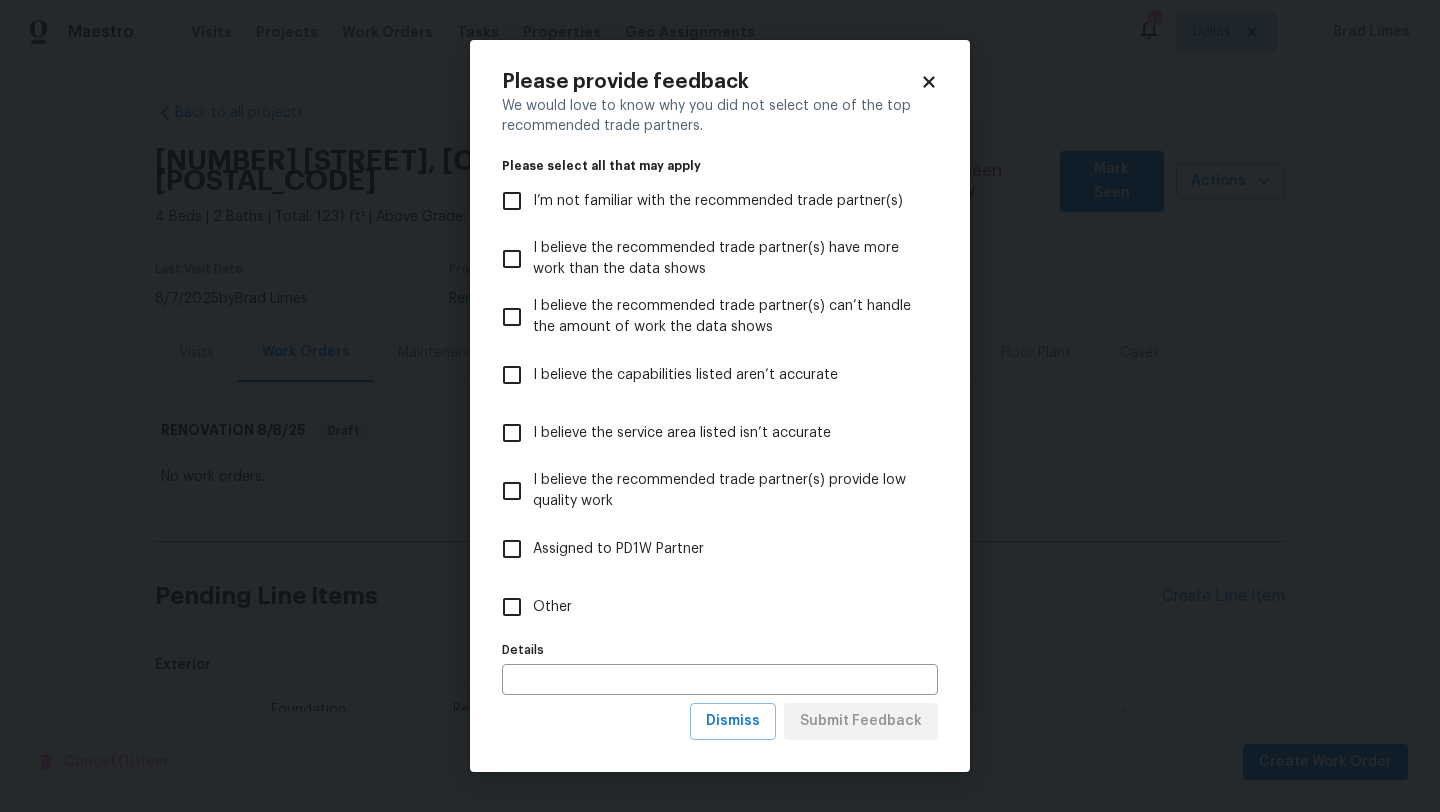 click on "Other" at bounding box center (512, 607) 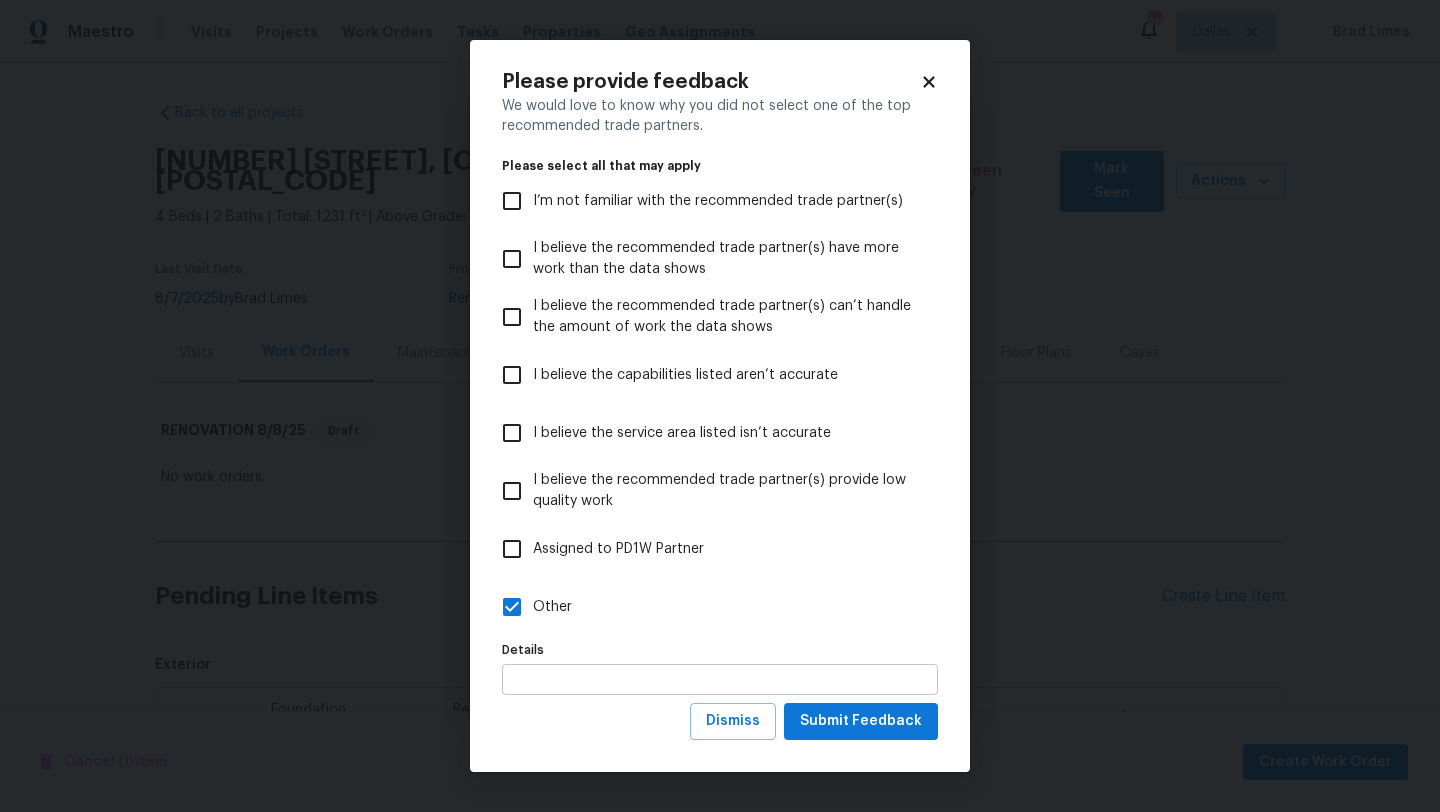 click at bounding box center (720, 679) 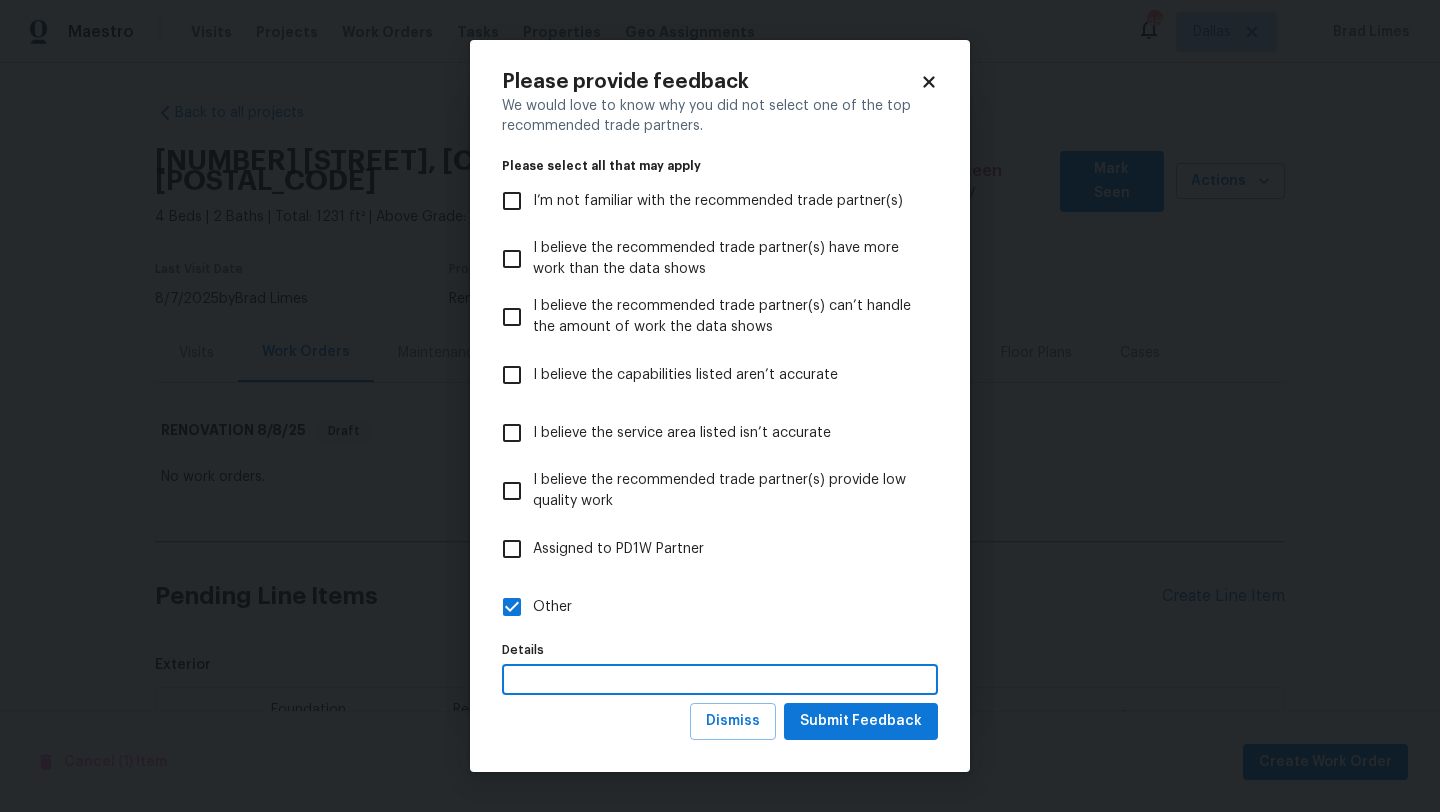 type 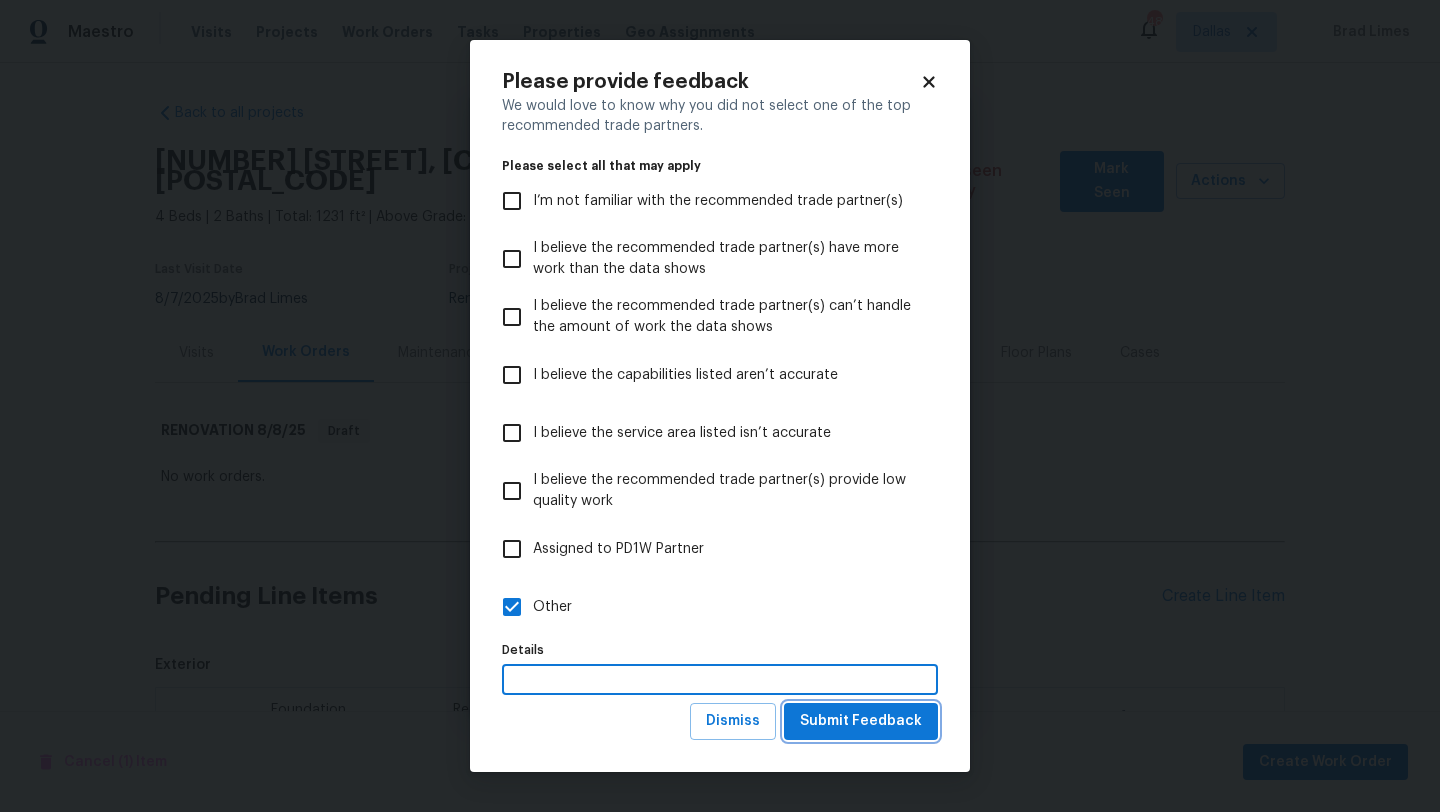 click on "Submit Feedback" at bounding box center [861, 721] 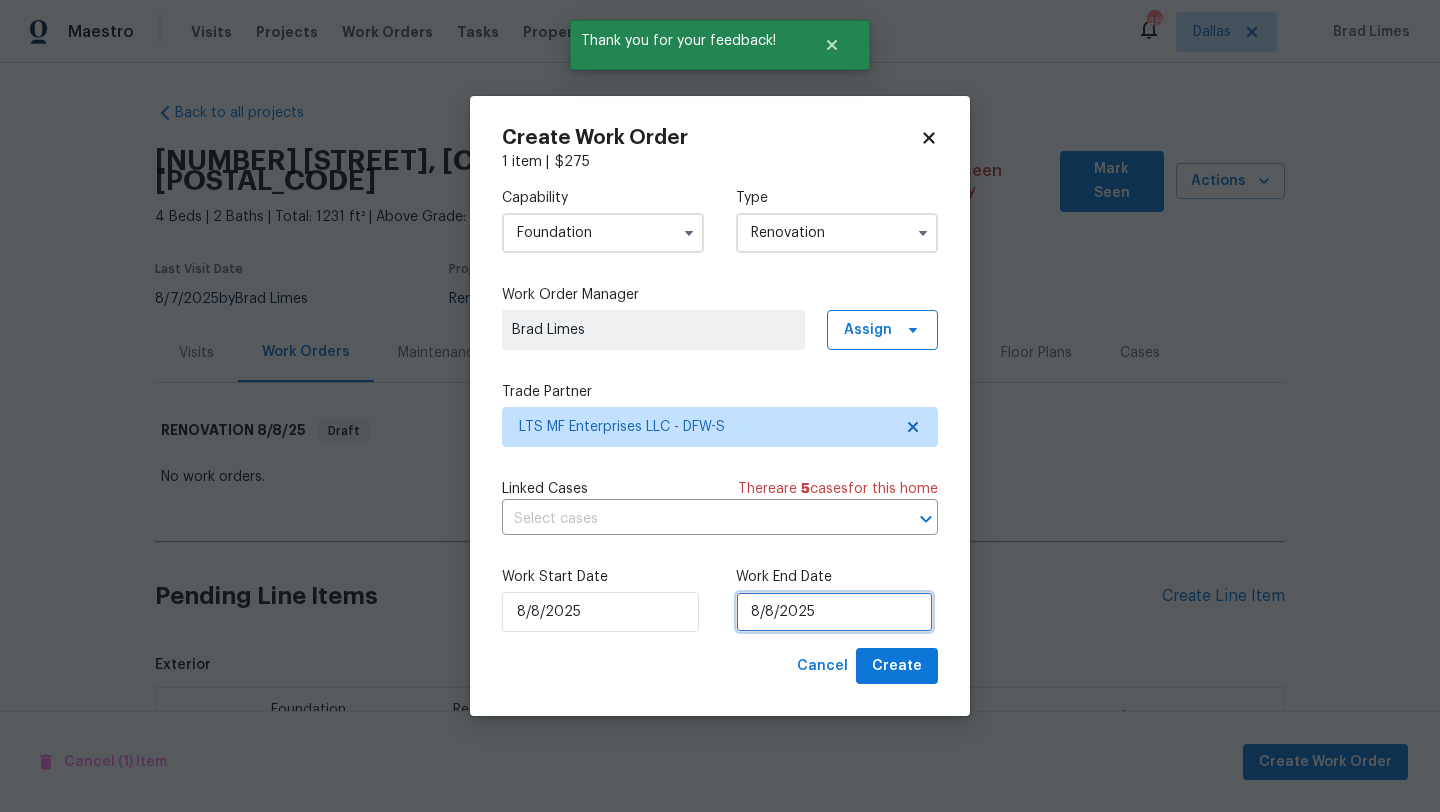 click on "8/8/2025" at bounding box center [834, 612] 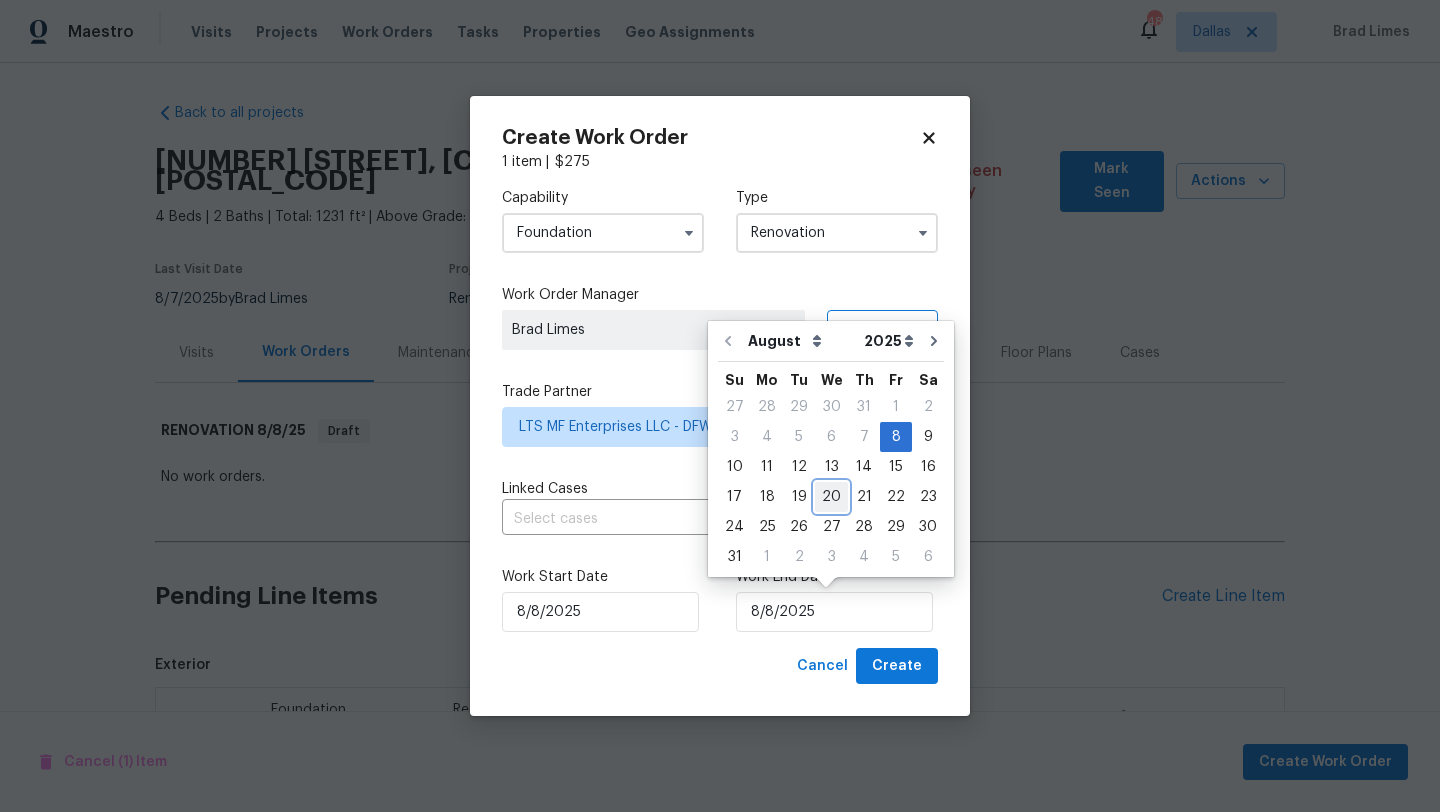 click on "20" at bounding box center [831, 497] 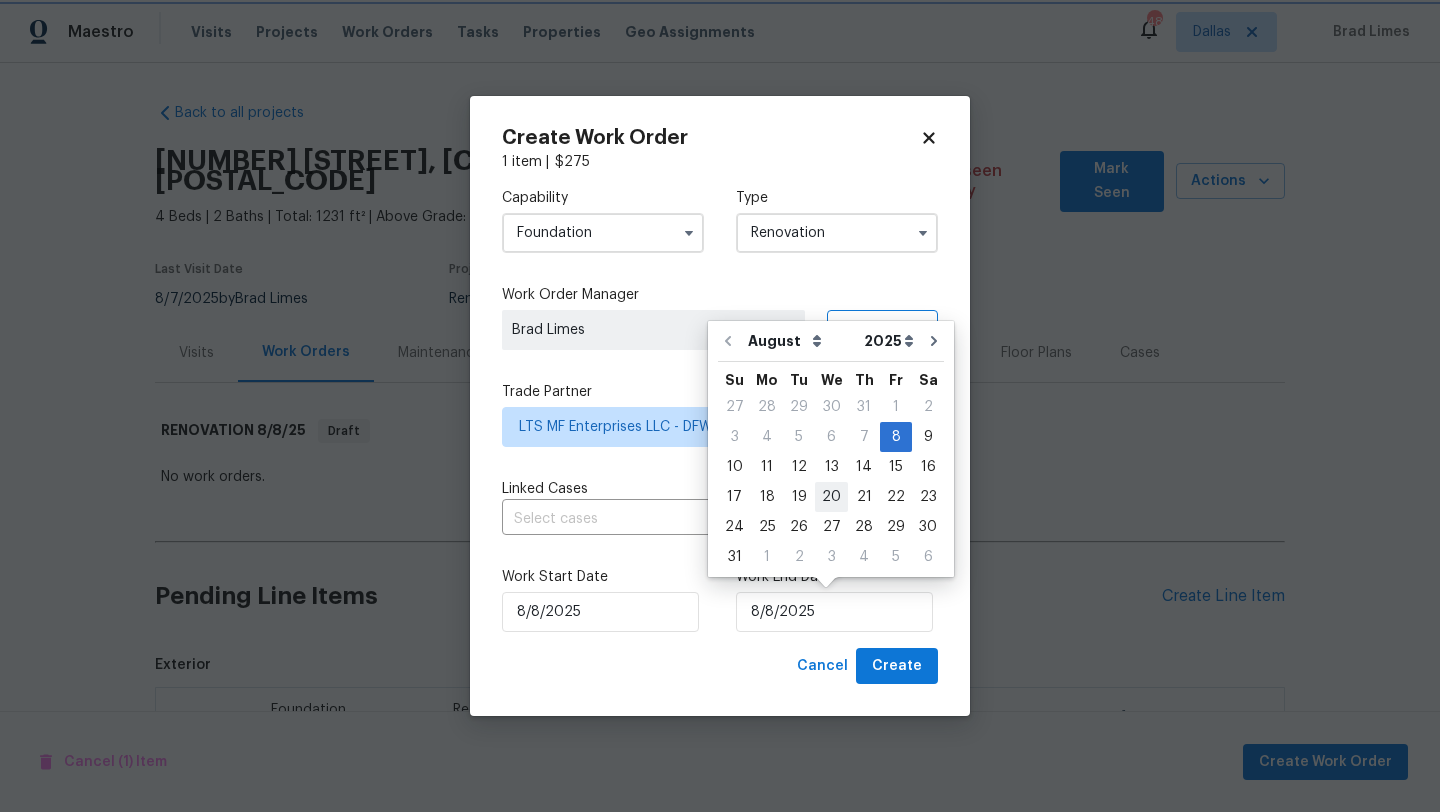 type on "8/20/2025" 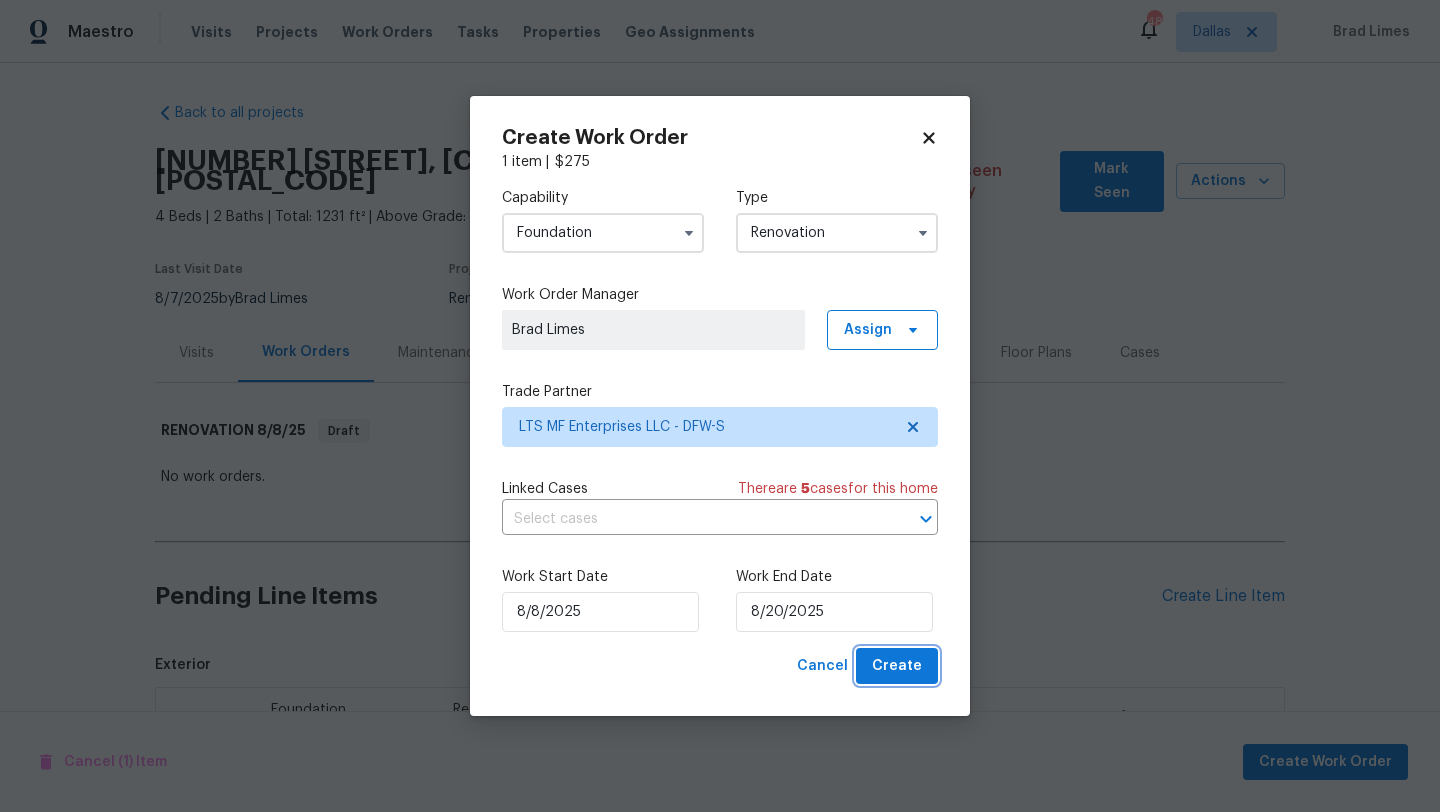 click on "Create" at bounding box center [897, 666] 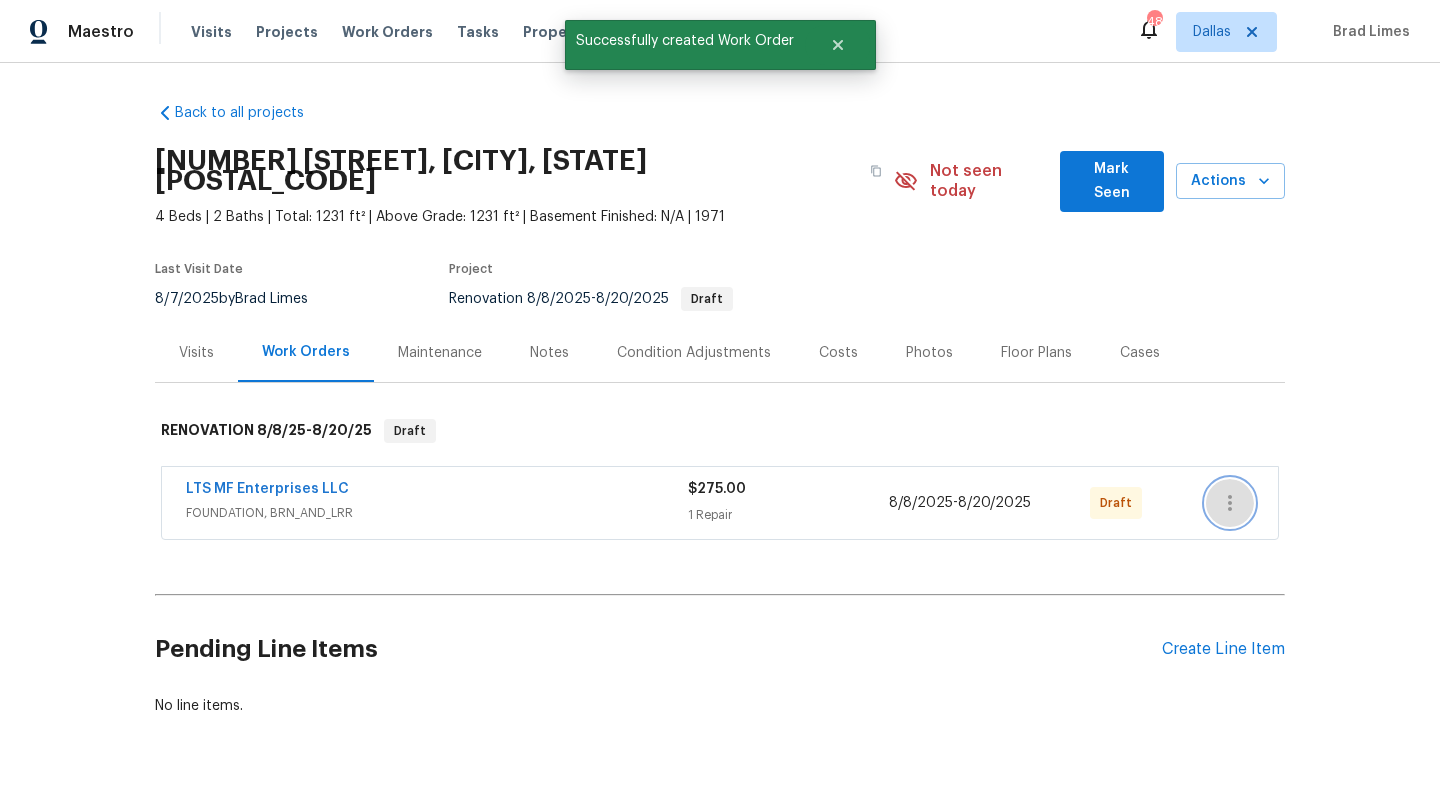 click at bounding box center [1230, 503] 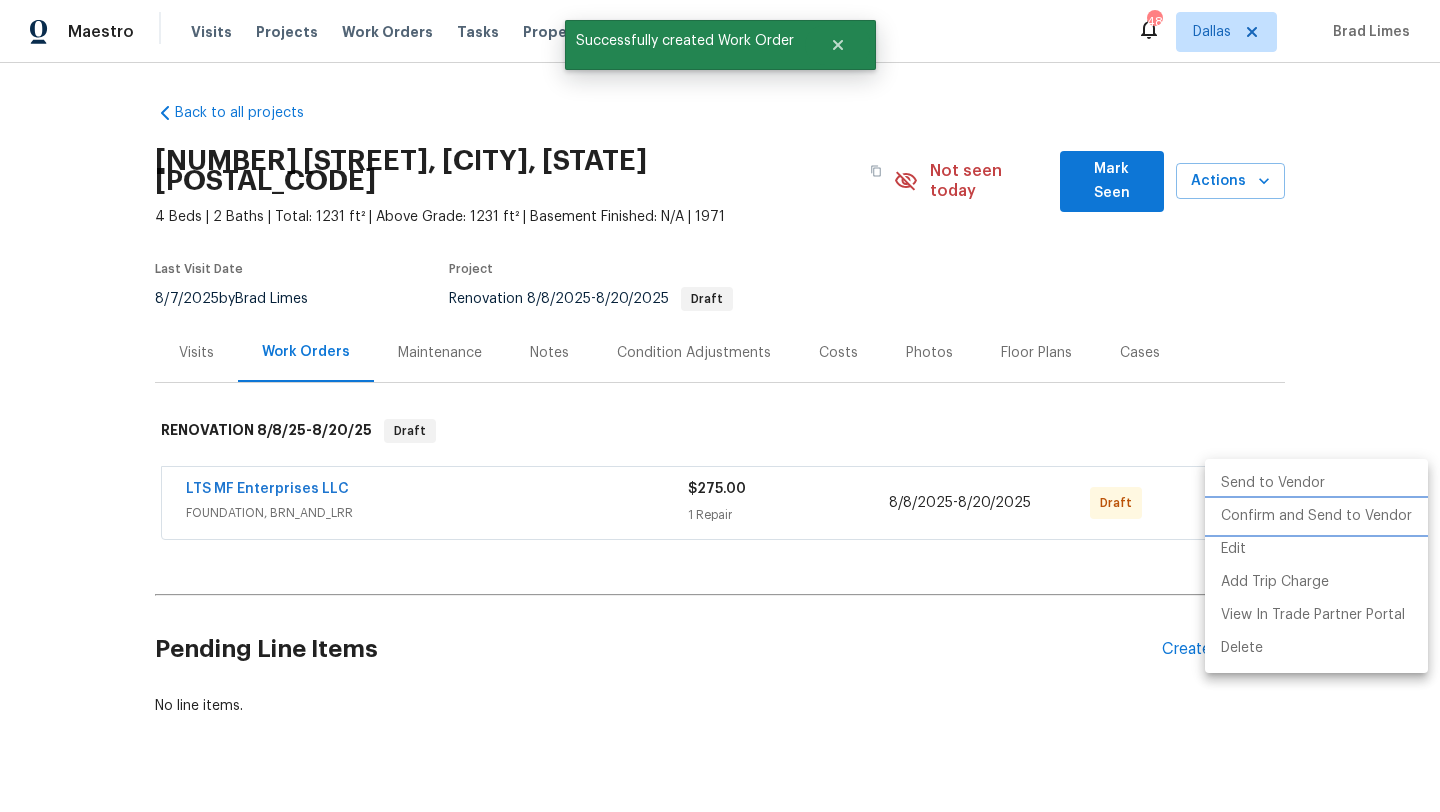 click on "Confirm and Send to Vendor" at bounding box center [1316, 516] 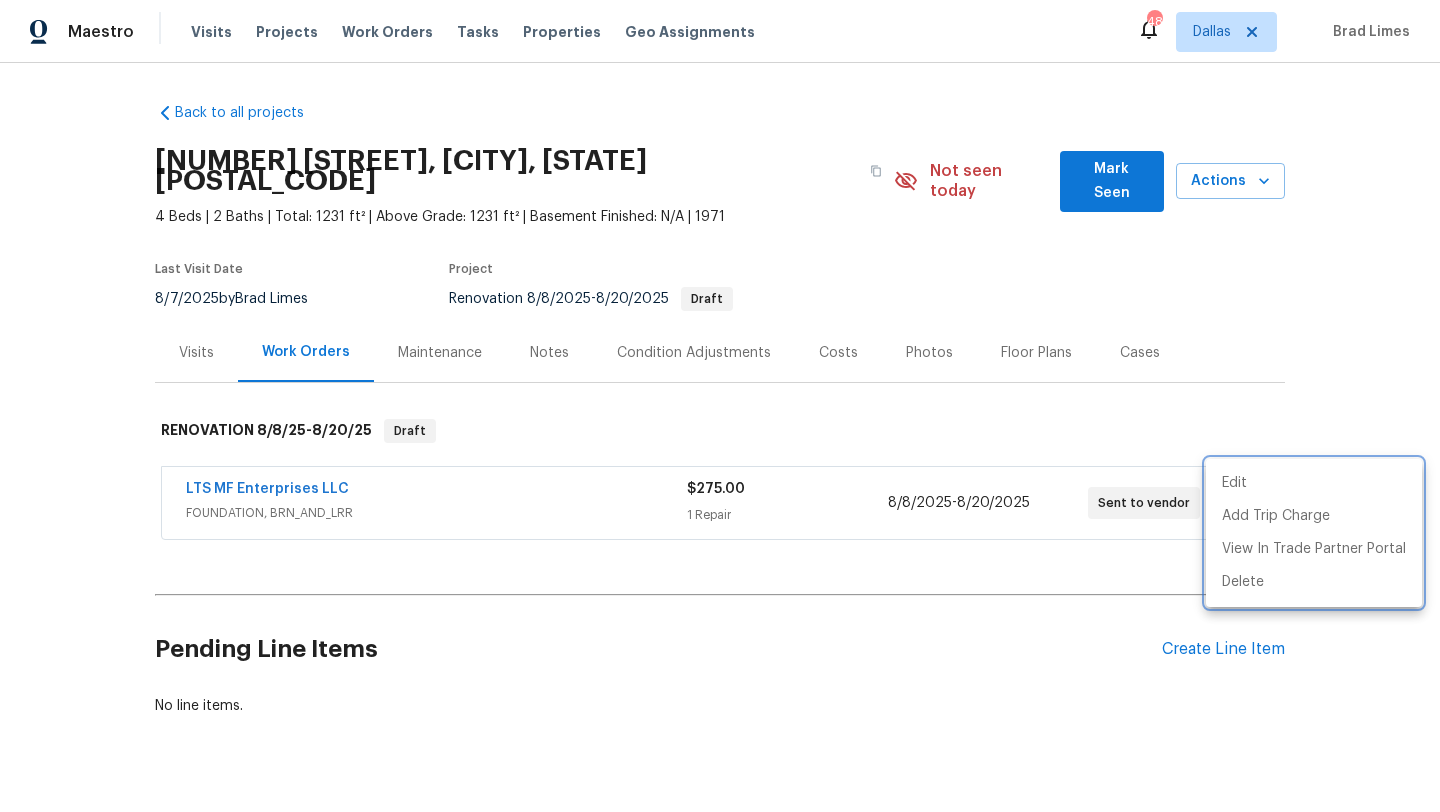 click at bounding box center [720, 406] 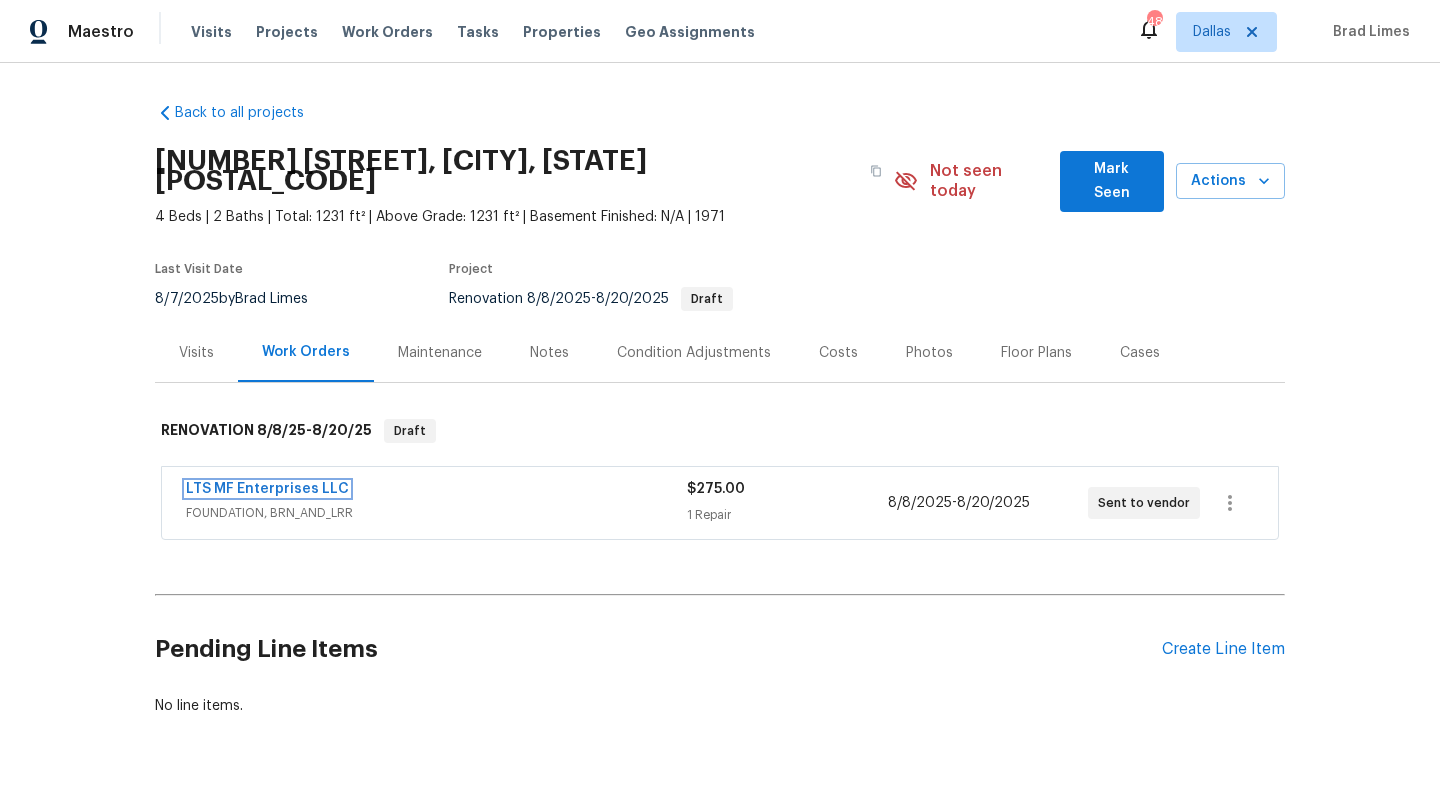 click on "LTS MF Enterprises LLC" at bounding box center (267, 489) 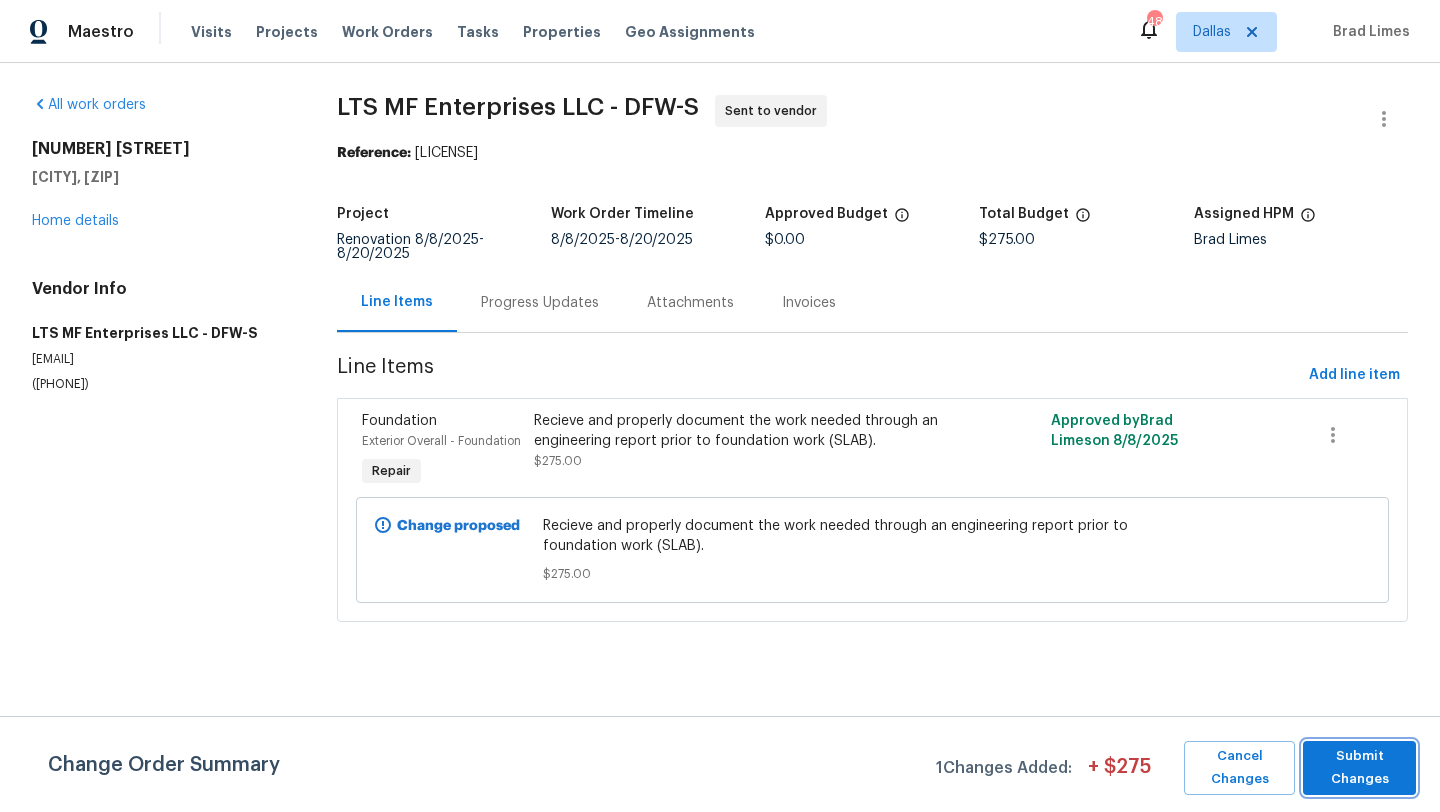 click on "Submit Changes" at bounding box center [1359, 768] 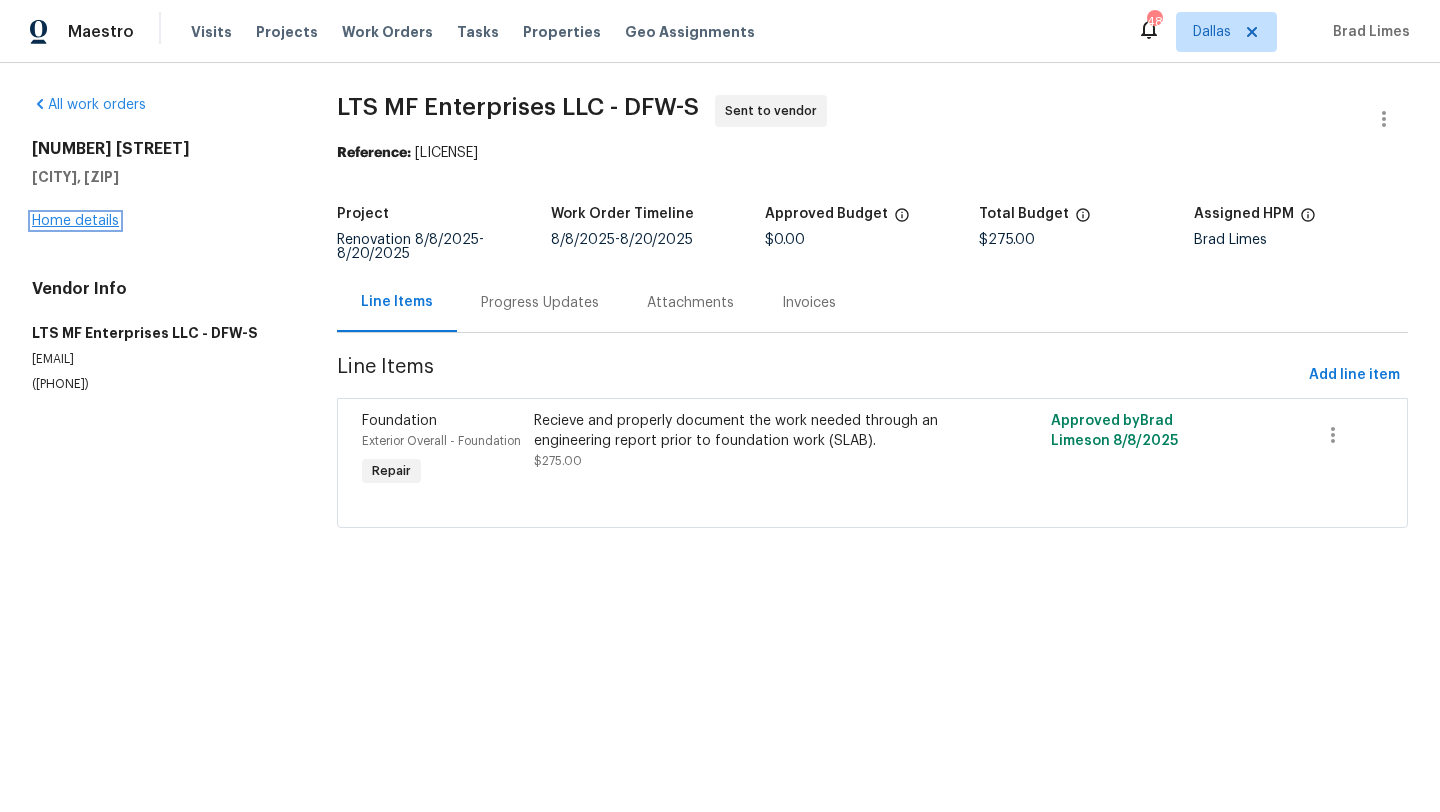 click on "Home details" at bounding box center [75, 221] 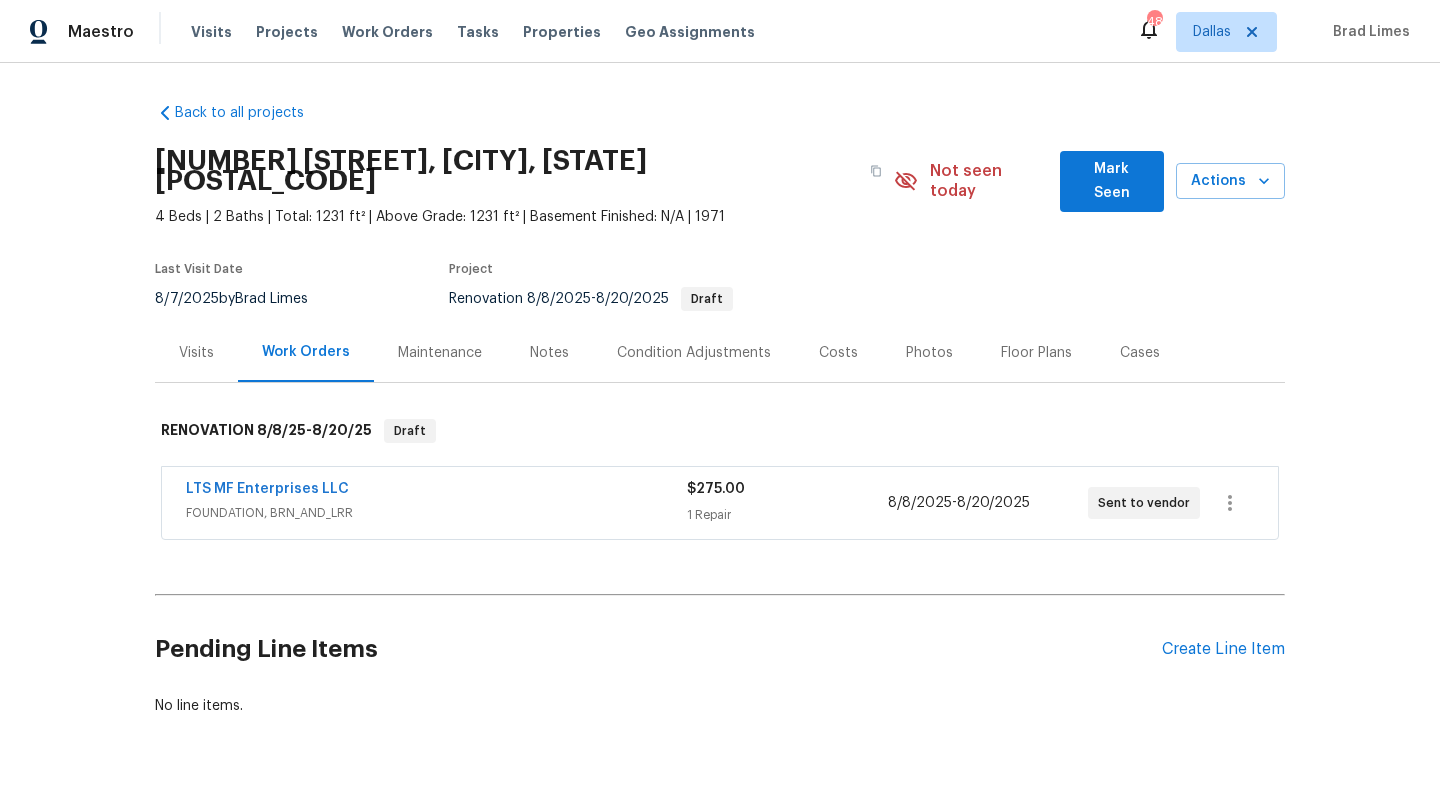 click on "Costs" at bounding box center (838, 353) 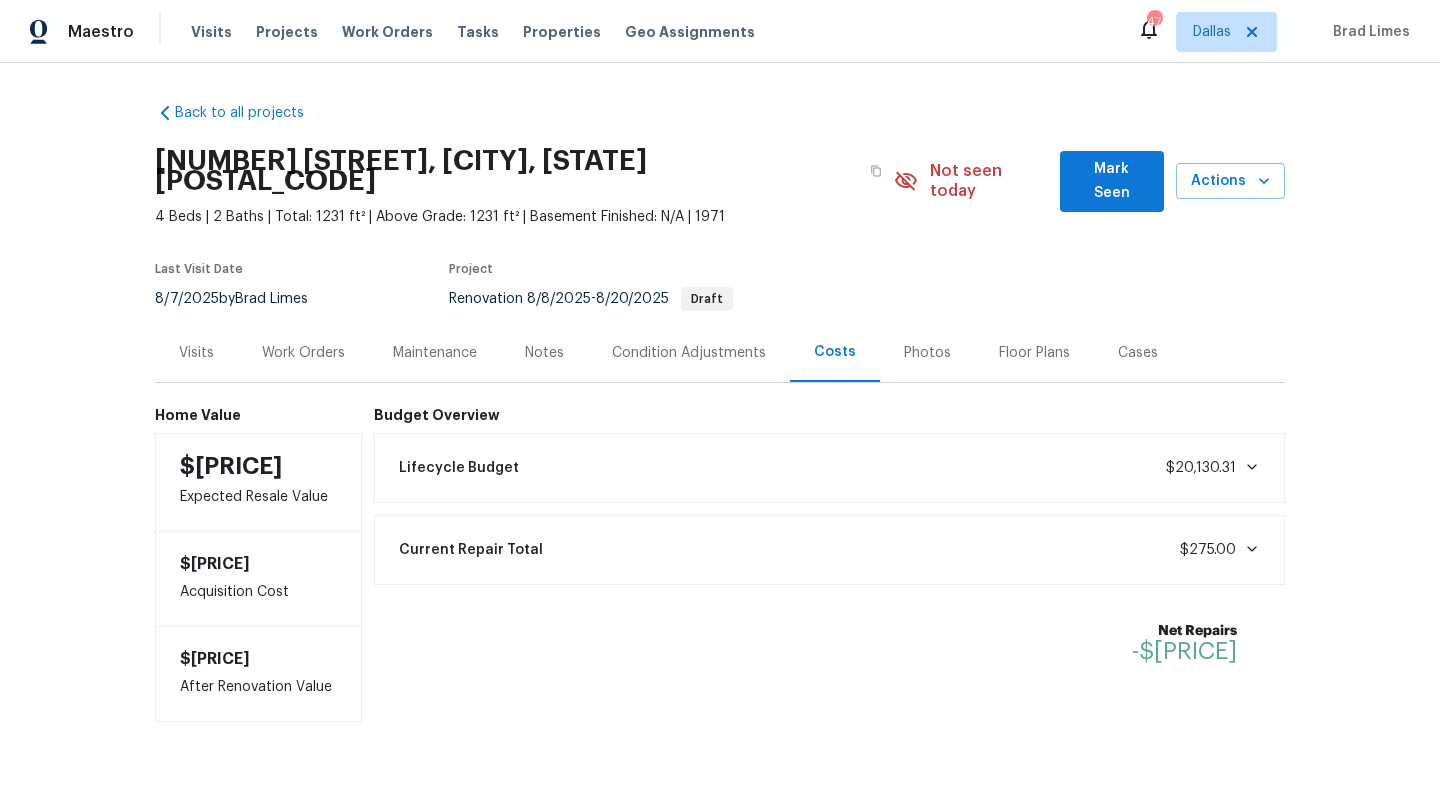 click on "Work Orders" at bounding box center [303, 353] 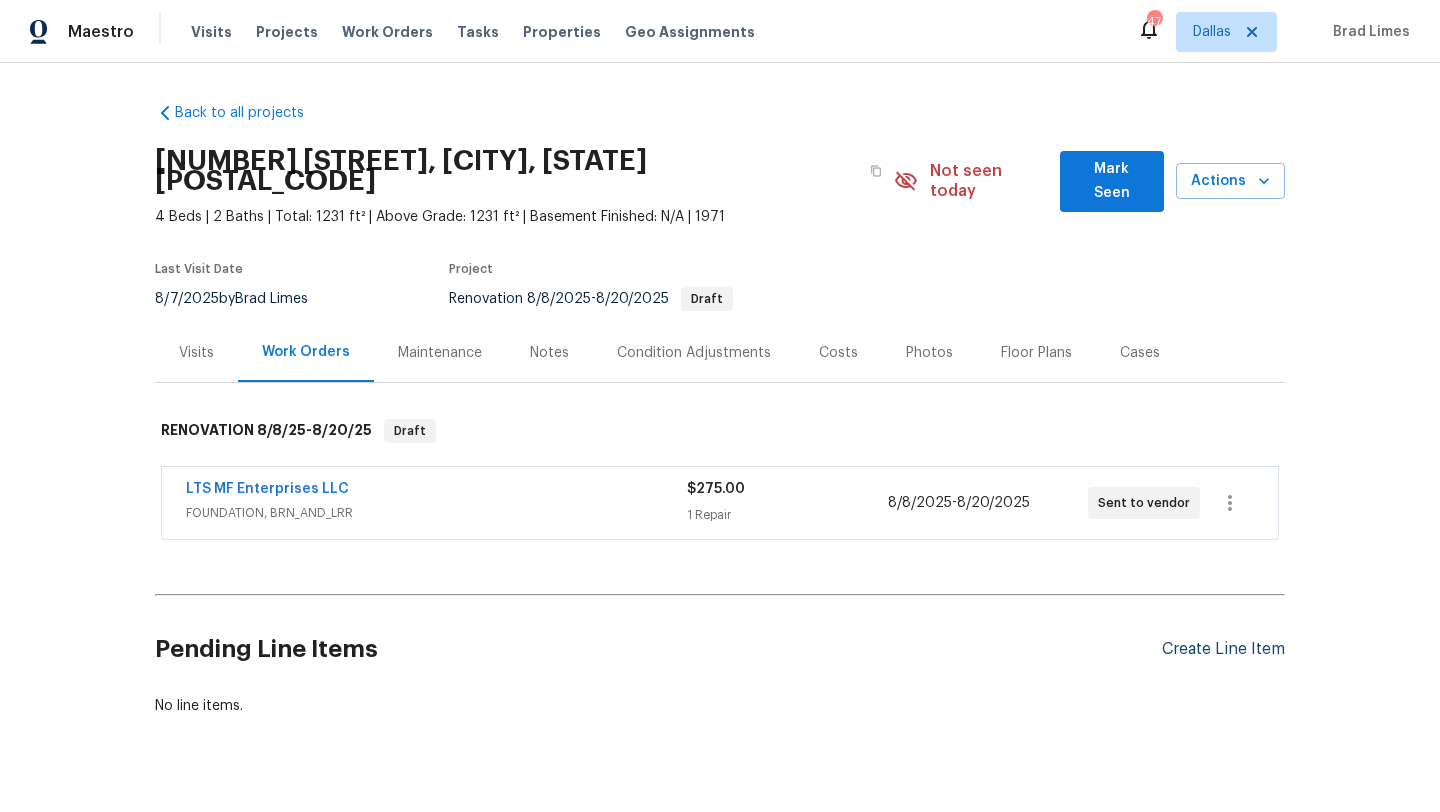 click on "Create Line Item" at bounding box center (1223, 649) 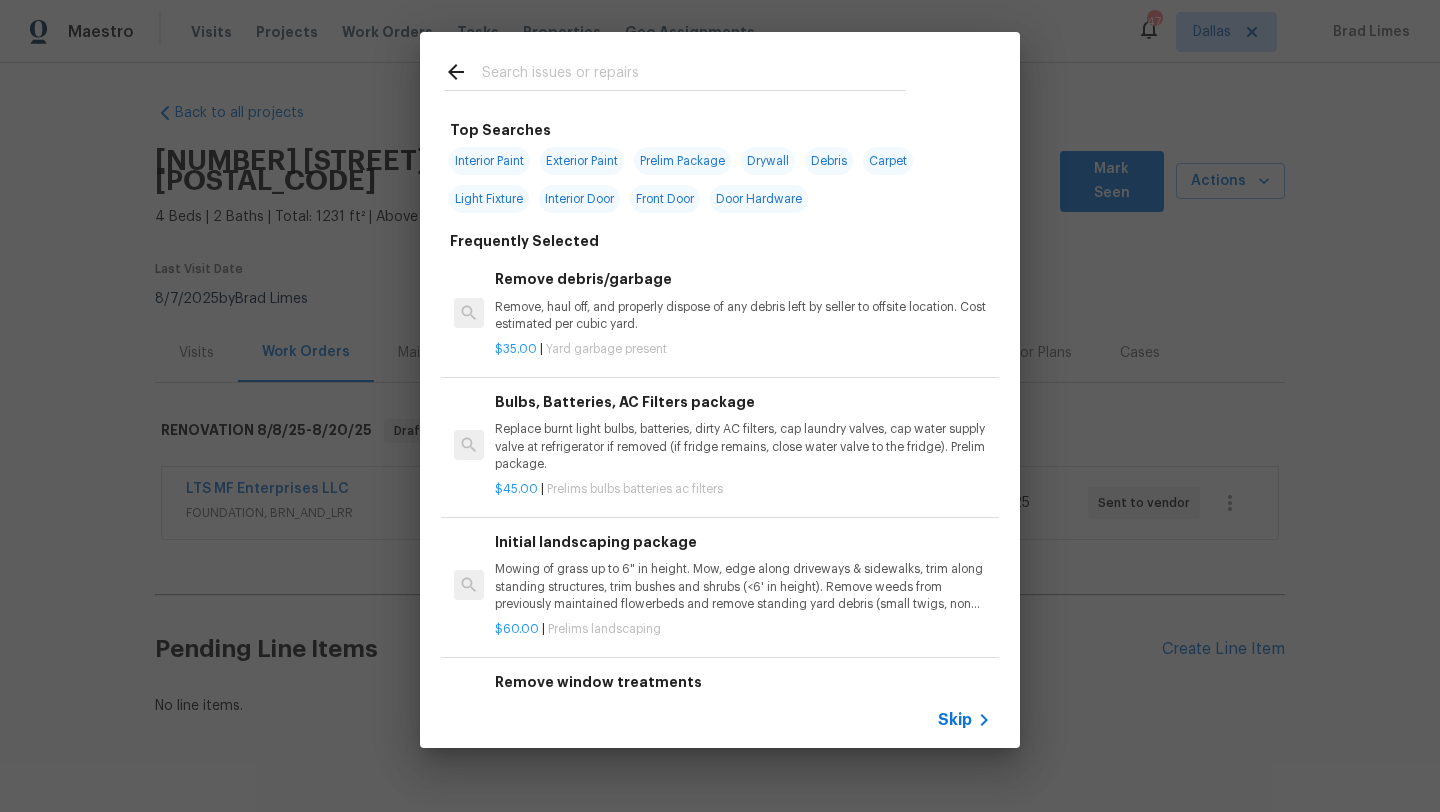 click at bounding box center (694, 75) 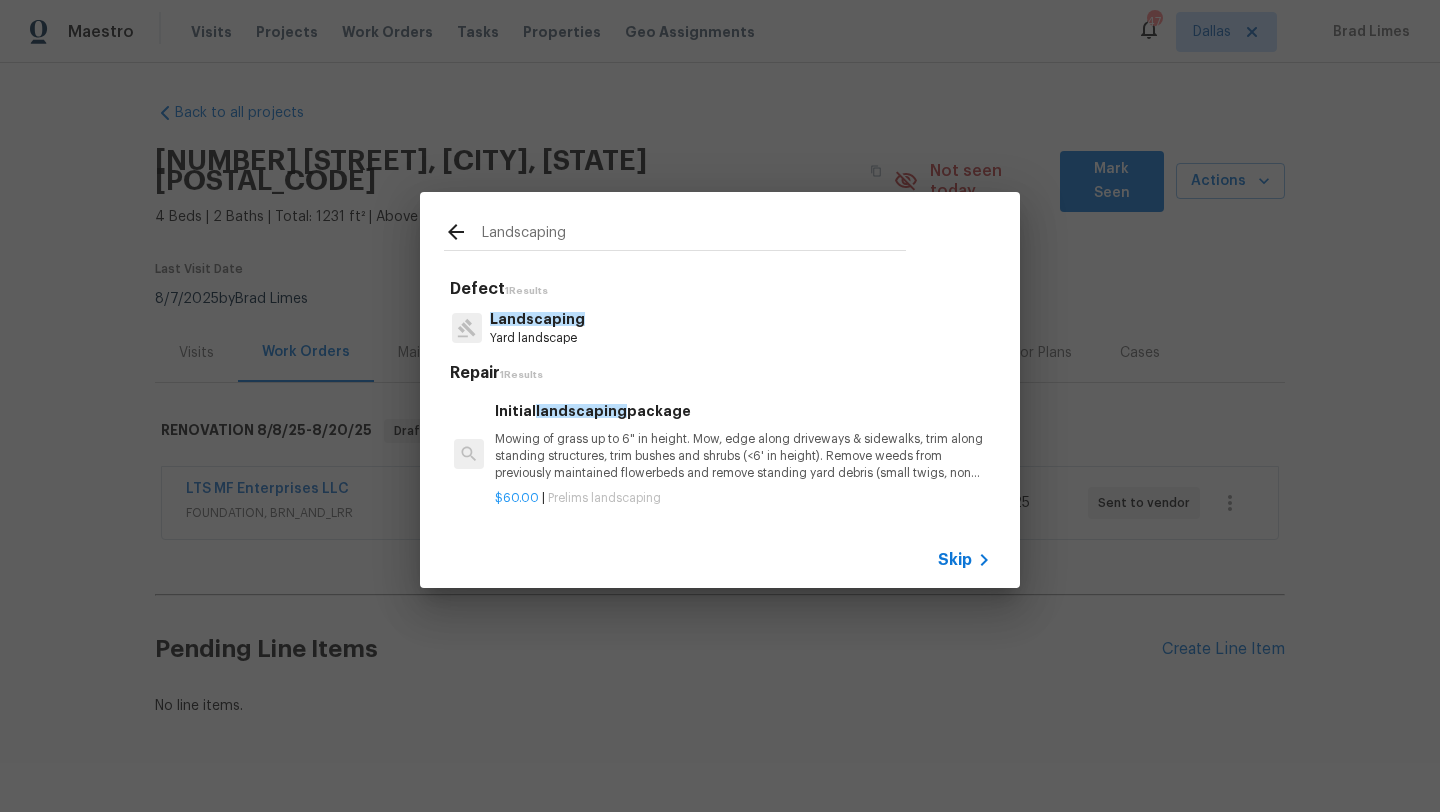 type on "Landscaping" 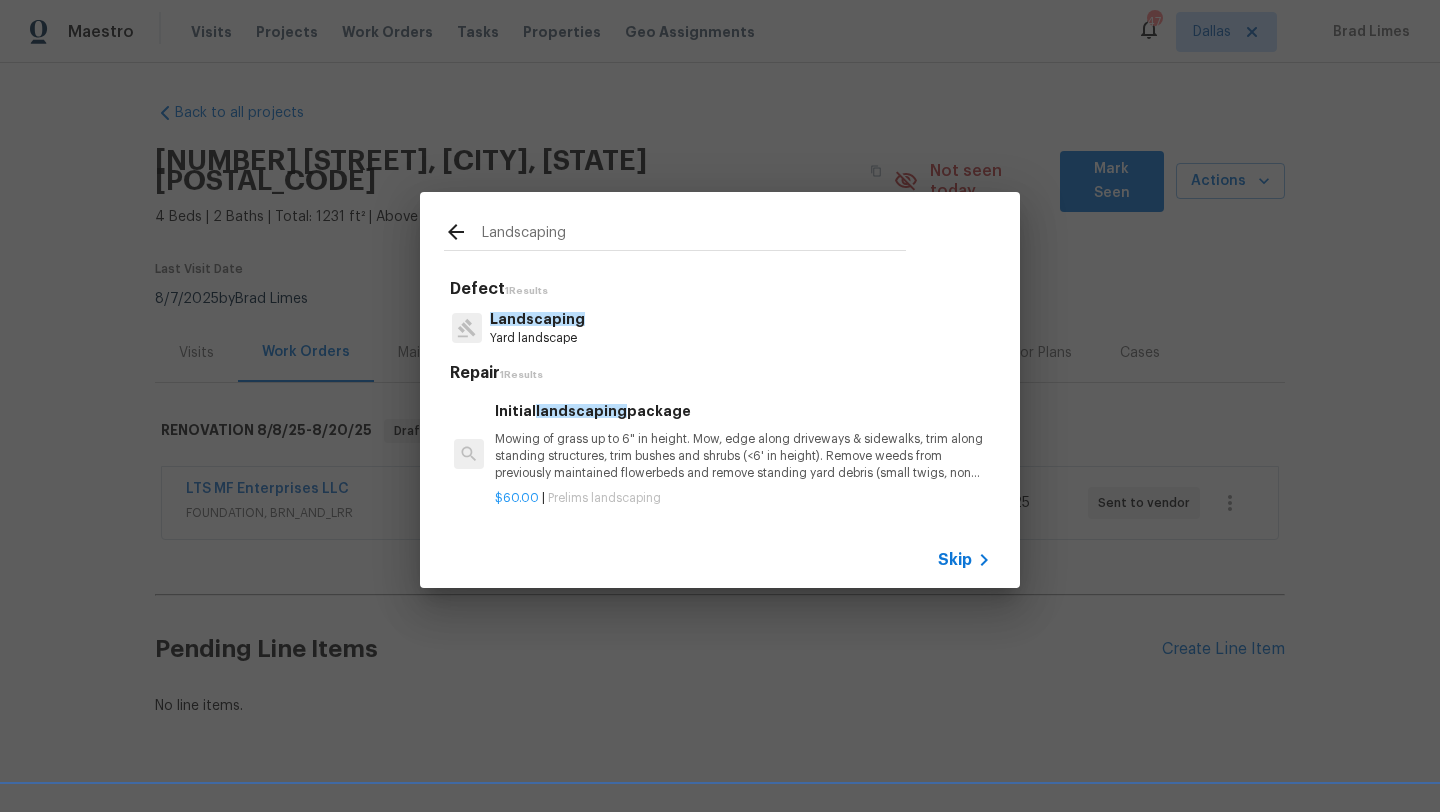 click on "Skip" at bounding box center (955, 560) 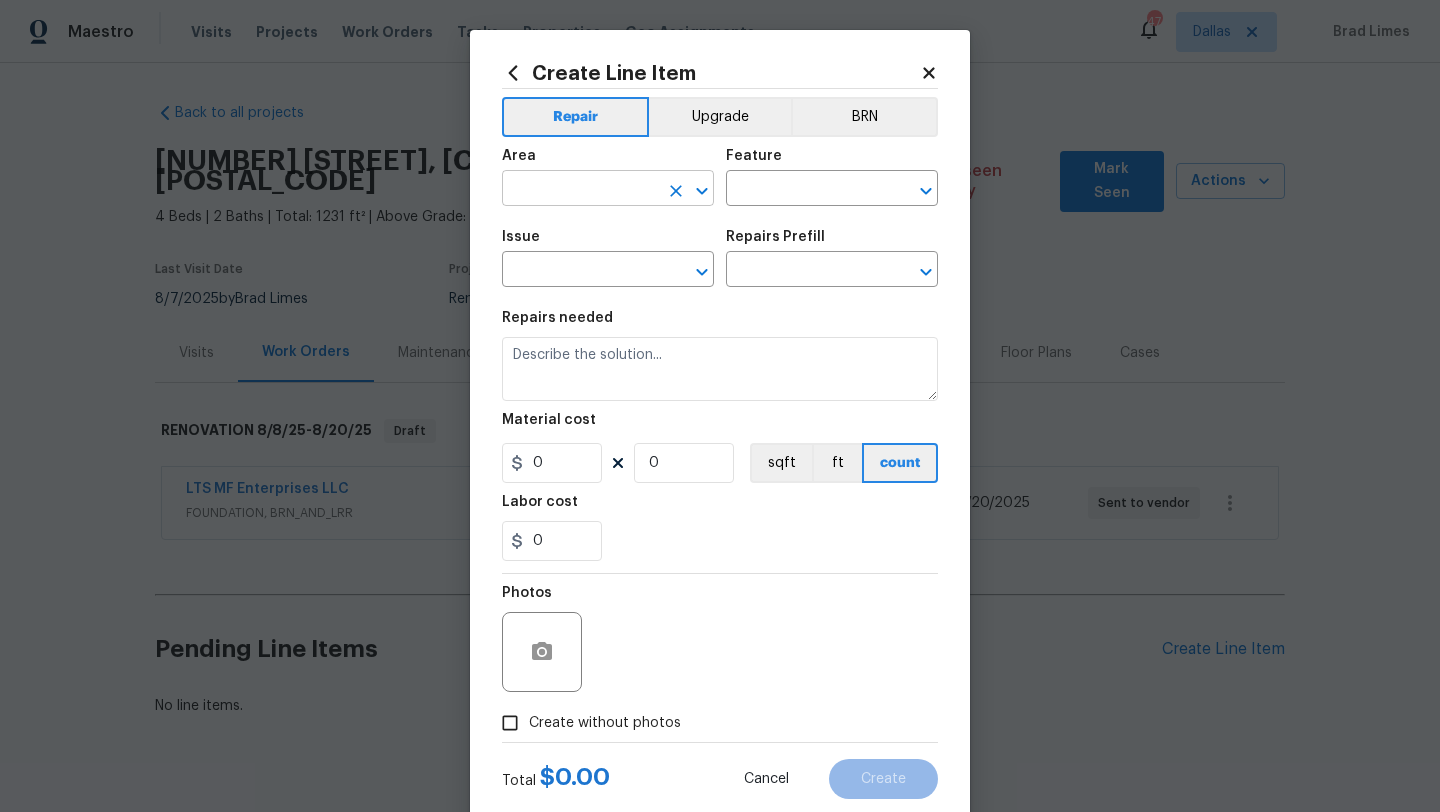 click at bounding box center (580, 190) 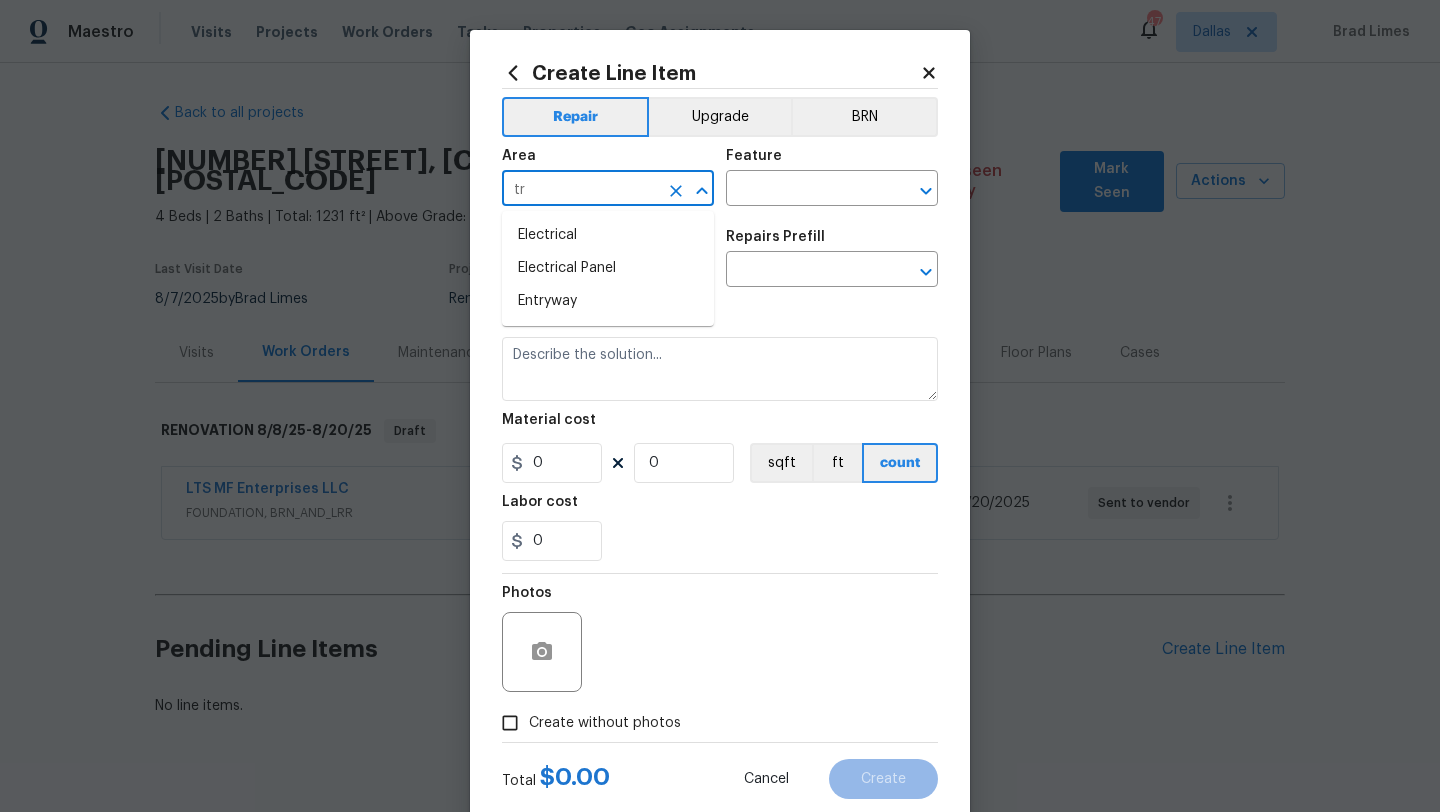 type on "t" 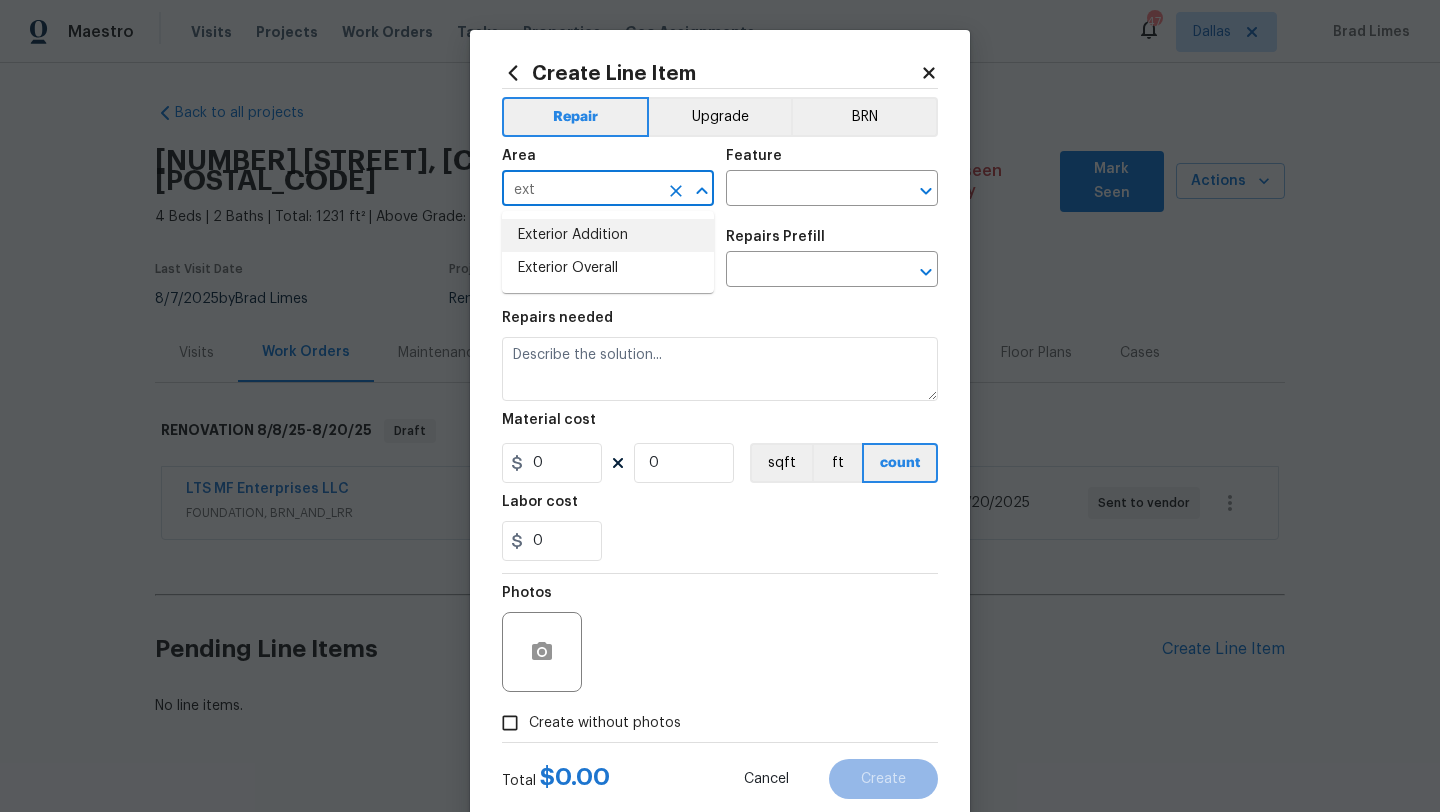 click on "Exterior Overall" at bounding box center [608, 268] 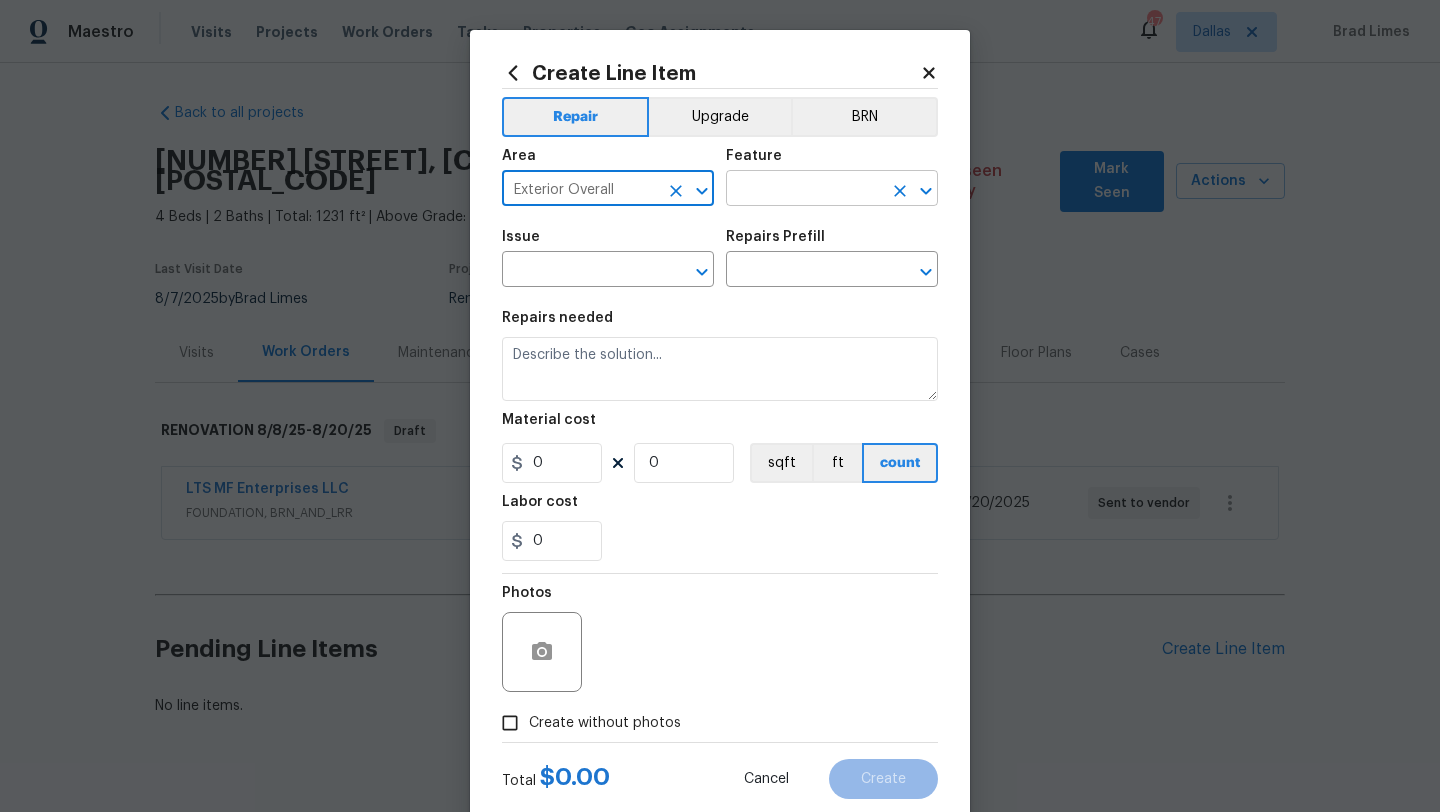 type on "Exterior Overall" 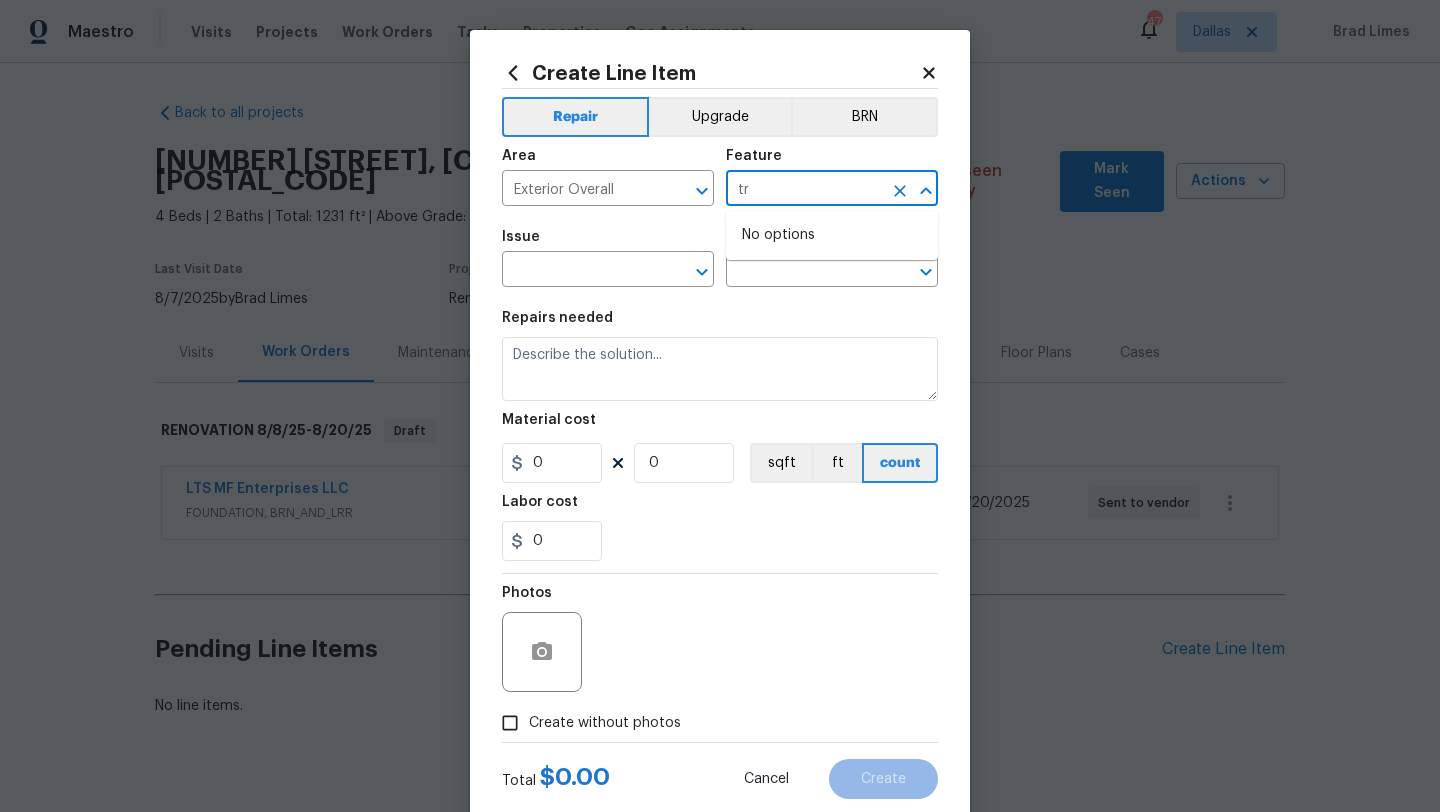 type on "t" 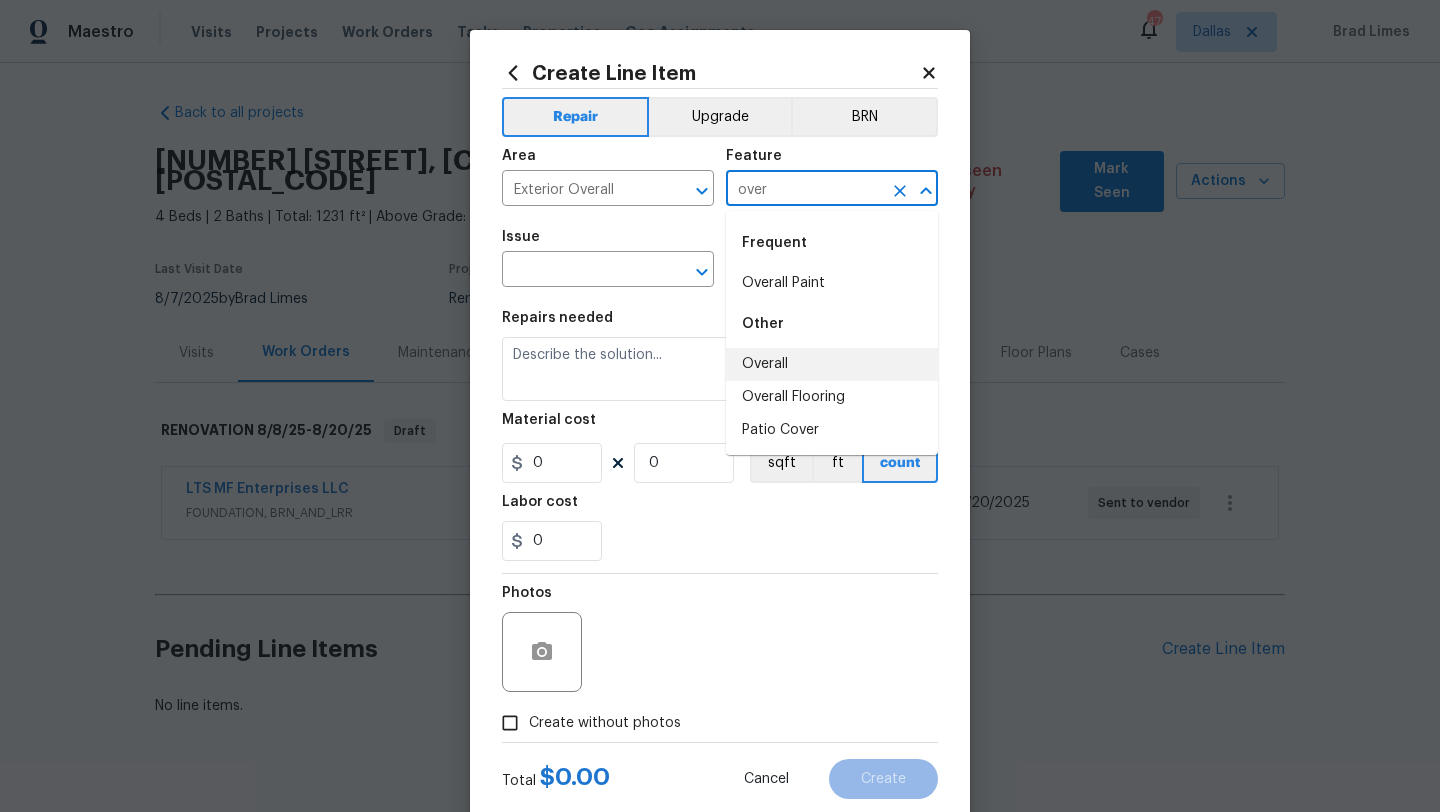 click on "Overall" at bounding box center [832, 364] 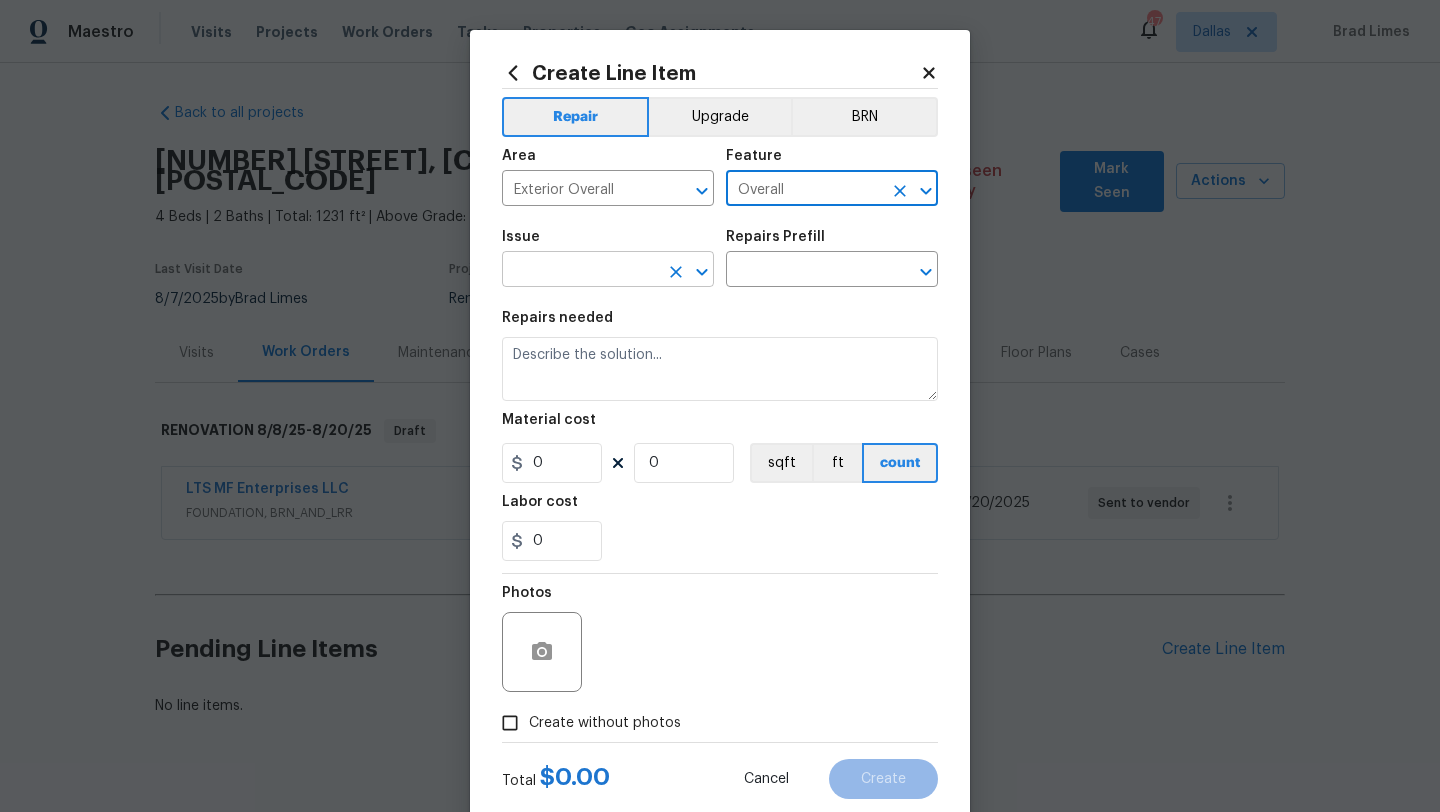 type on "Overall" 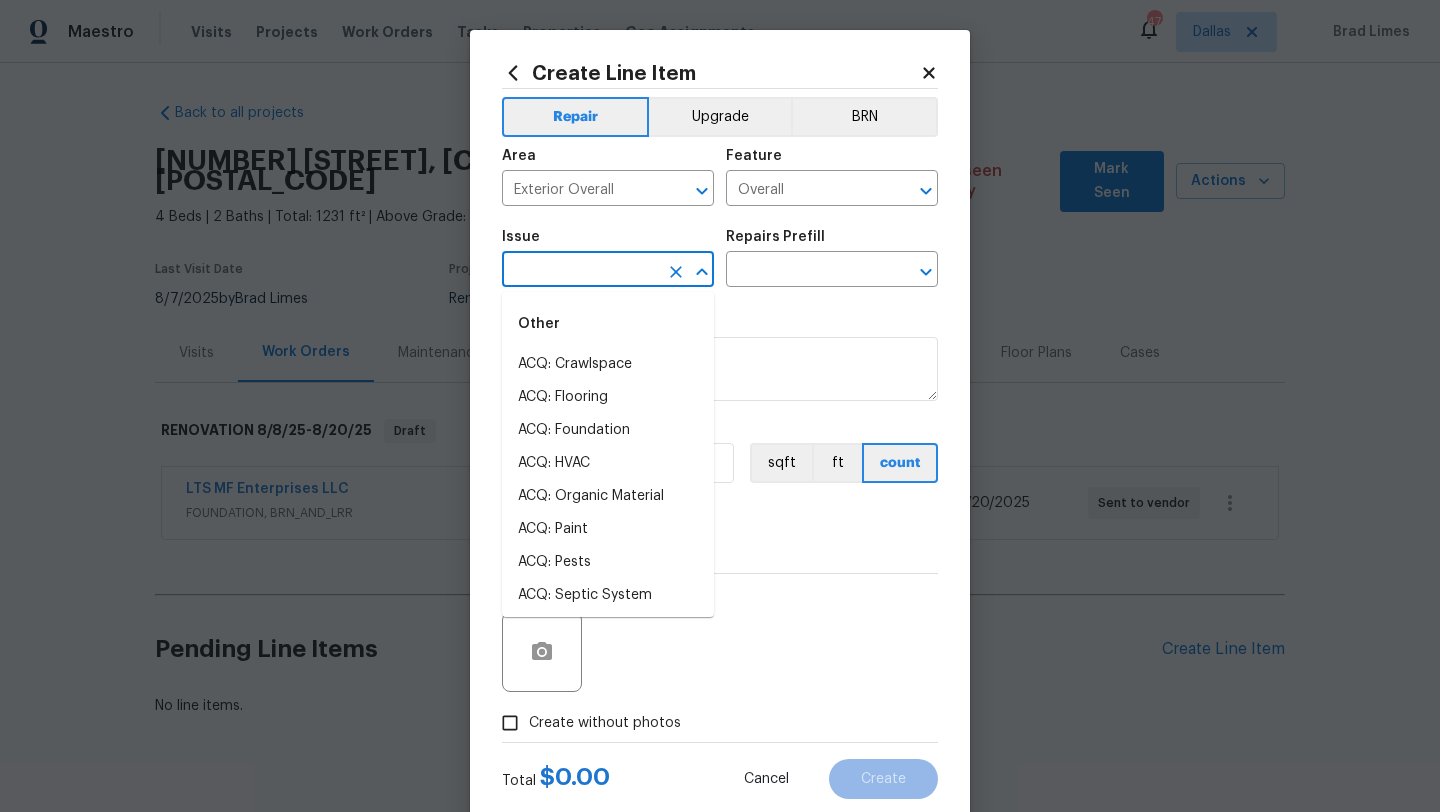 click at bounding box center (580, 271) 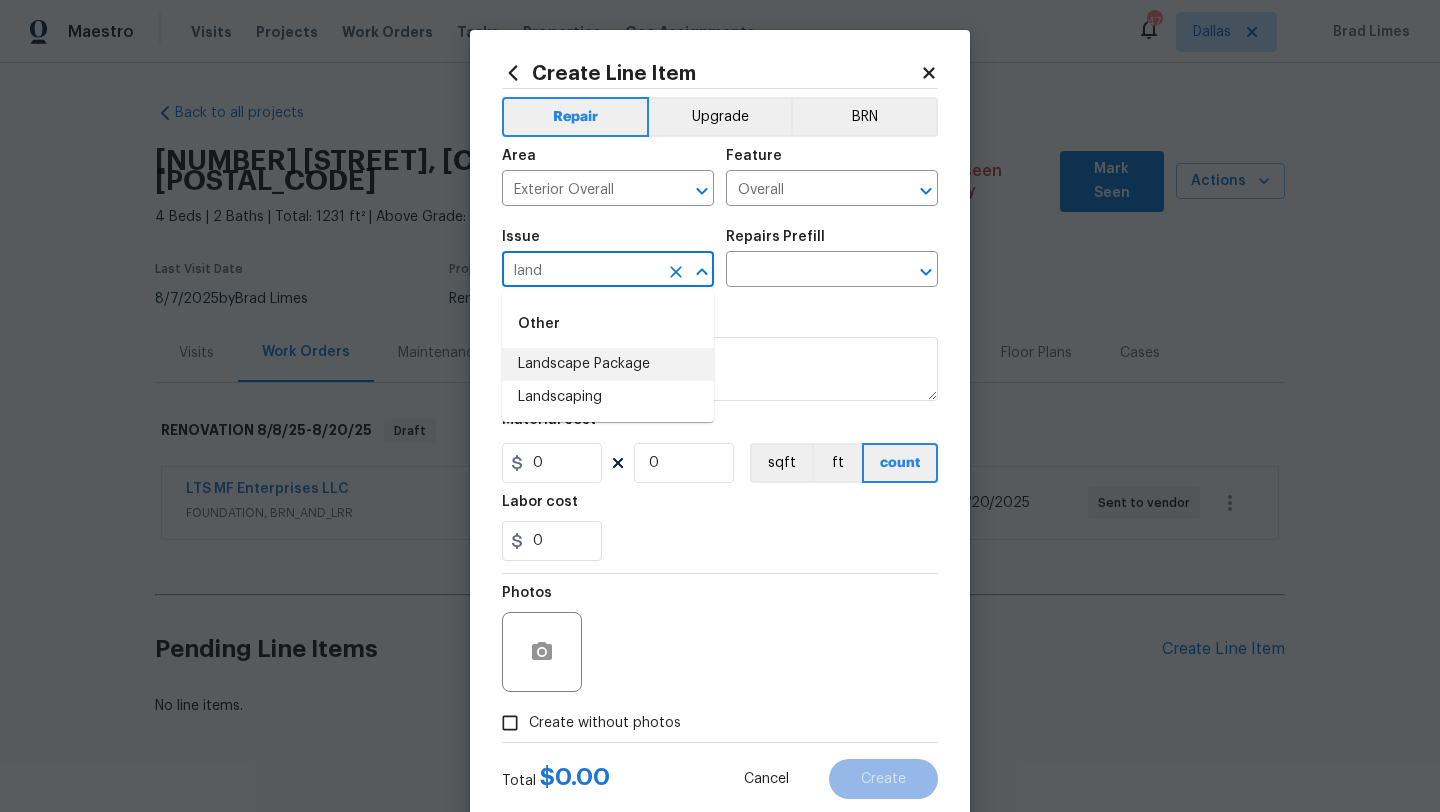 click on "Landscaping" at bounding box center [608, 397] 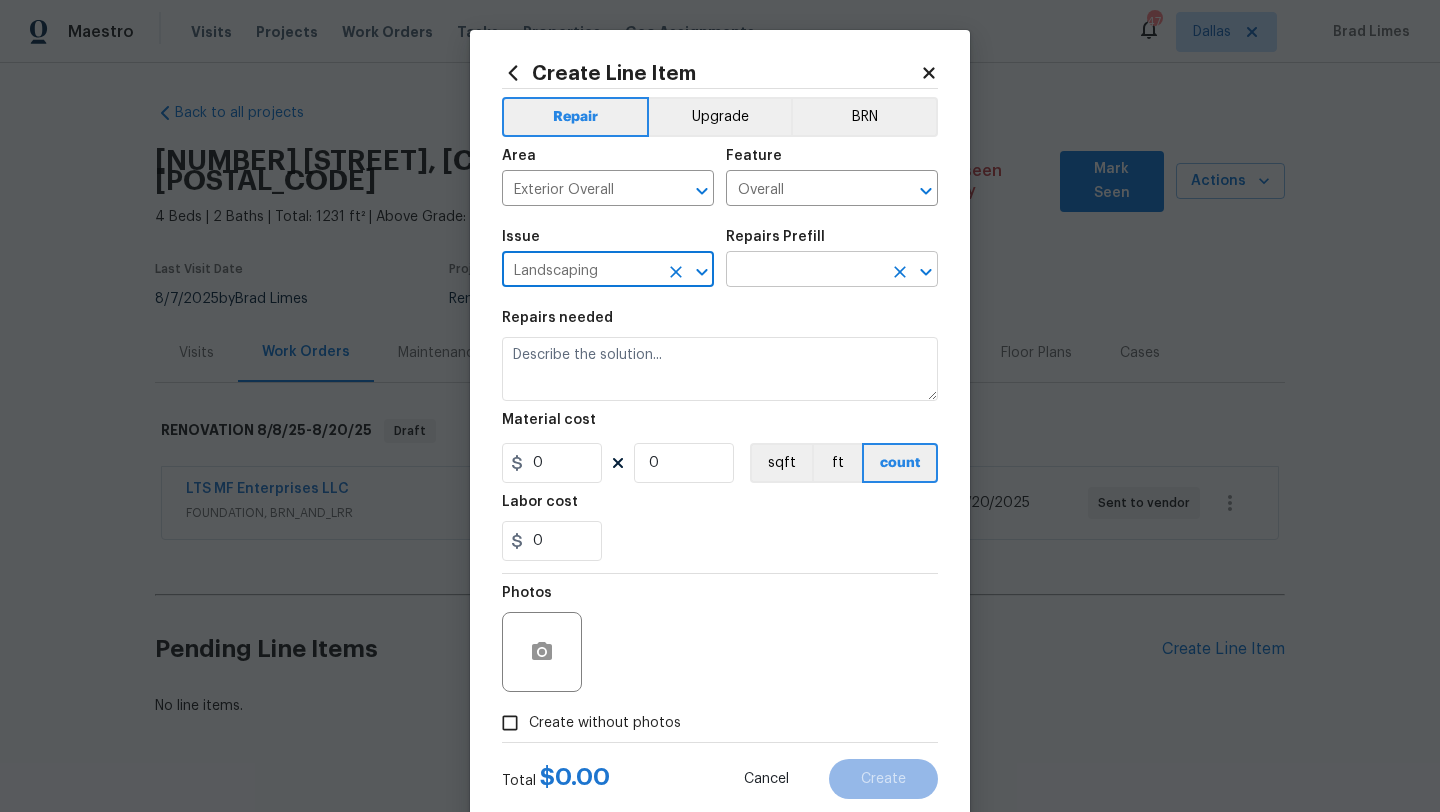 type on "Landscaping" 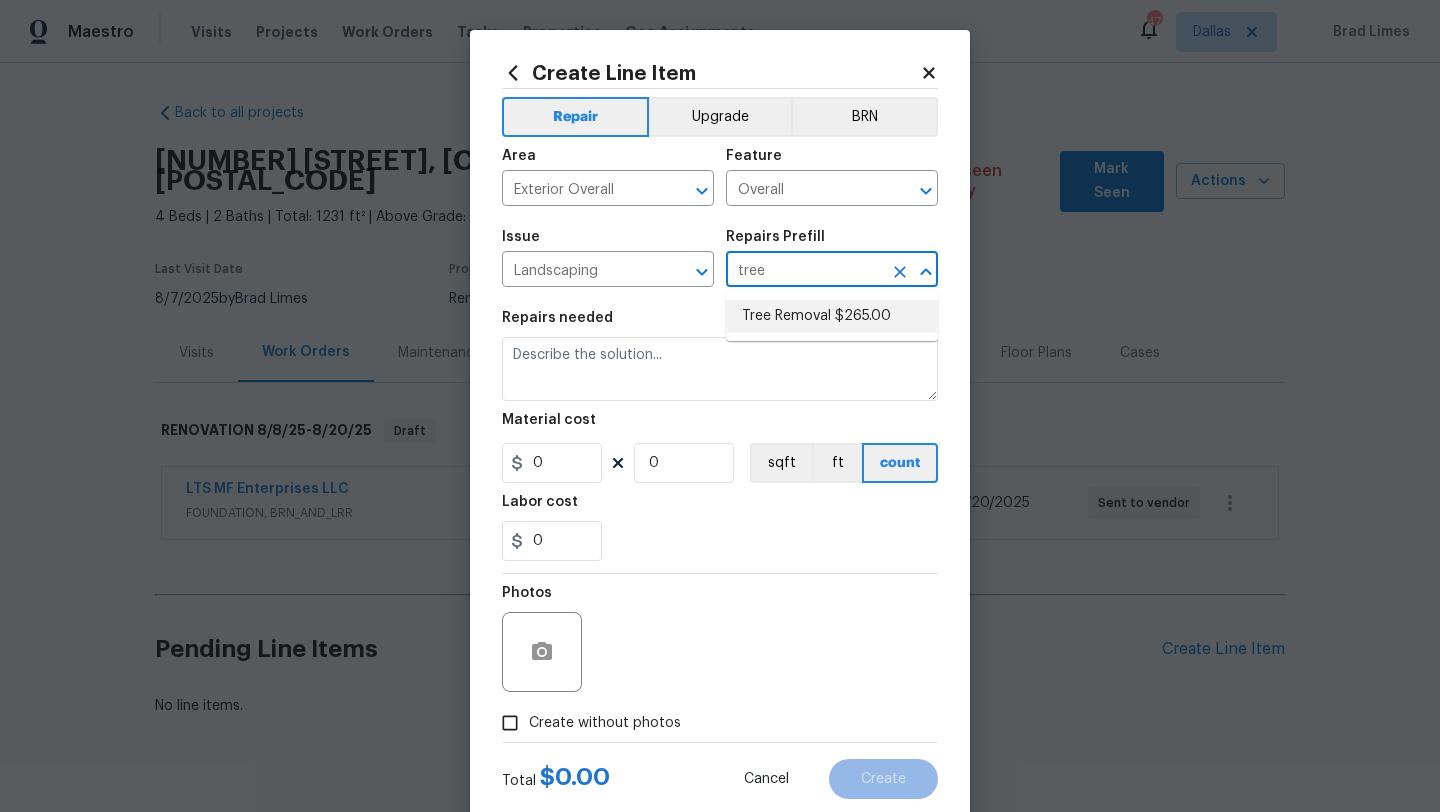 click on "Tree Removal $265.00" at bounding box center (832, 316) 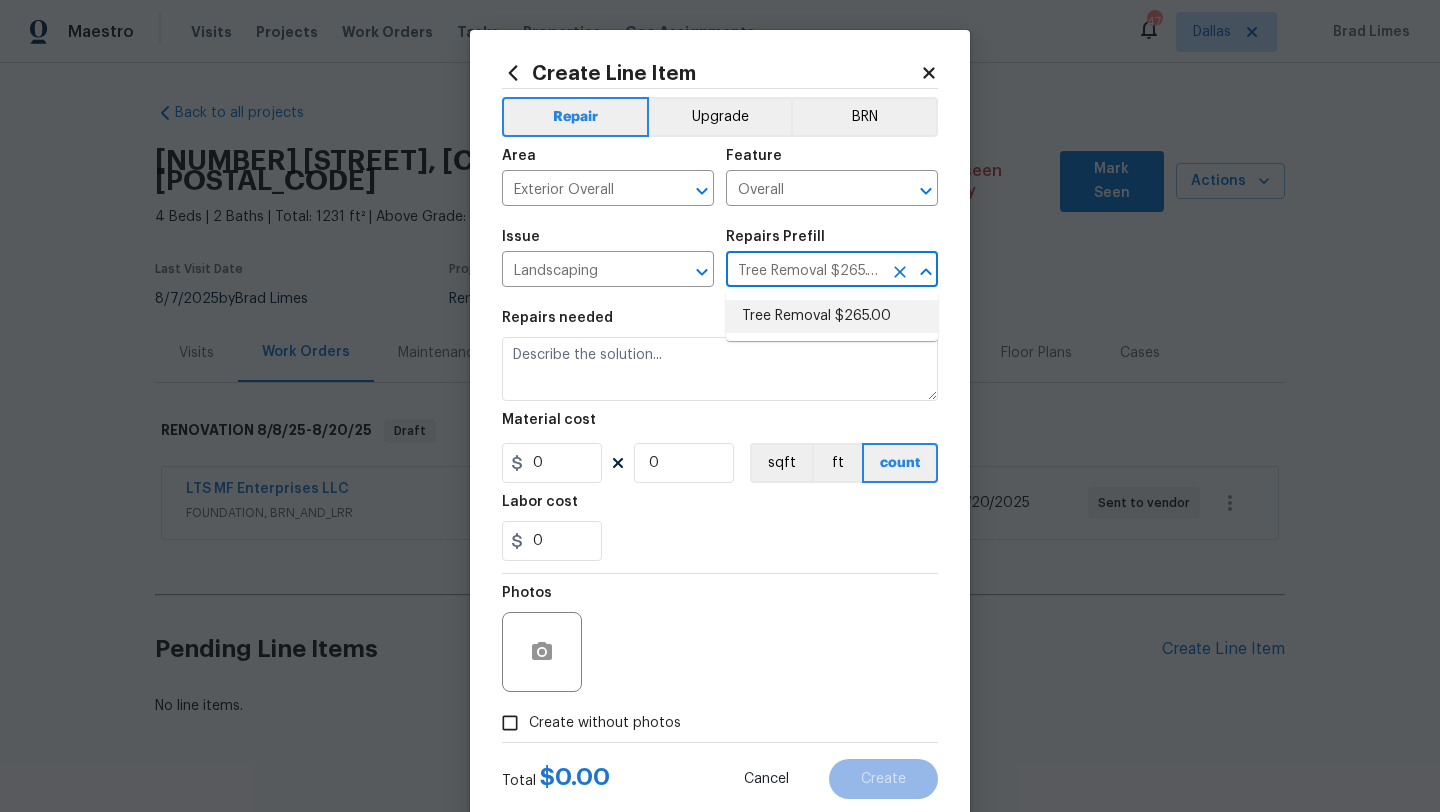 type on "Remove/cut down the tree (12''-24'' diameter), grind the stump and remove all debris from the site. Clean up and leave the site in an orderly fashion." 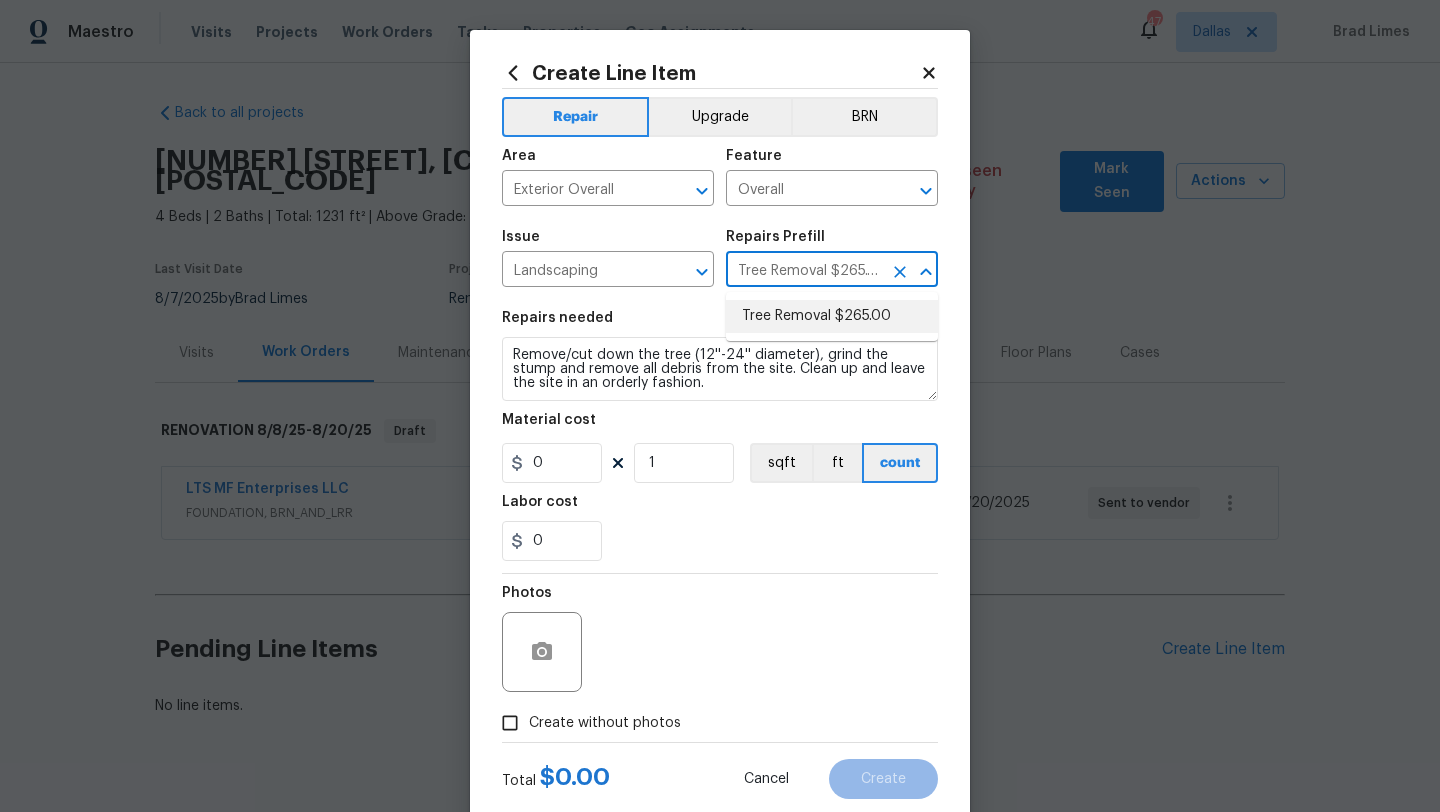 type on "265" 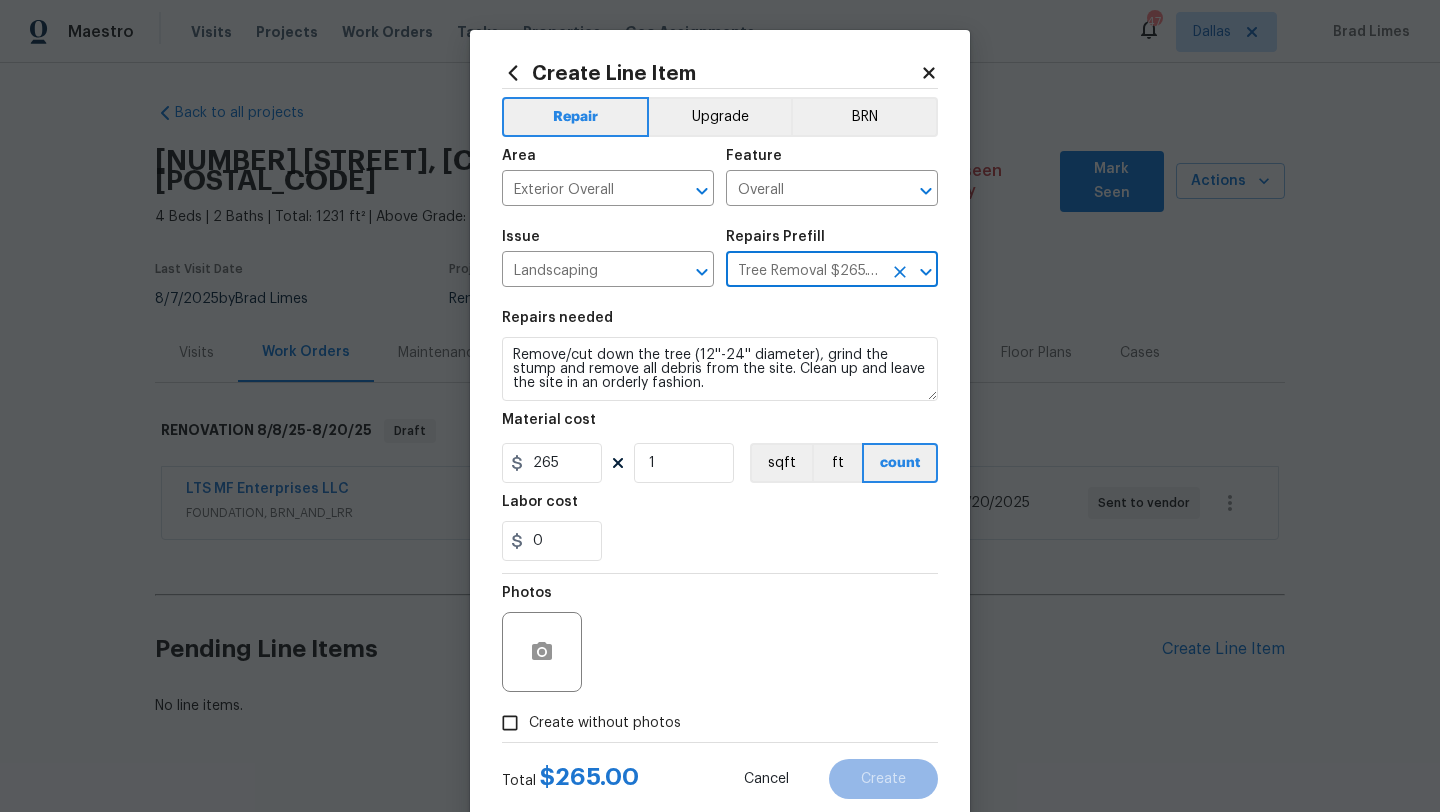 type on "Tree Removal $265.00" 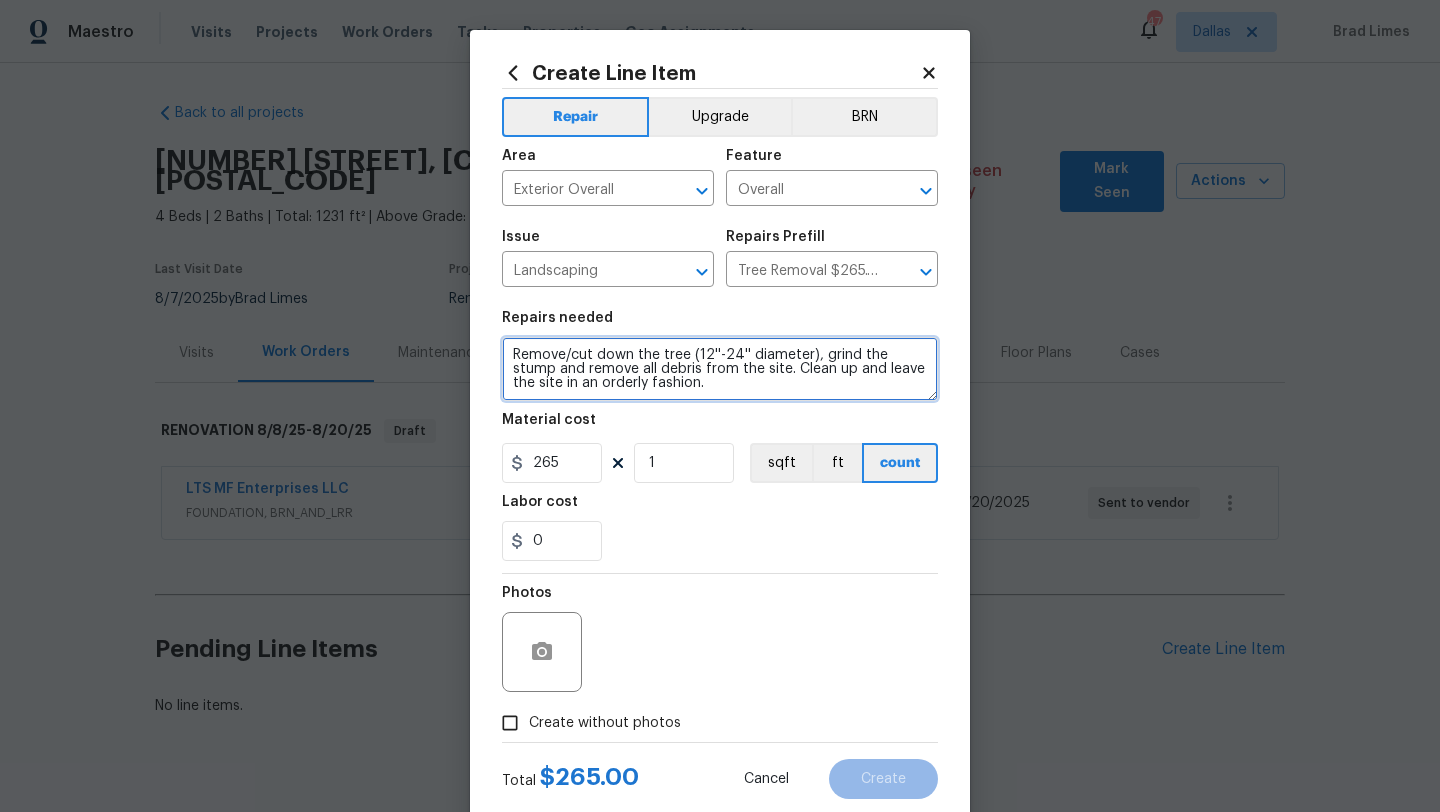 drag, startPoint x: 673, startPoint y: 387, endPoint x: 505, endPoint y: 343, distance: 173.66635 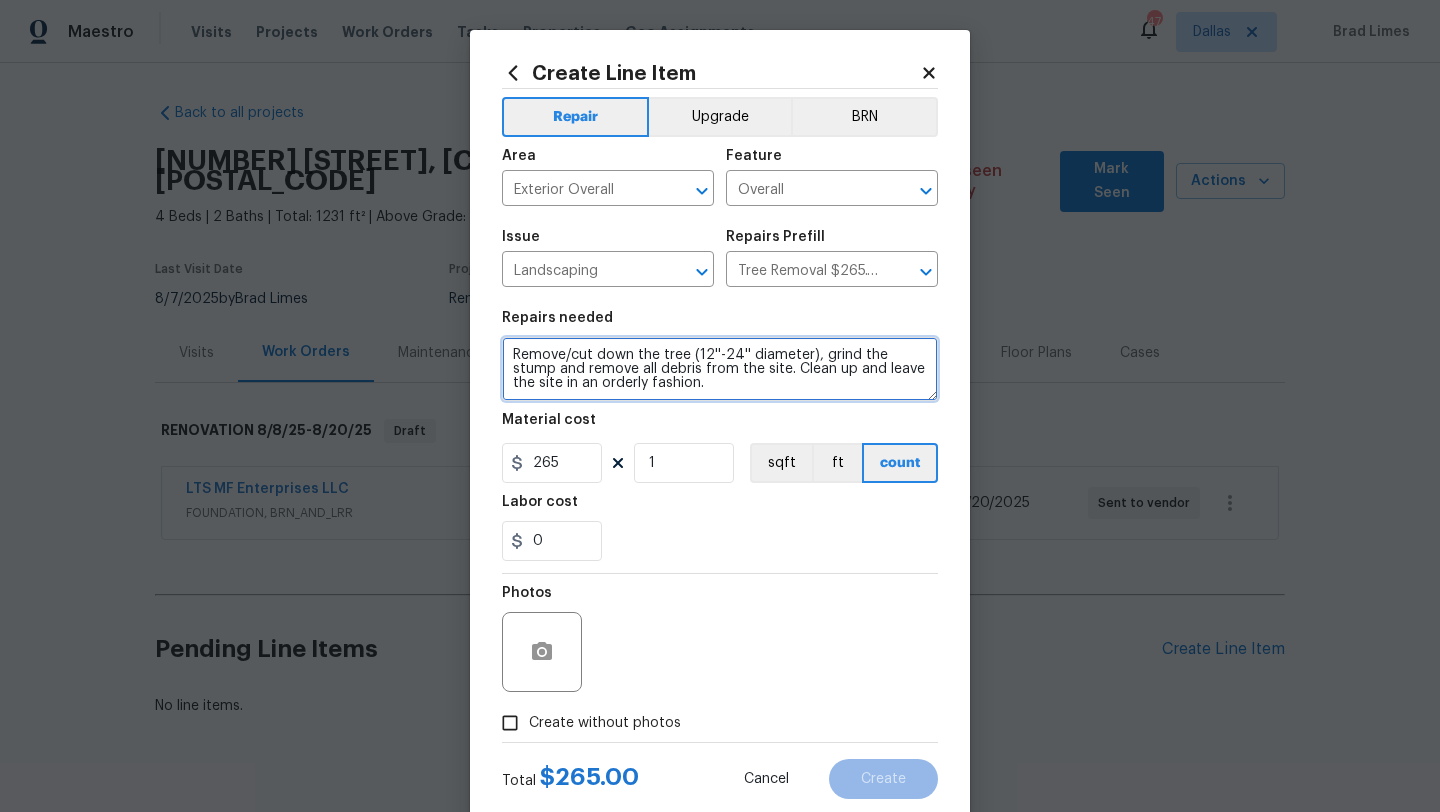 click on "Remove/cut down the tree (12''-24'' diameter), grind the stump and remove all debris from the site. Clean up and leave the site in an orderly fashion." at bounding box center (720, 369) 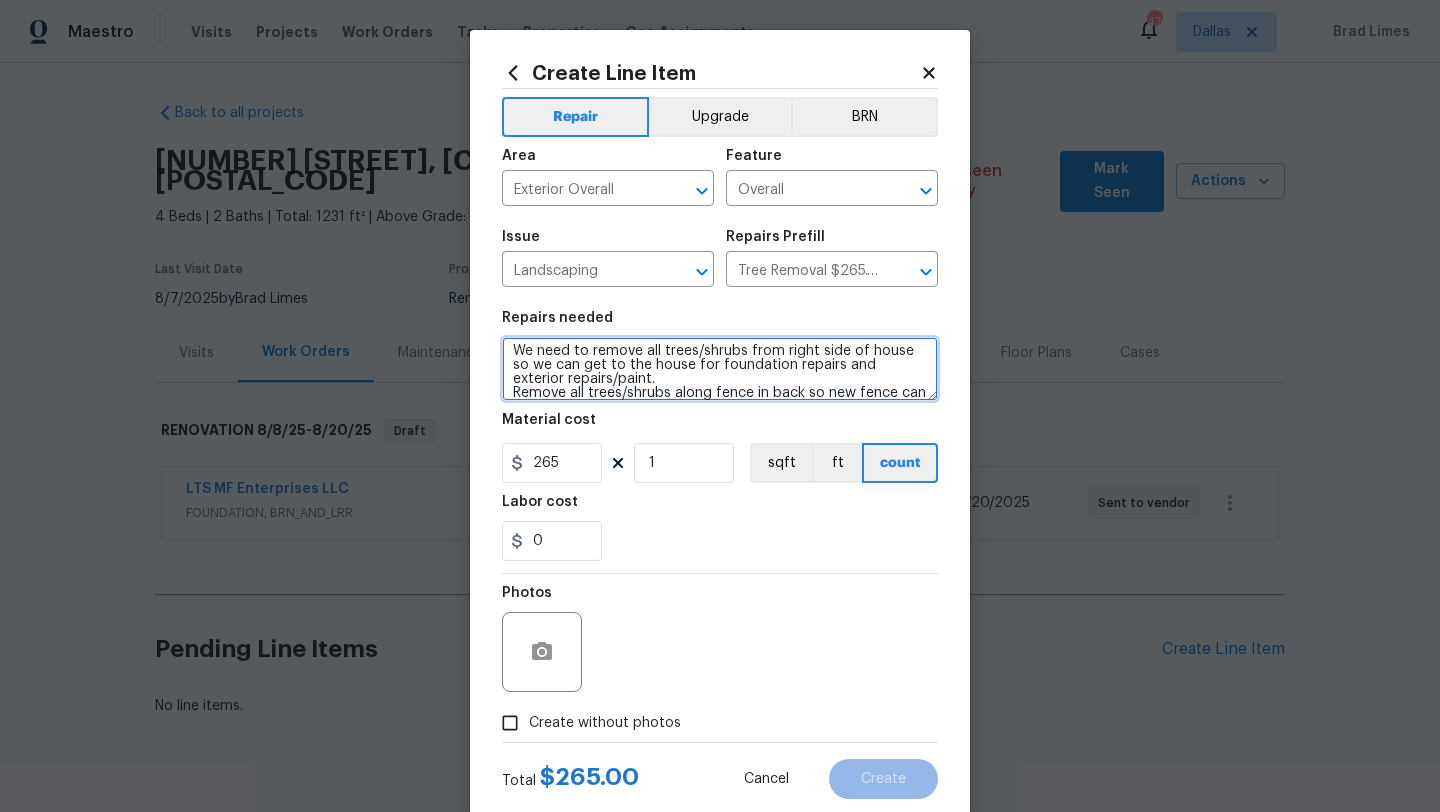 scroll, scrollTop: 0, scrollLeft: 0, axis: both 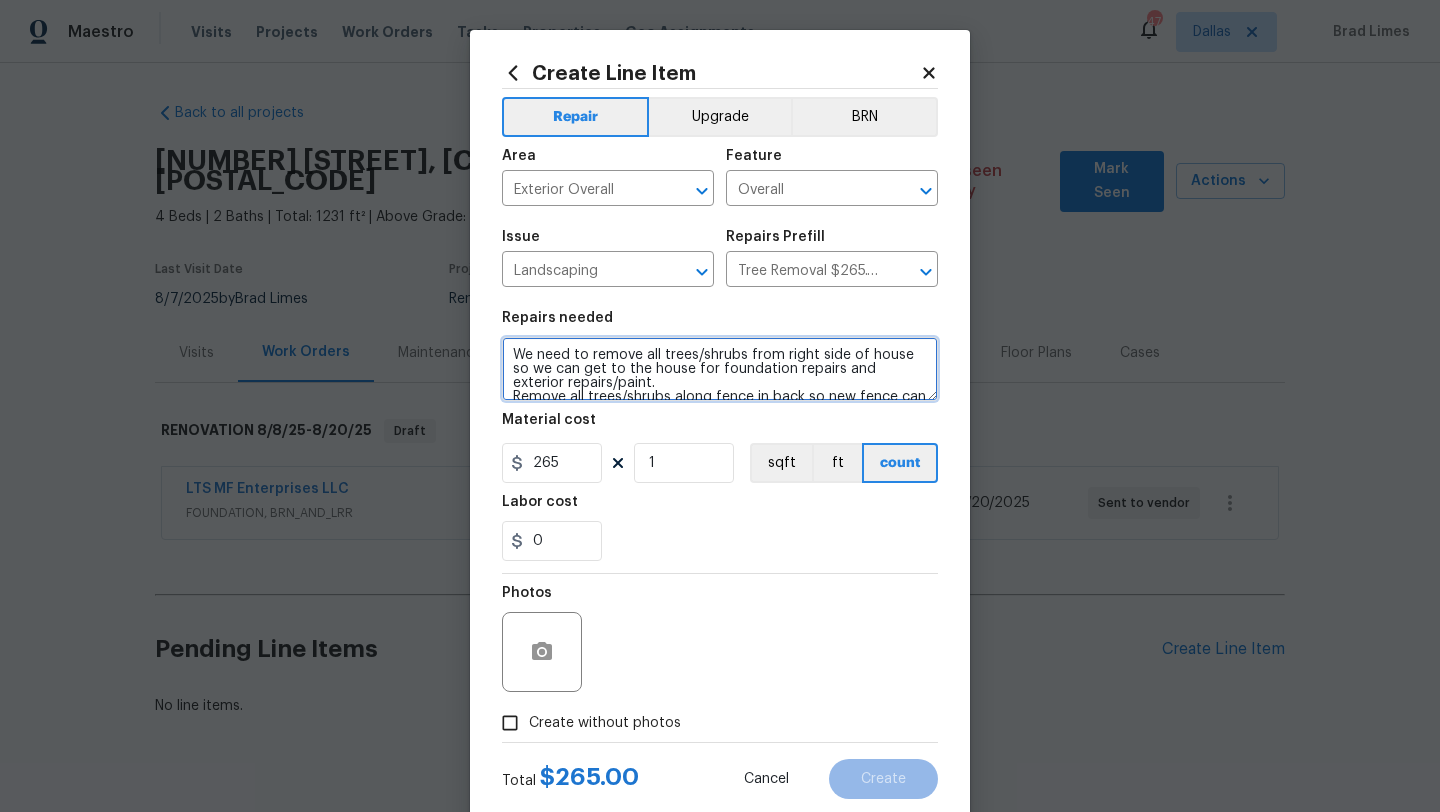 click on "We need to remove all trees/shrubs from right side of house so we can get to the house for foundation repairs and exterior repairs/paint.
Remove all trees/shrubs along fence in back so new fence can be built." at bounding box center (720, 369) 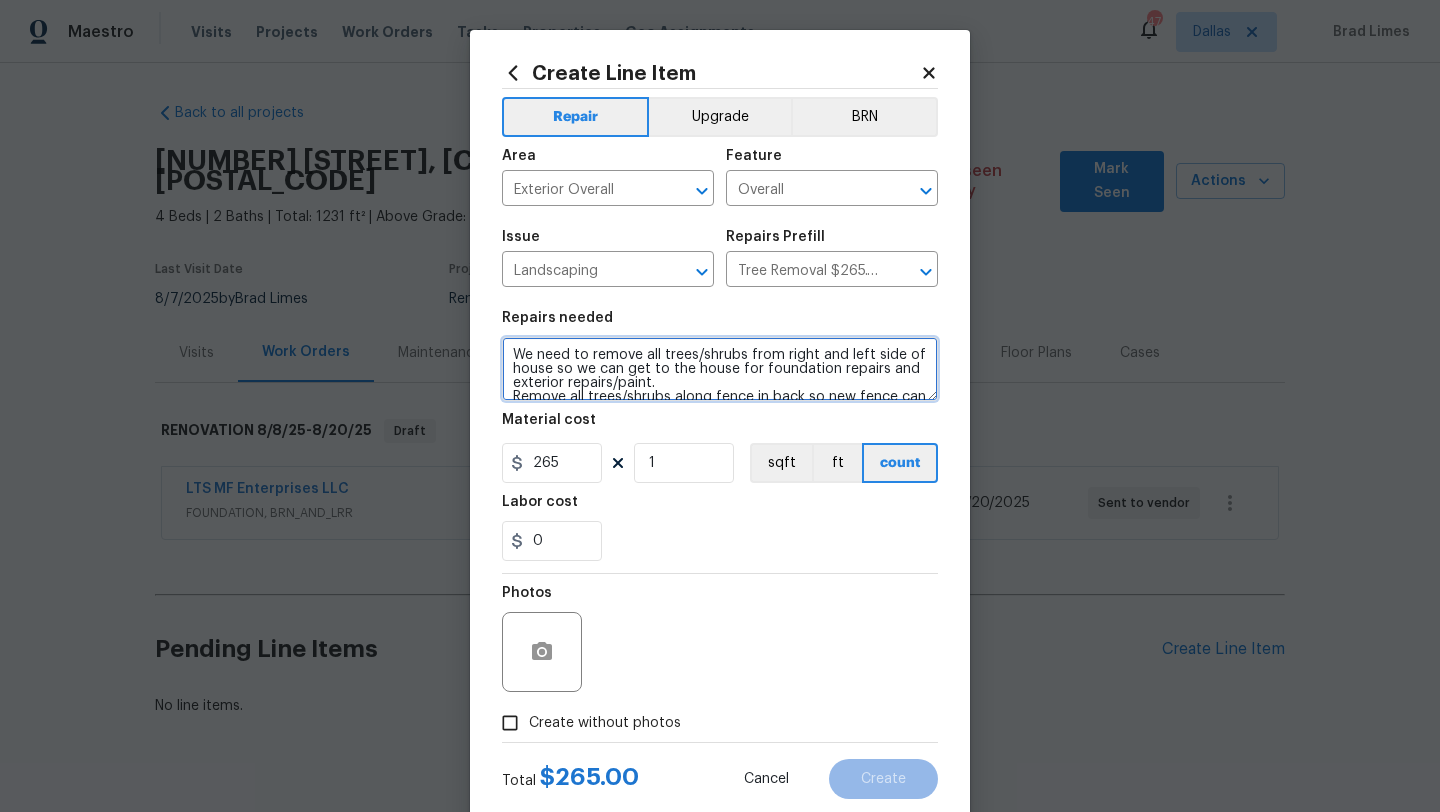 click on "We need to remove all trees/shrubs from right and left side of house so we can get to the house for foundation repairs and exterior repairs/paint.
Remove all trees/shrubs along fence in back so new fence can be built." at bounding box center [720, 369] 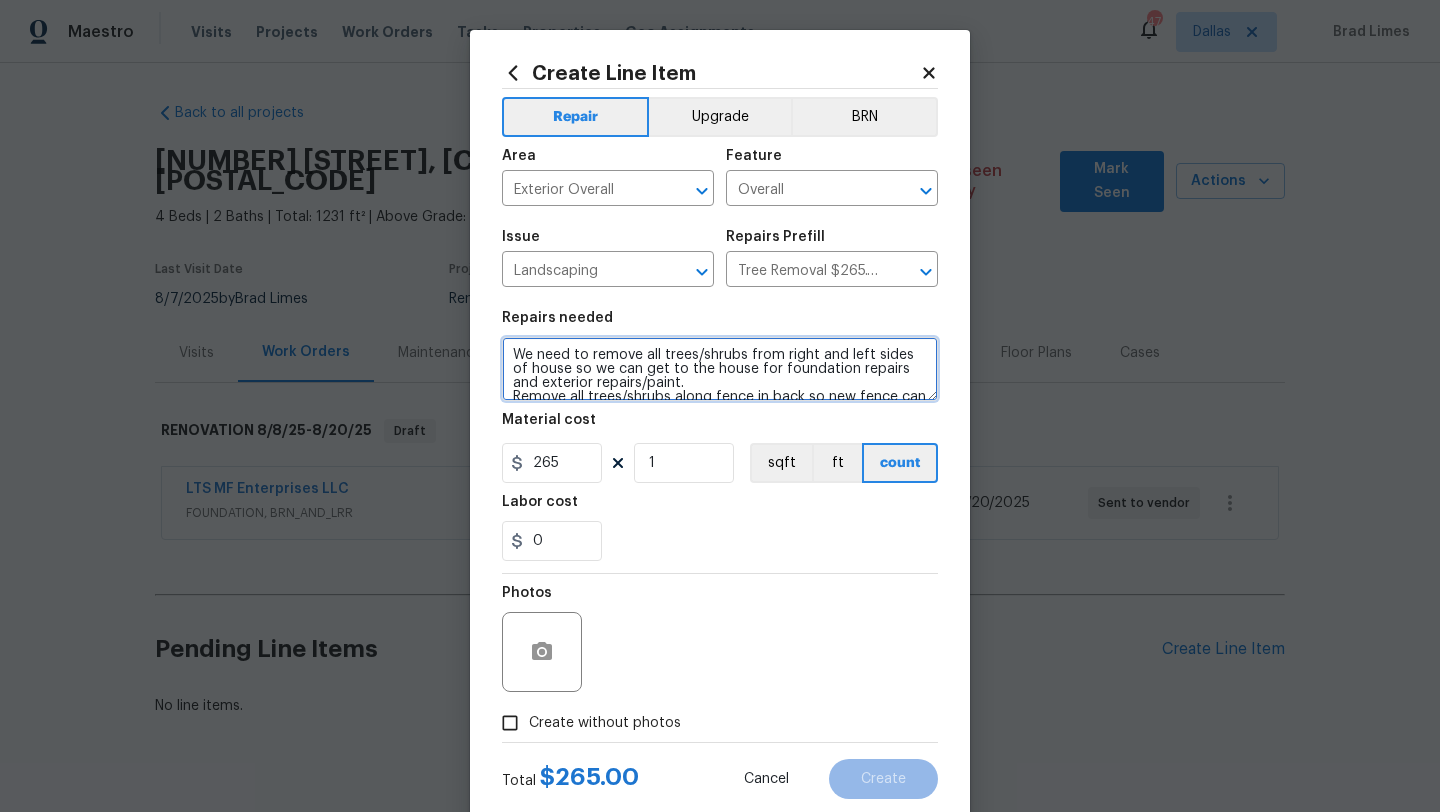 click on "We need to remove all trees/shrubs from right and left sides of house so we can get to the house for foundation repairs and exterior repairs/paint.
Remove all trees/shrubs along fence in back so new fence can be built." at bounding box center [720, 369] 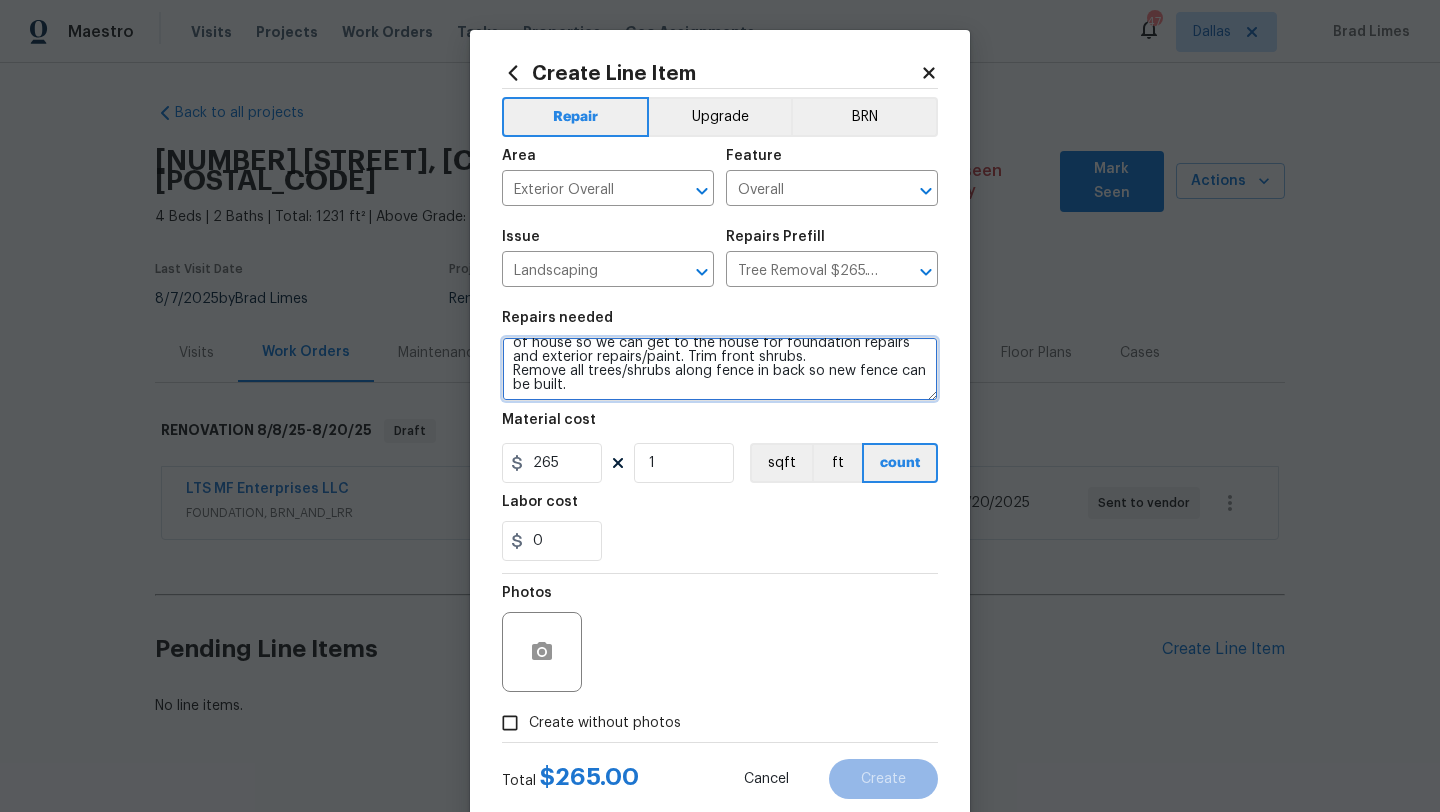 scroll, scrollTop: 35, scrollLeft: 0, axis: vertical 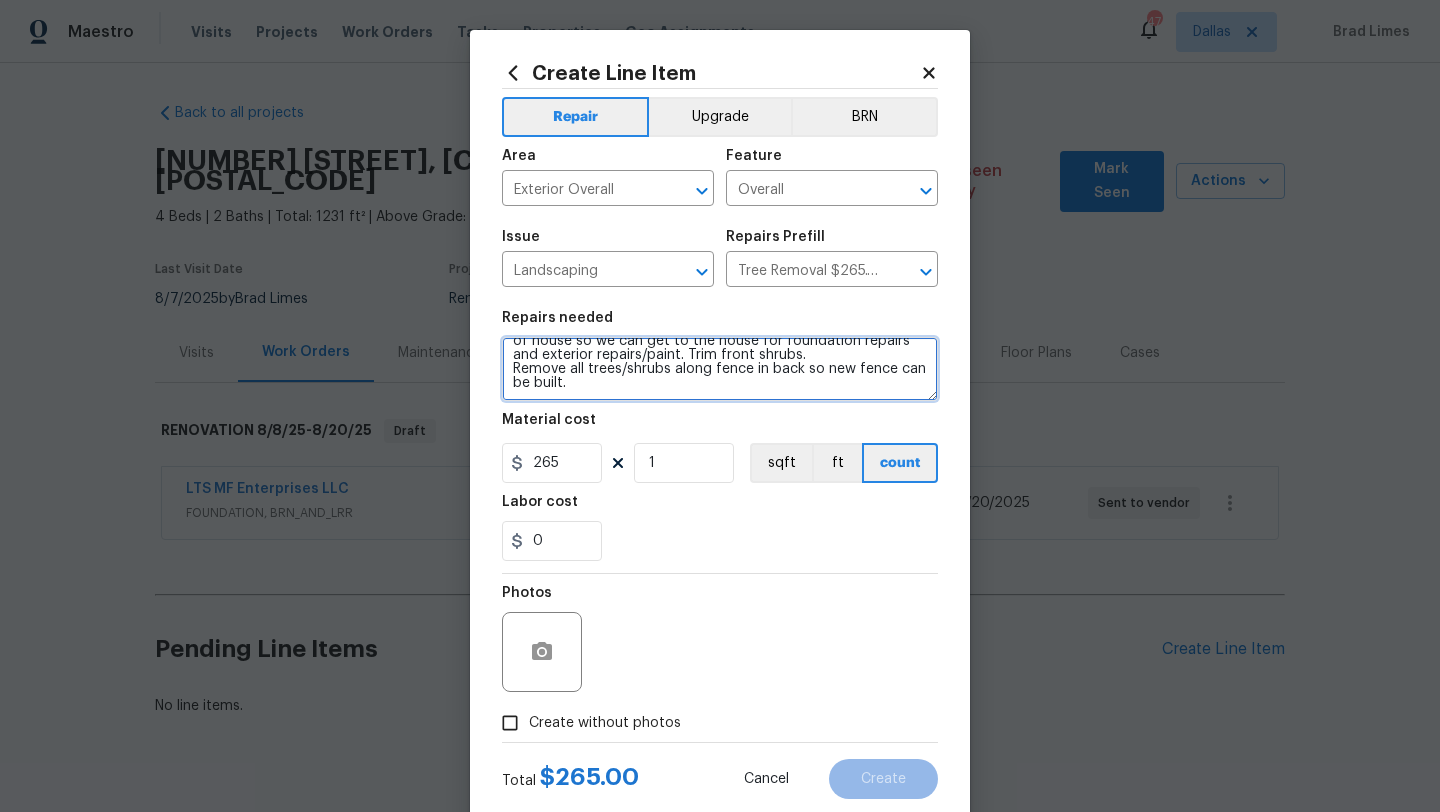 type on "We need to remove all trees/shrubs from right and left sides of house so we can get to the house for foundation repairs and exterior repairs/paint. Trim front shrubs.
Remove all trees/shrubs along fence in back so new fence can be built." 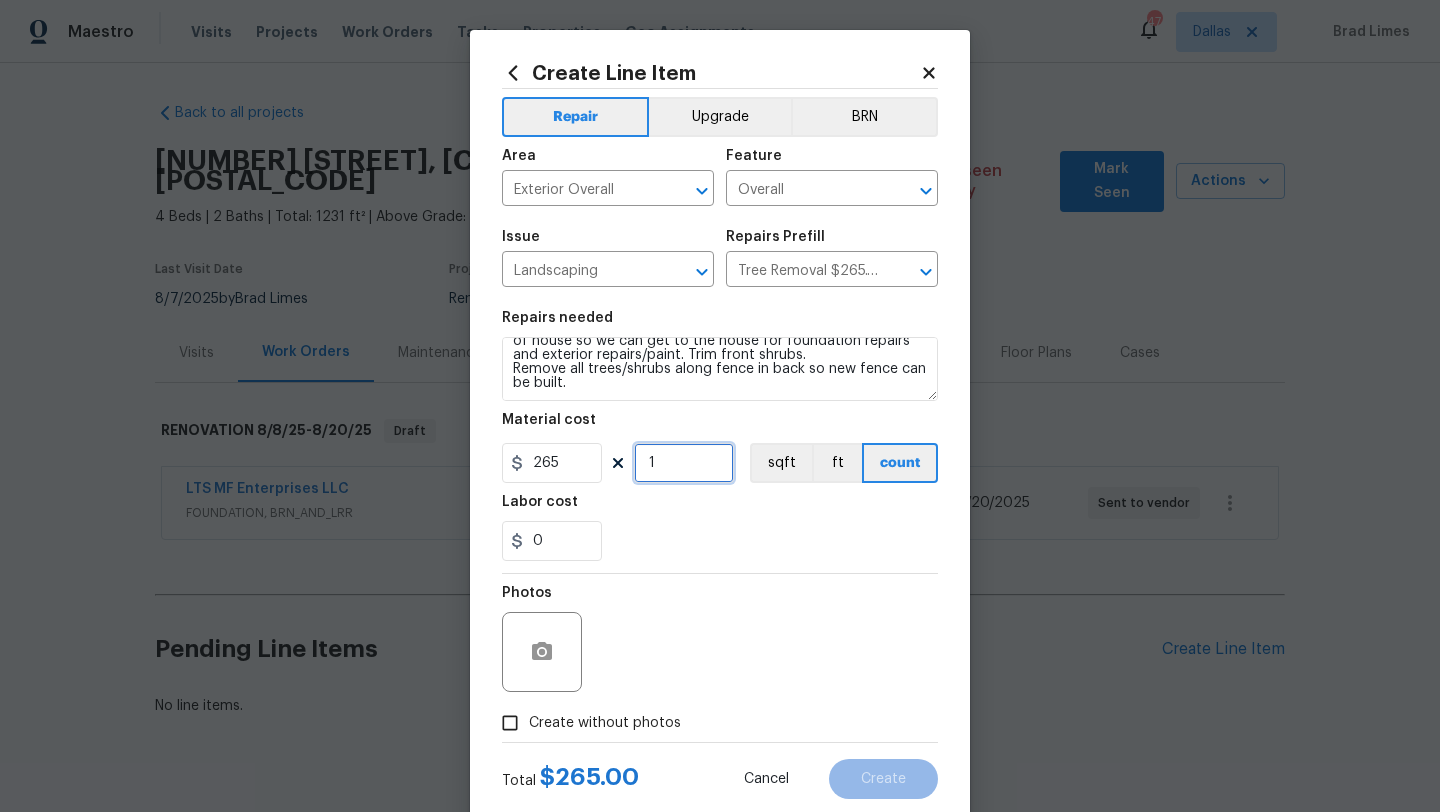 drag, startPoint x: 658, startPoint y: 459, endPoint x: 628, endPoint y: 459, distance: 30 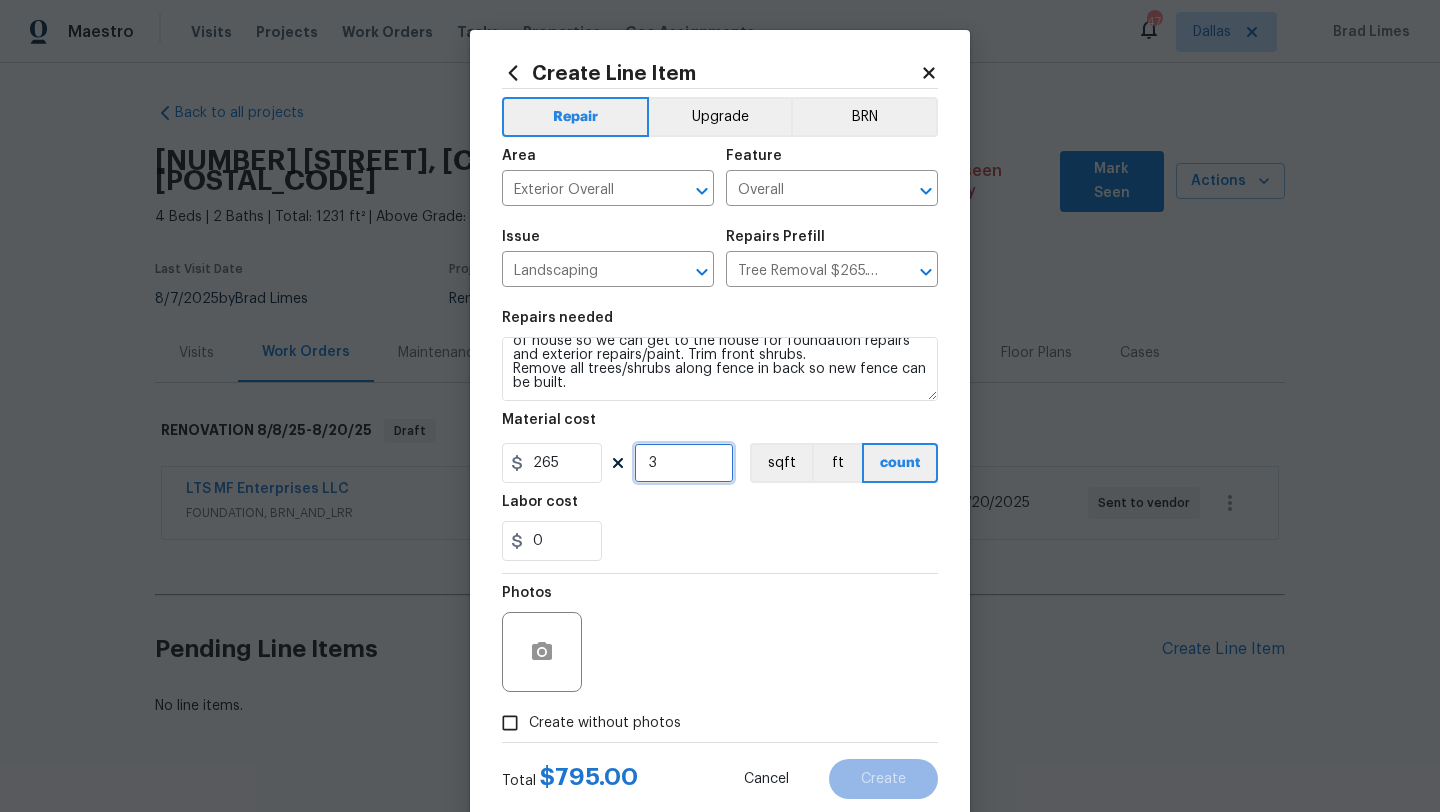 type on "3" 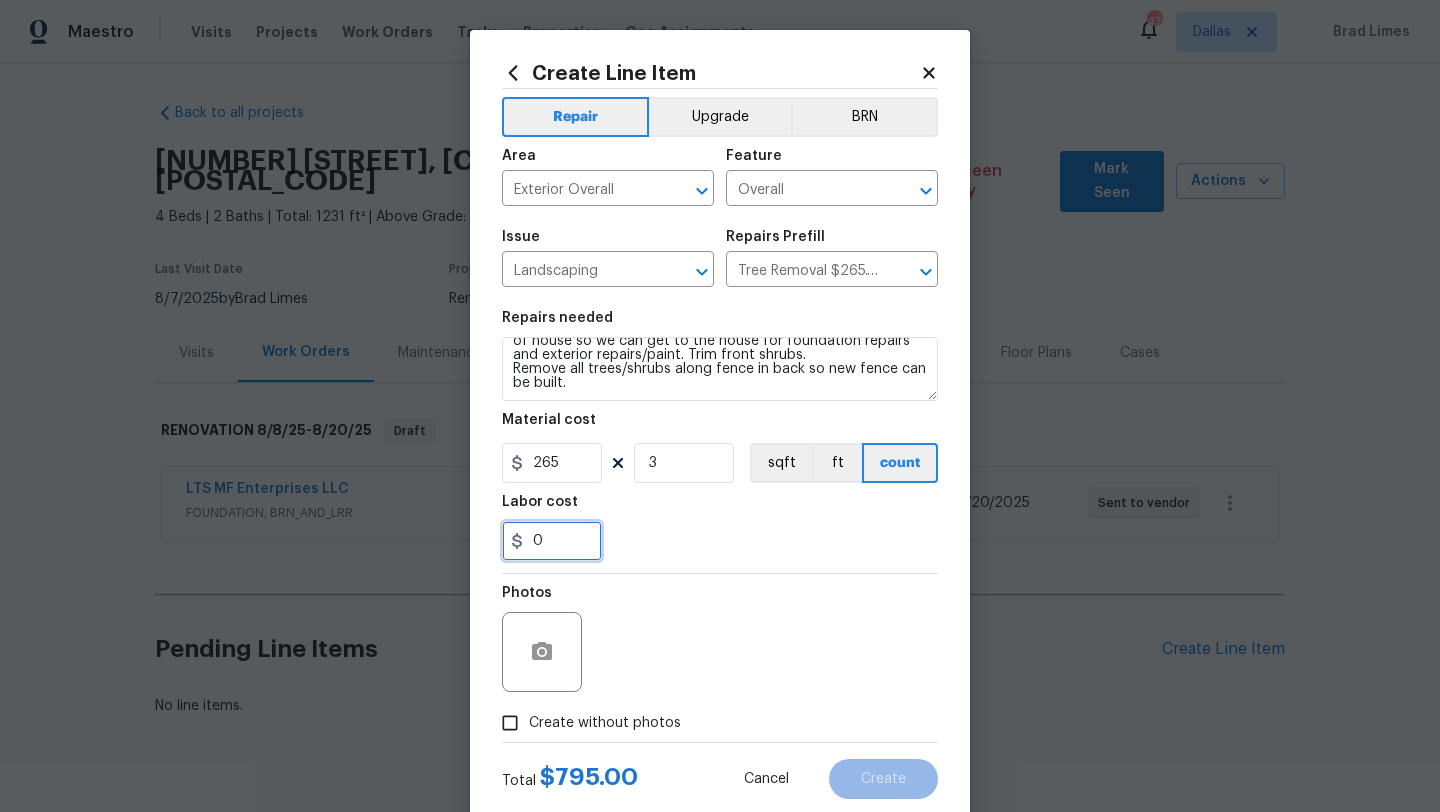 drag, startPoint x: 551, startPoint y: 548, endPoint x: 506, endPoint y: 548, distance: 45 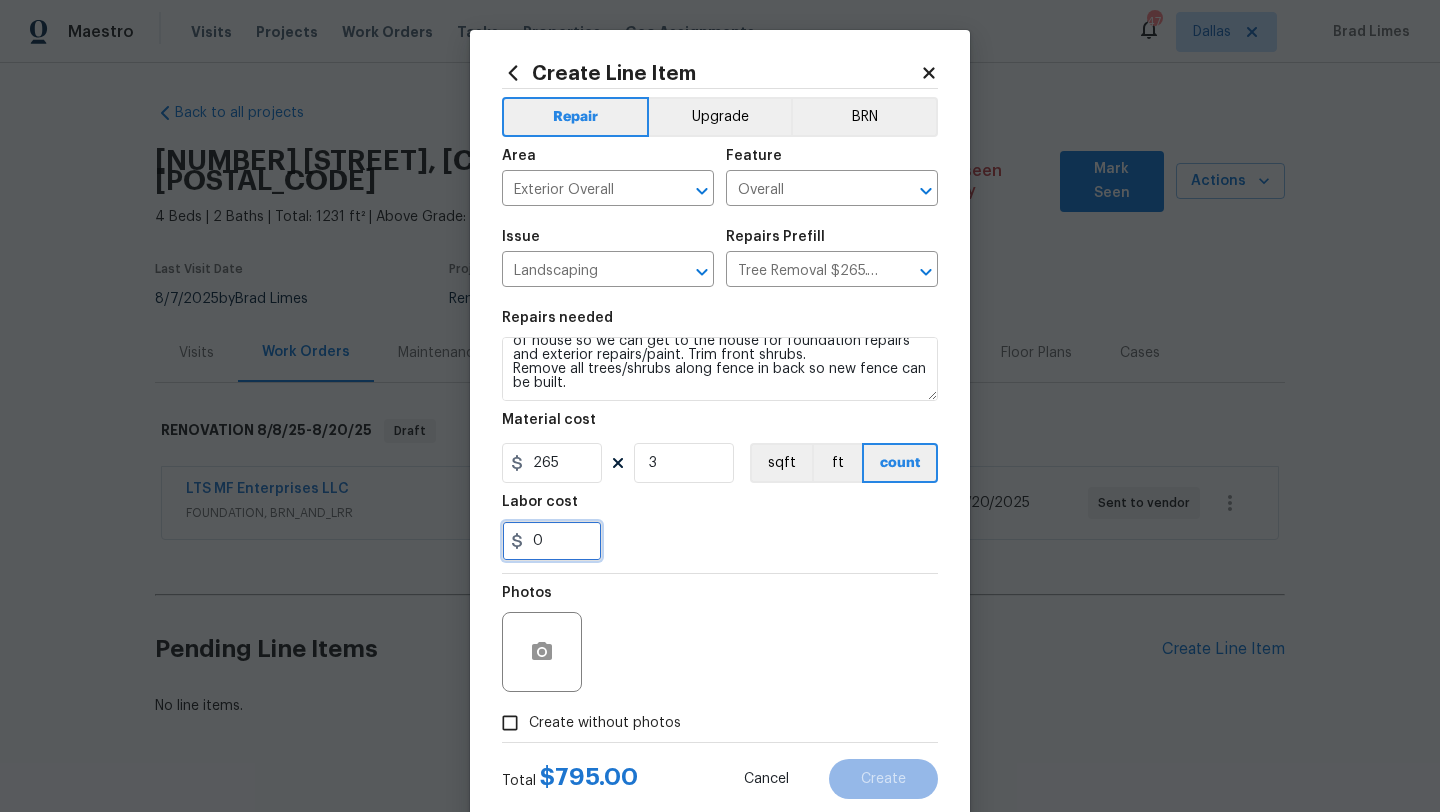 scroll, scrollTop: 38, scrollLeft: 0, axis: vertical 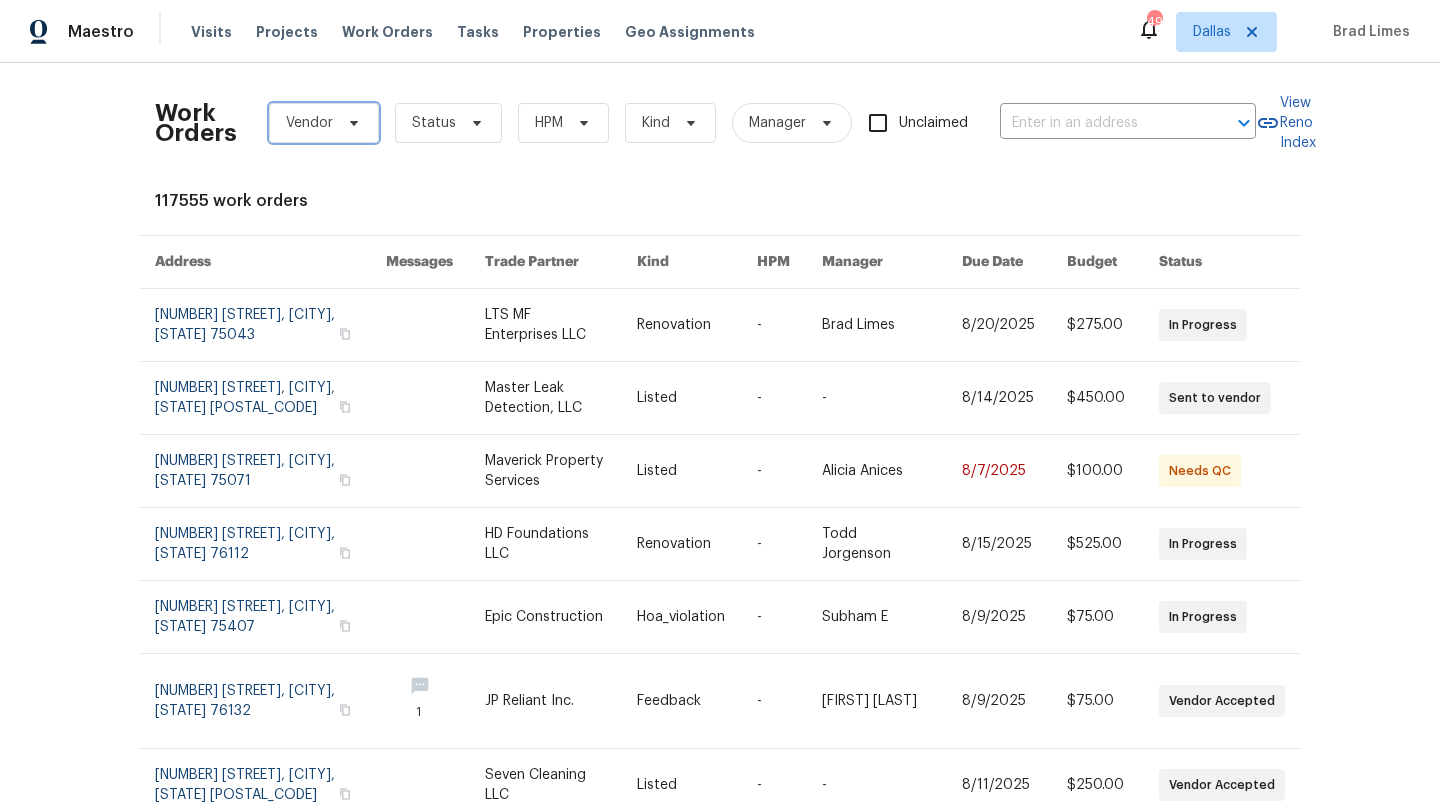 click 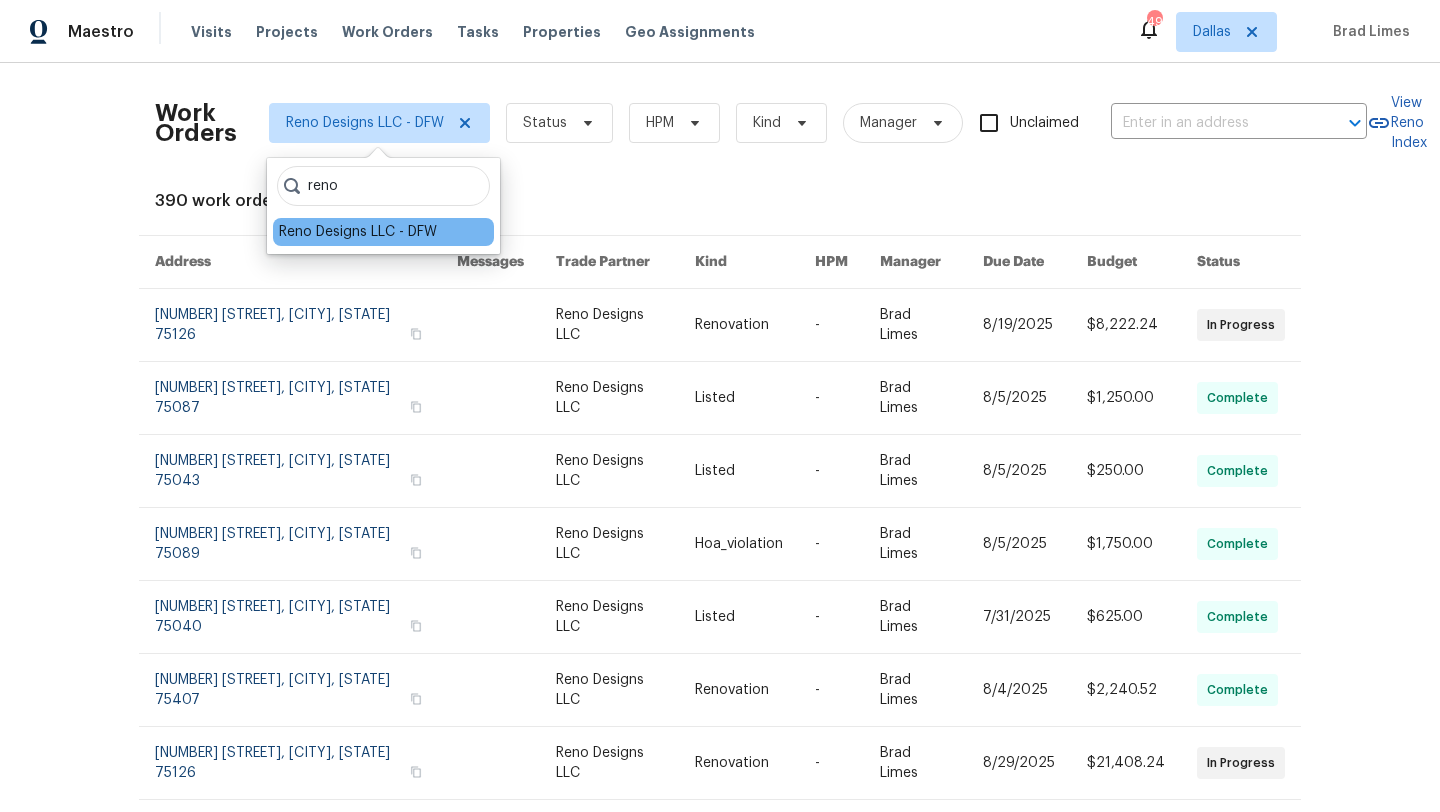 type on "reno" 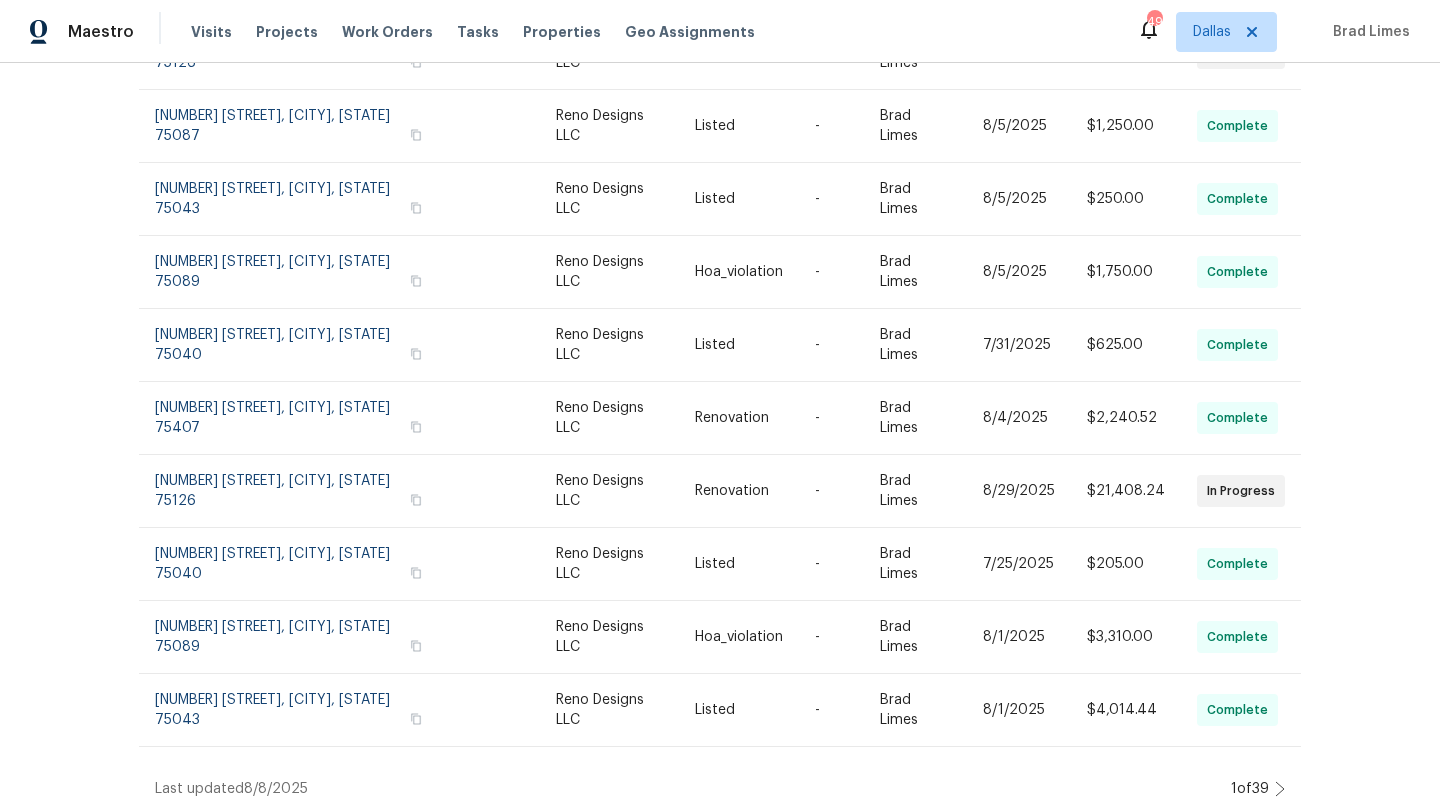 scroll, scrollTop: 275, scrollLeft: 0, axis: vertical 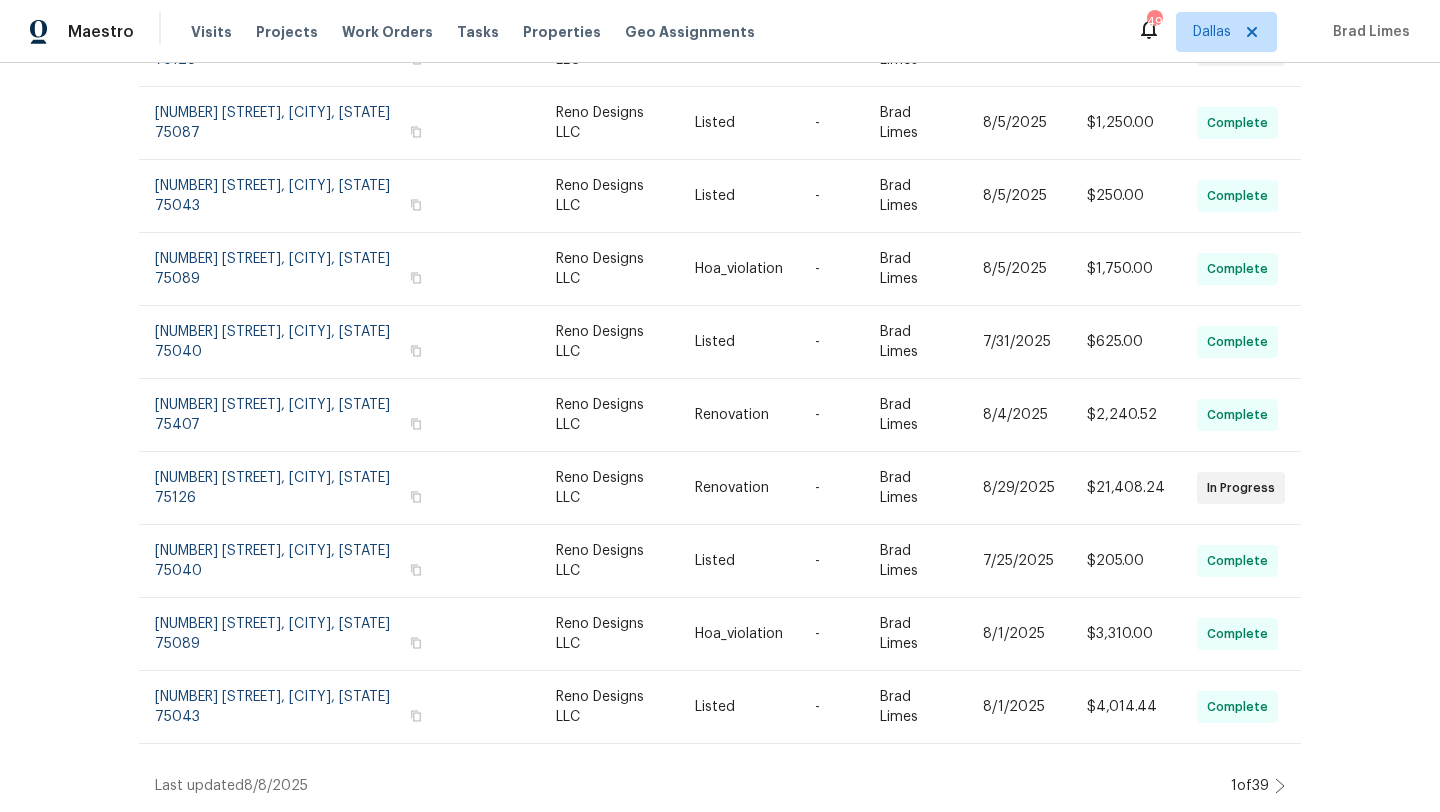 click 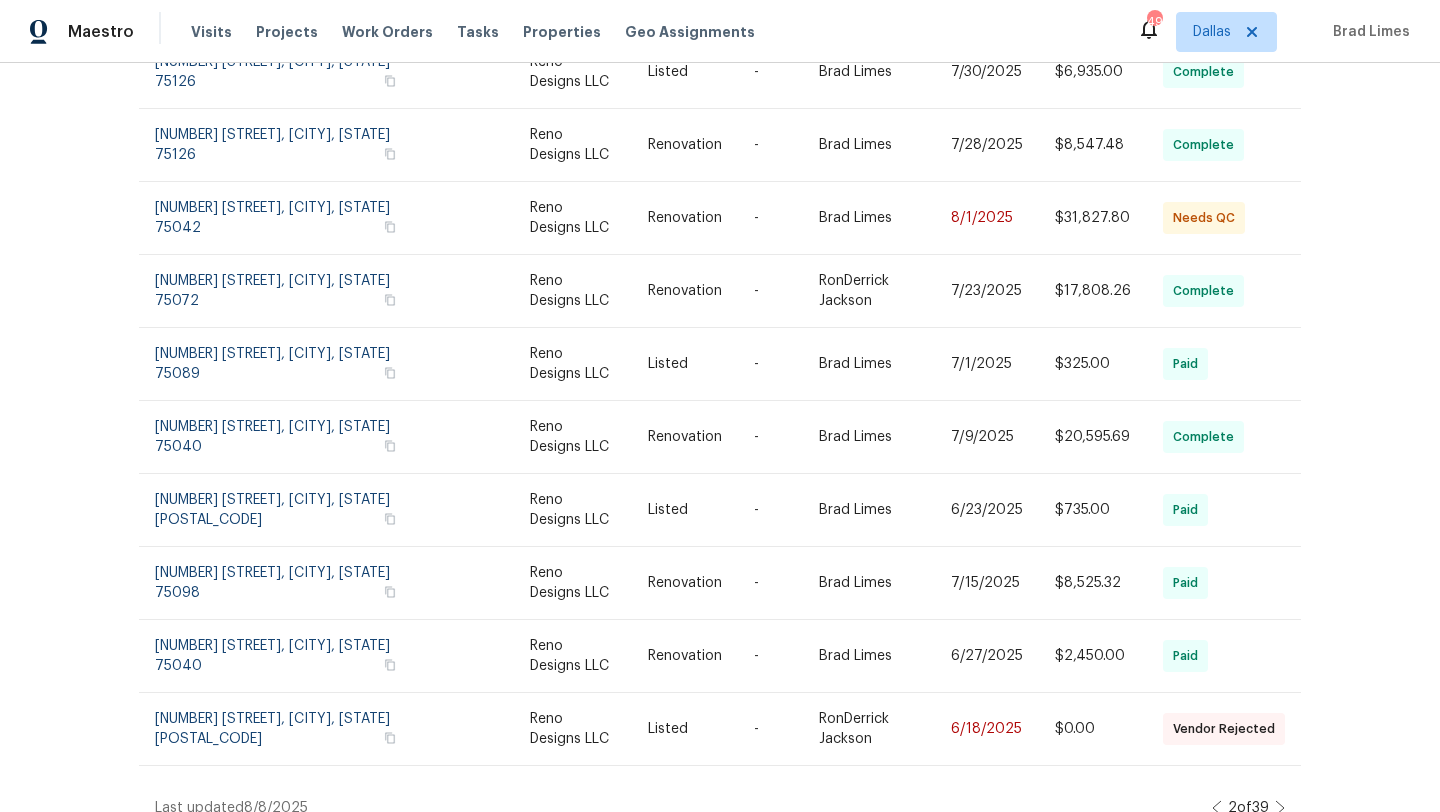 scroll, scrollTop: 275, scrollLeft: 0, axis: vertical 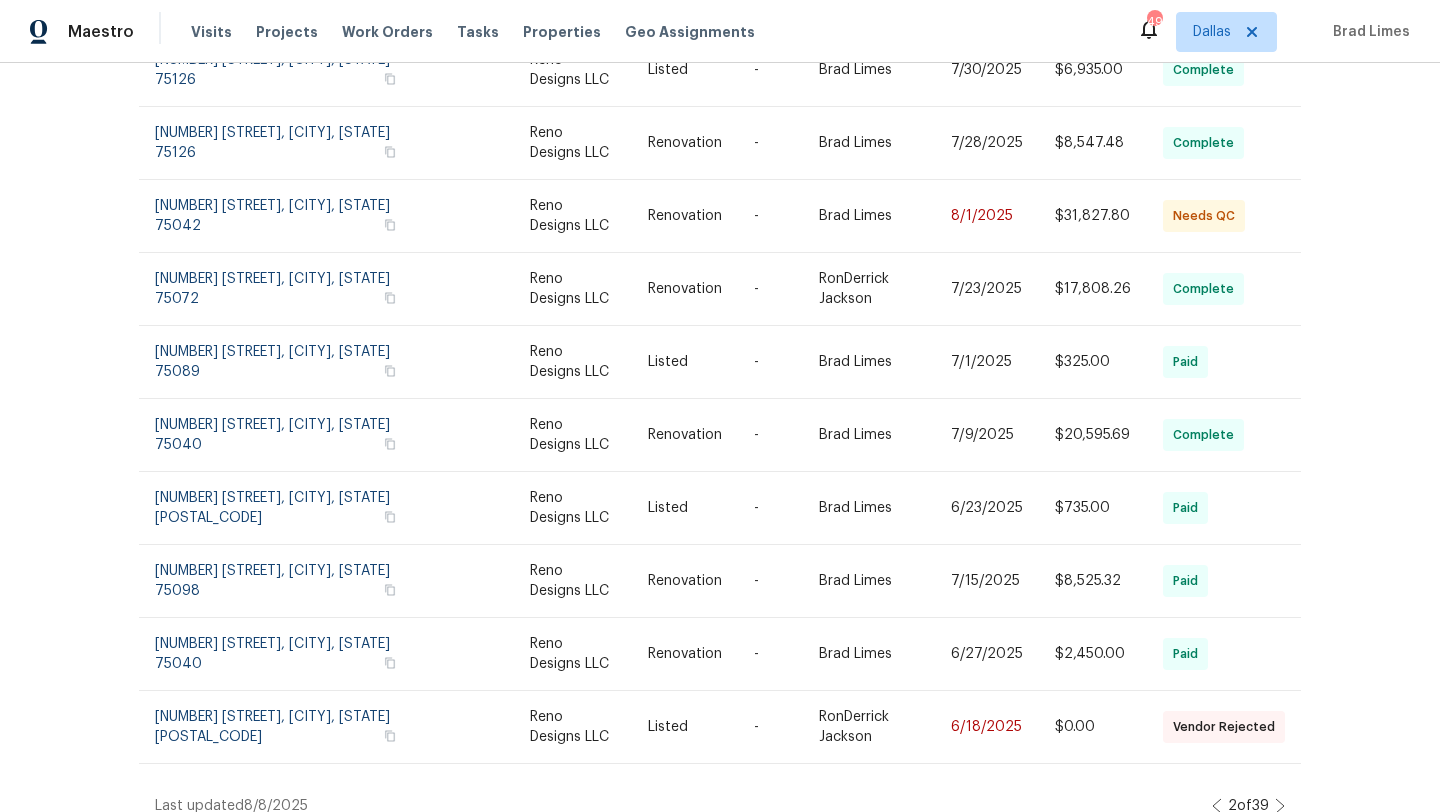 click on "2  of  39" at bounding box center (1248, 806) 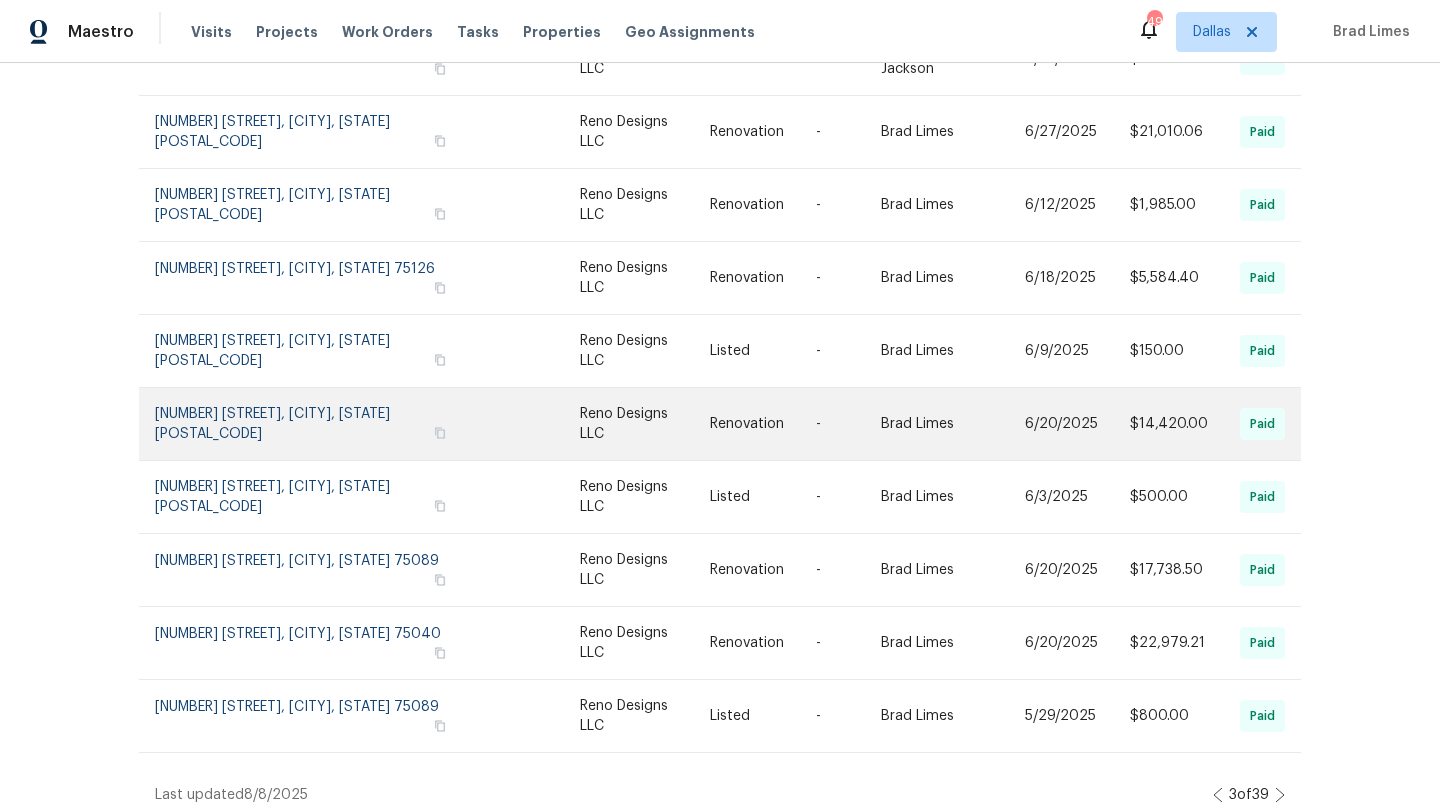 scroll, scrollTop: 275, scrollLeft: 0, axis: vertical 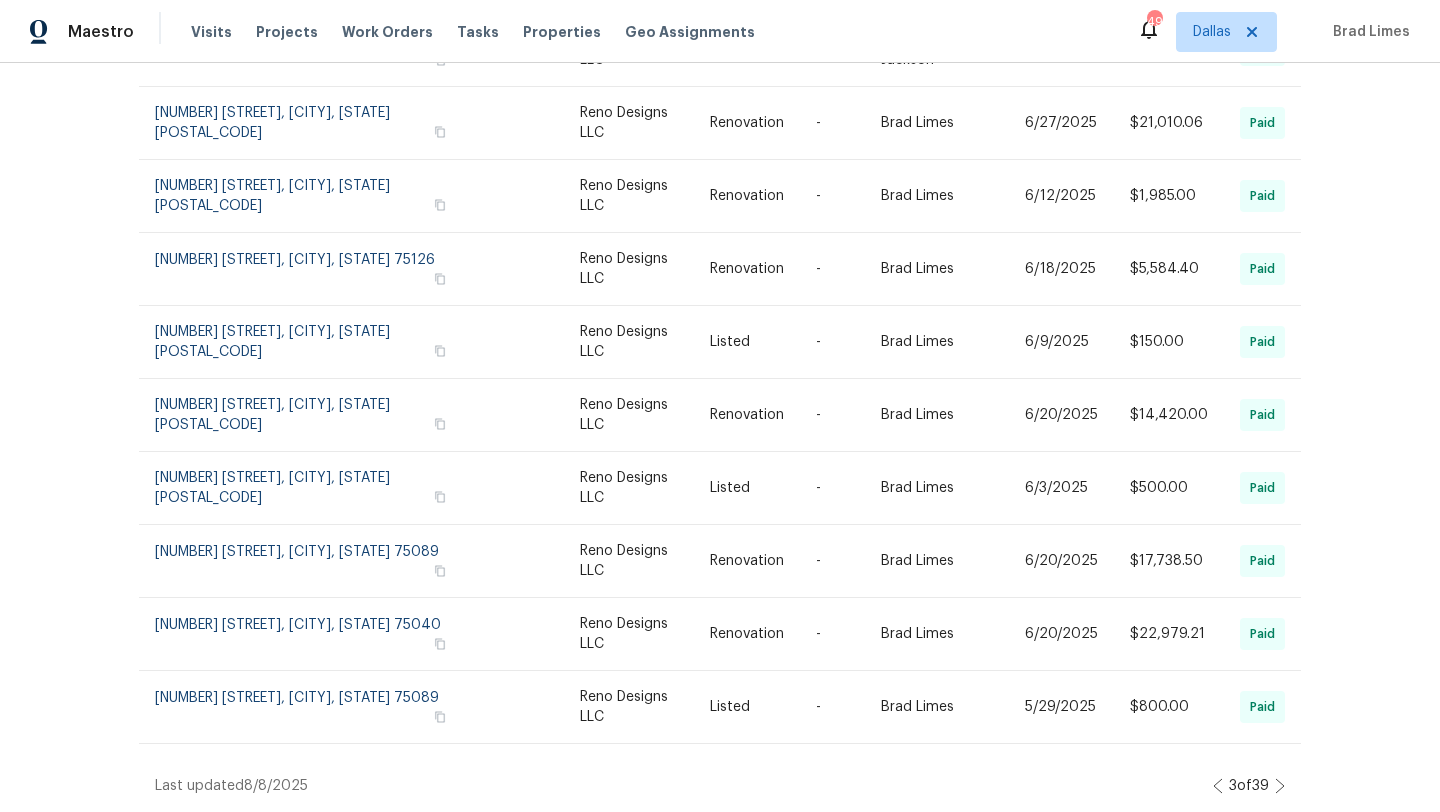 click 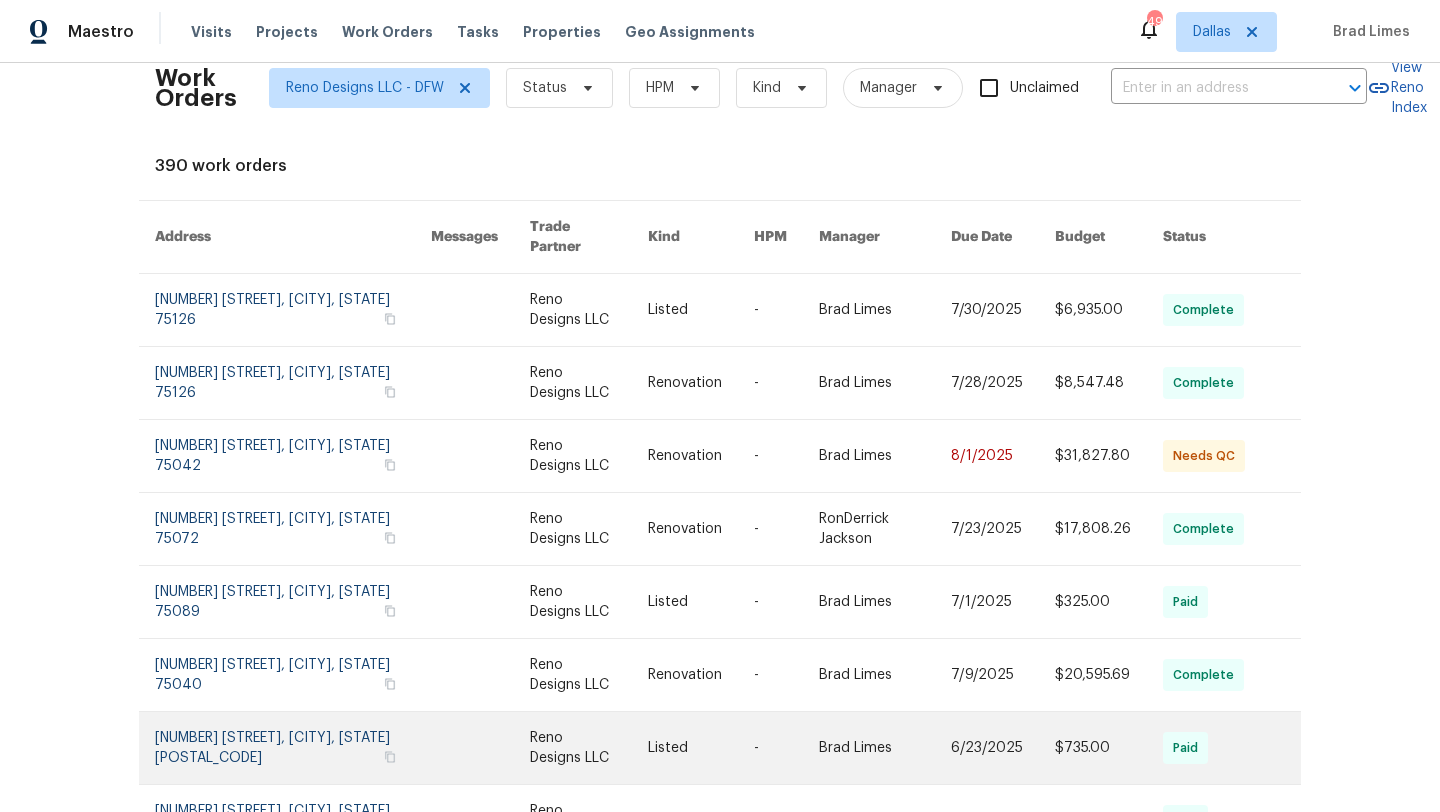 scroll, scrollTop: 275, scrollLeft: 0, axis: vertical 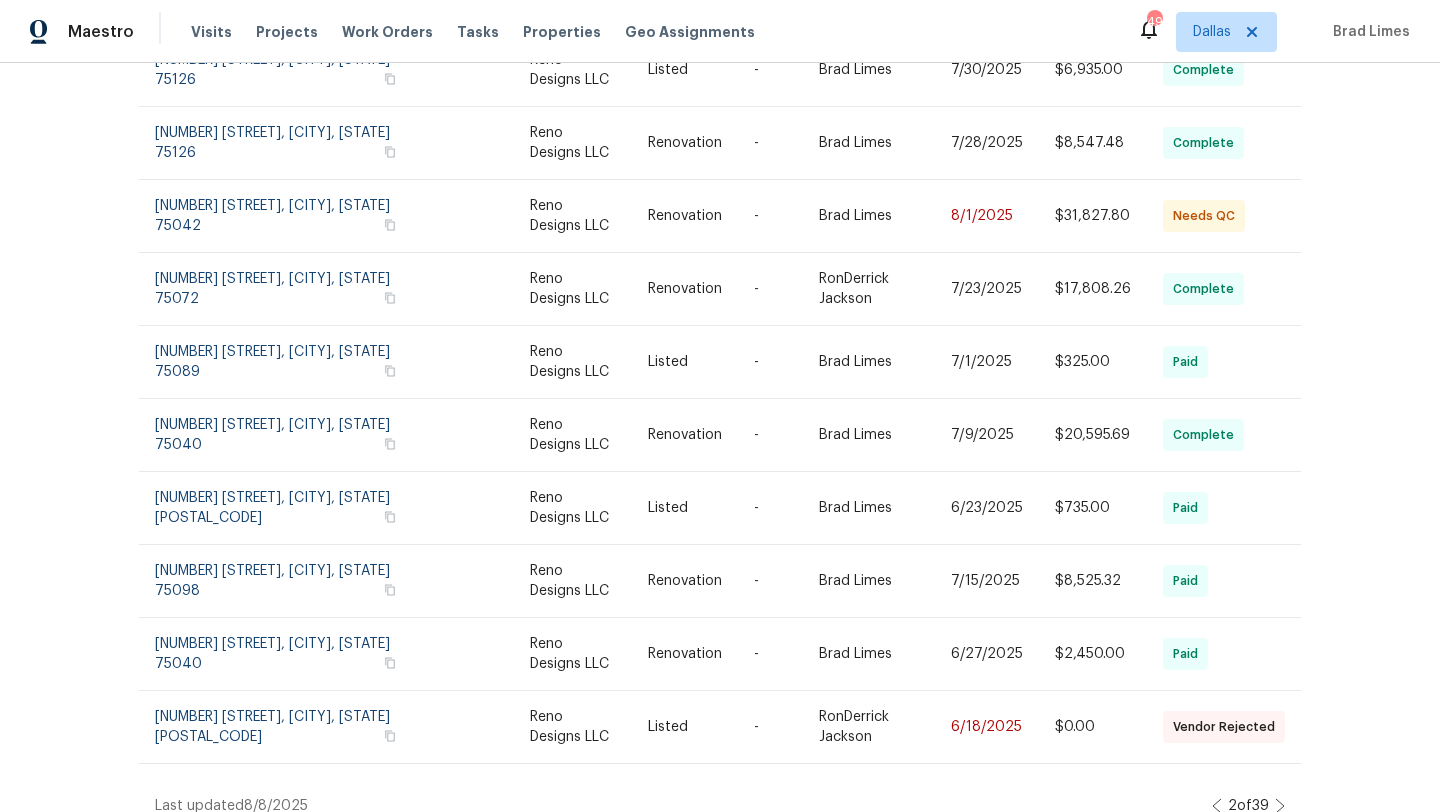 click 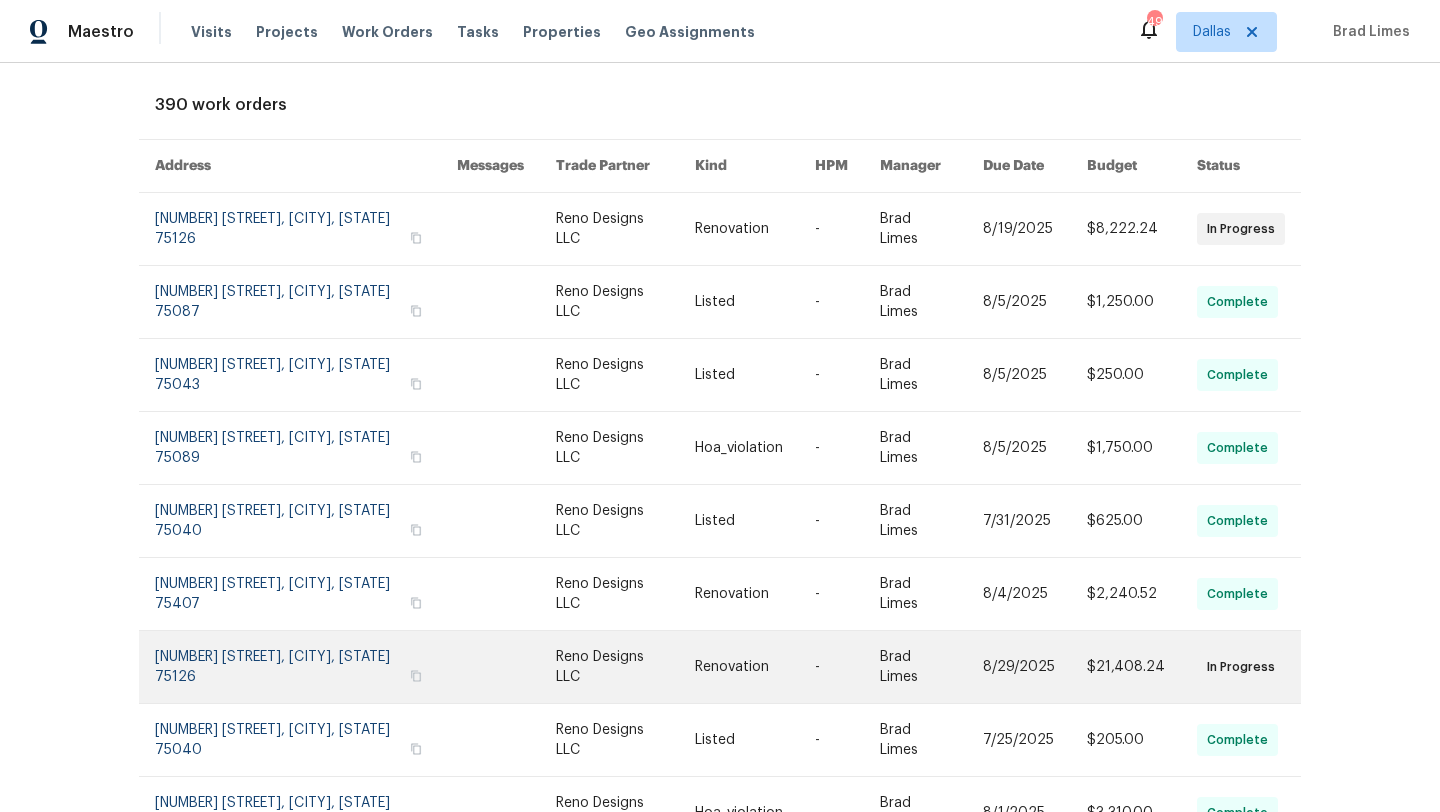 scroll, scrollTop: 102, scrollLeft: 0, axis: vertical 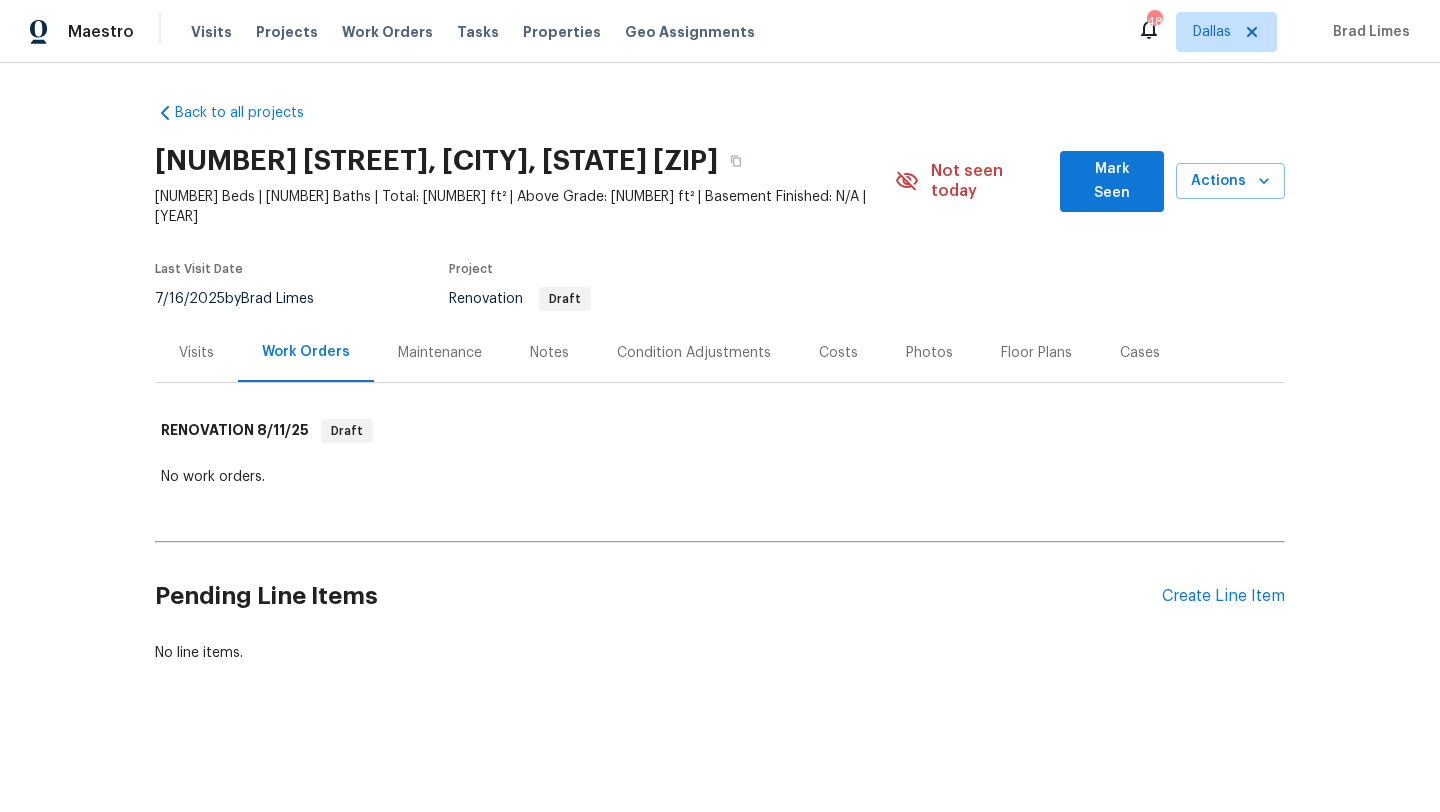 click on "Condition Adjustments" at bounding box center (694, 353) 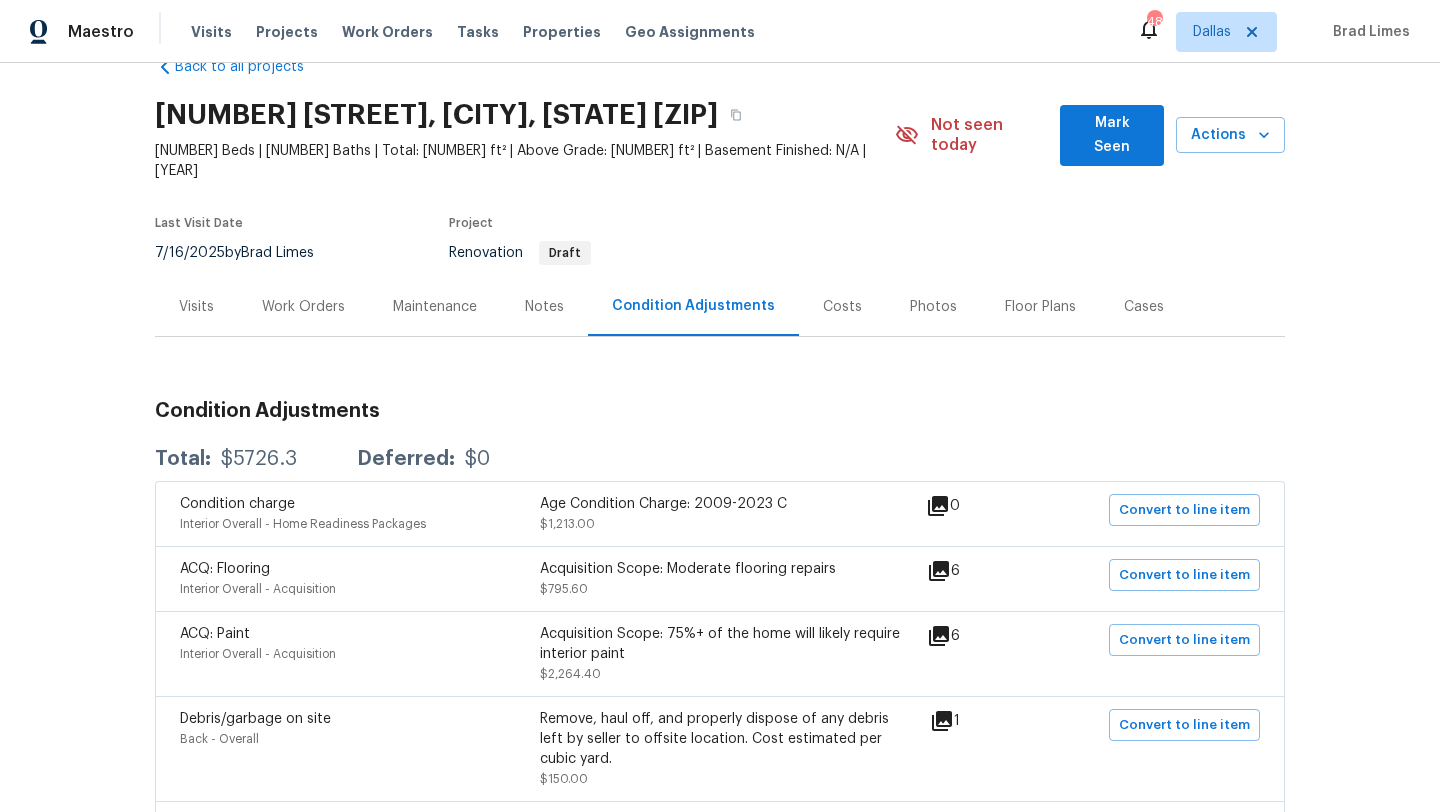scroll, scrollTop: 0, scrollLeft: 0, axis: both 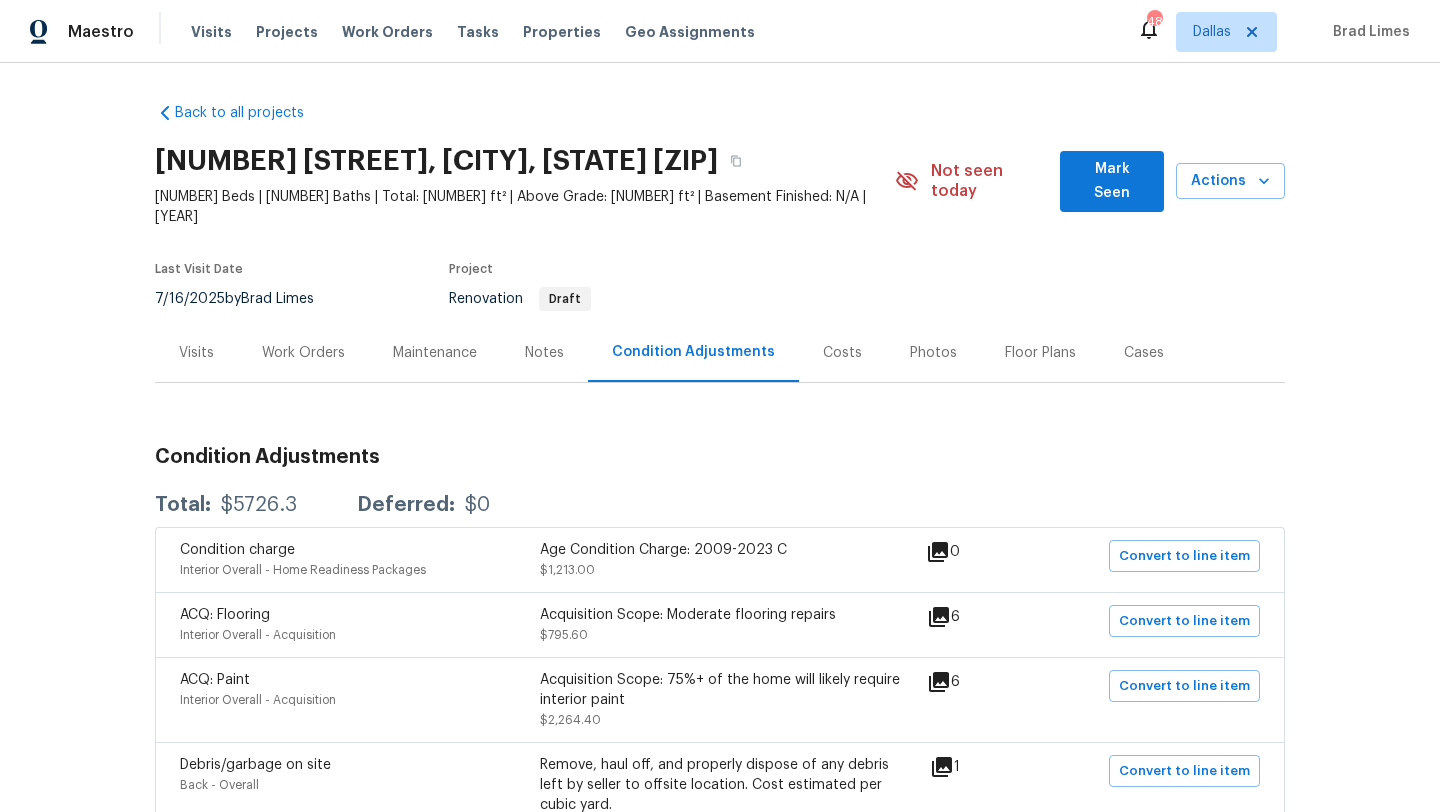 click on "Costs" at bounding box center [842, 352] 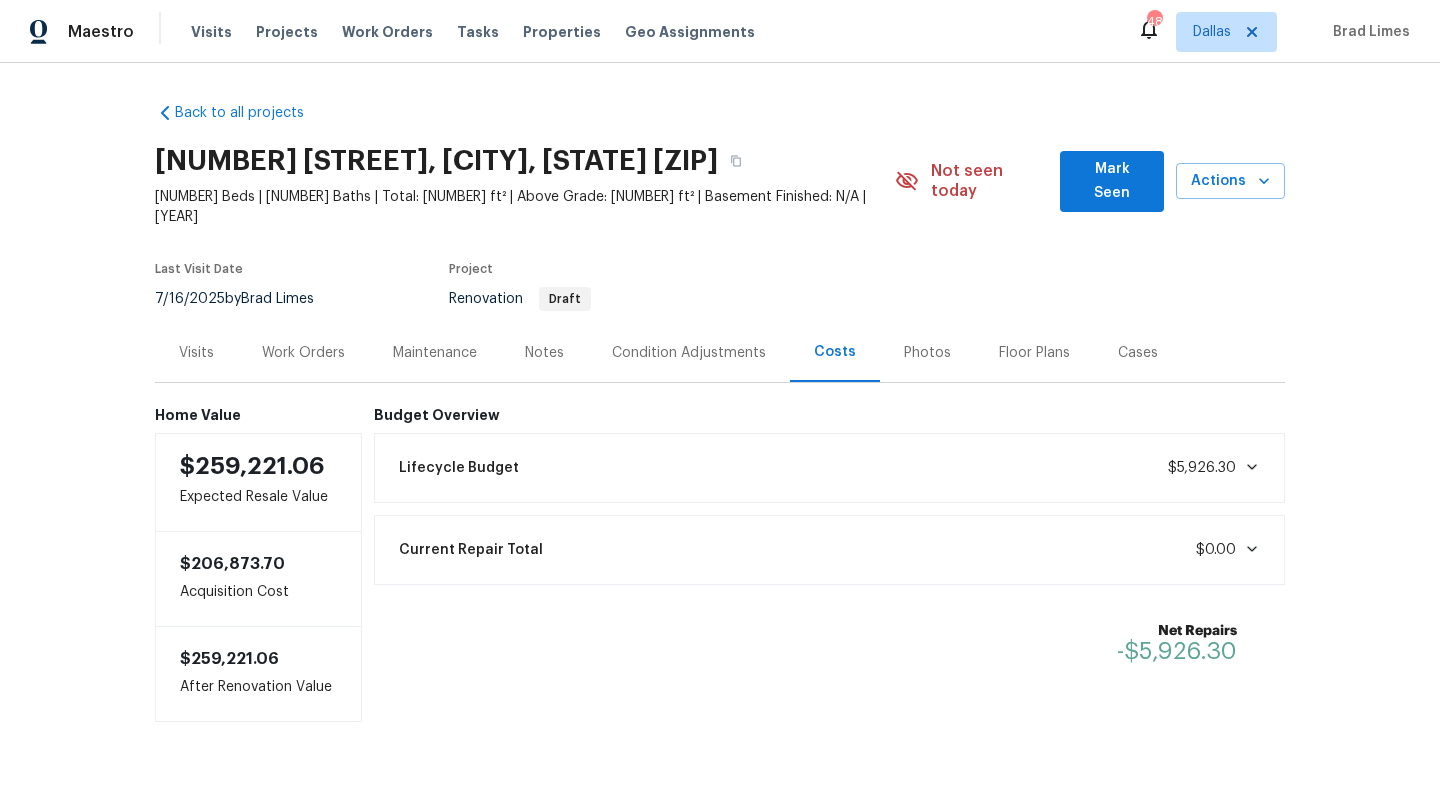 click on "Visits" at bounding box center [196, 353] 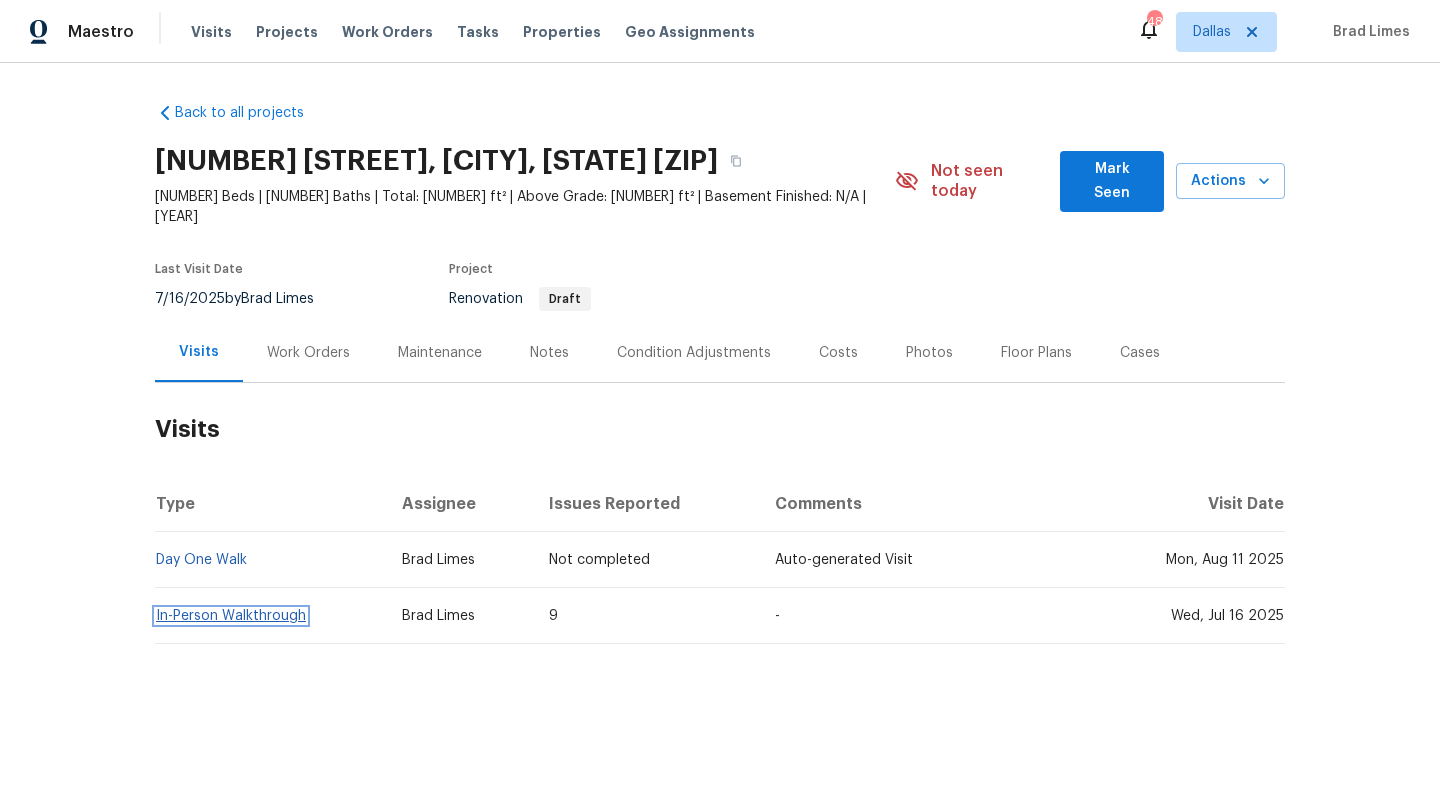 click on "In-Person Walkthrough" at bounding box center [231, 616] 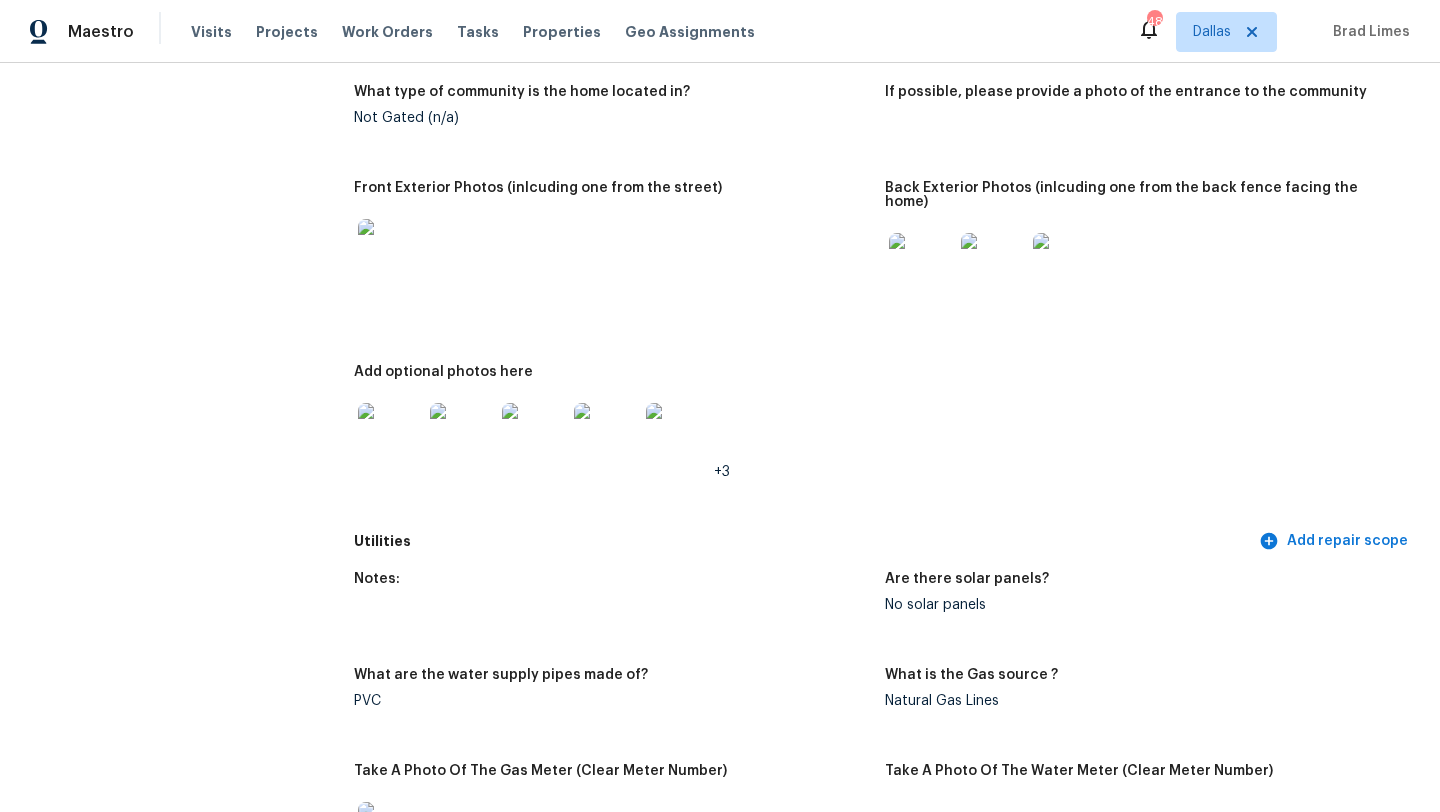 scroll, scrollTop: 868, scrollLeft: 0, axis: vertical 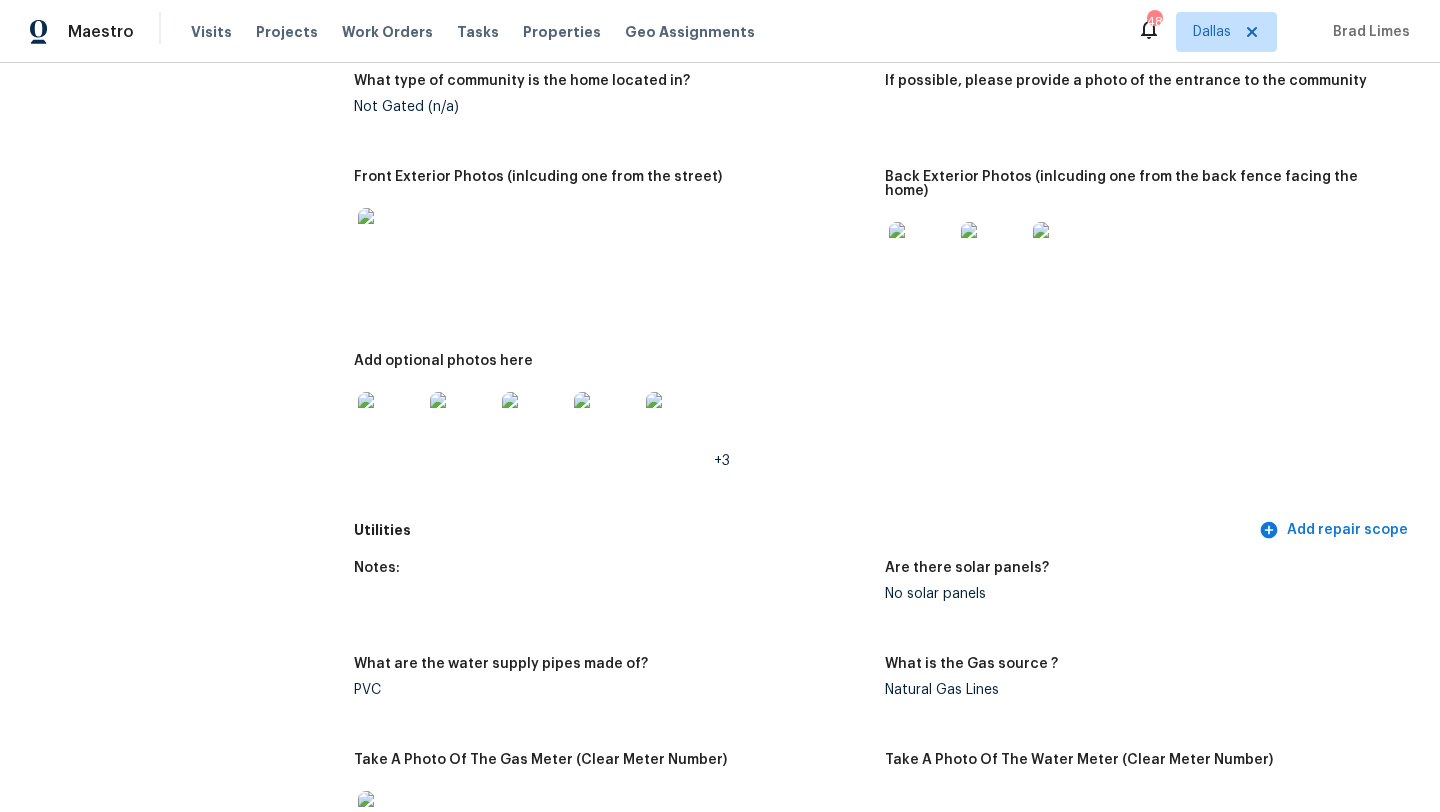 click at bounding box center (390, 240) 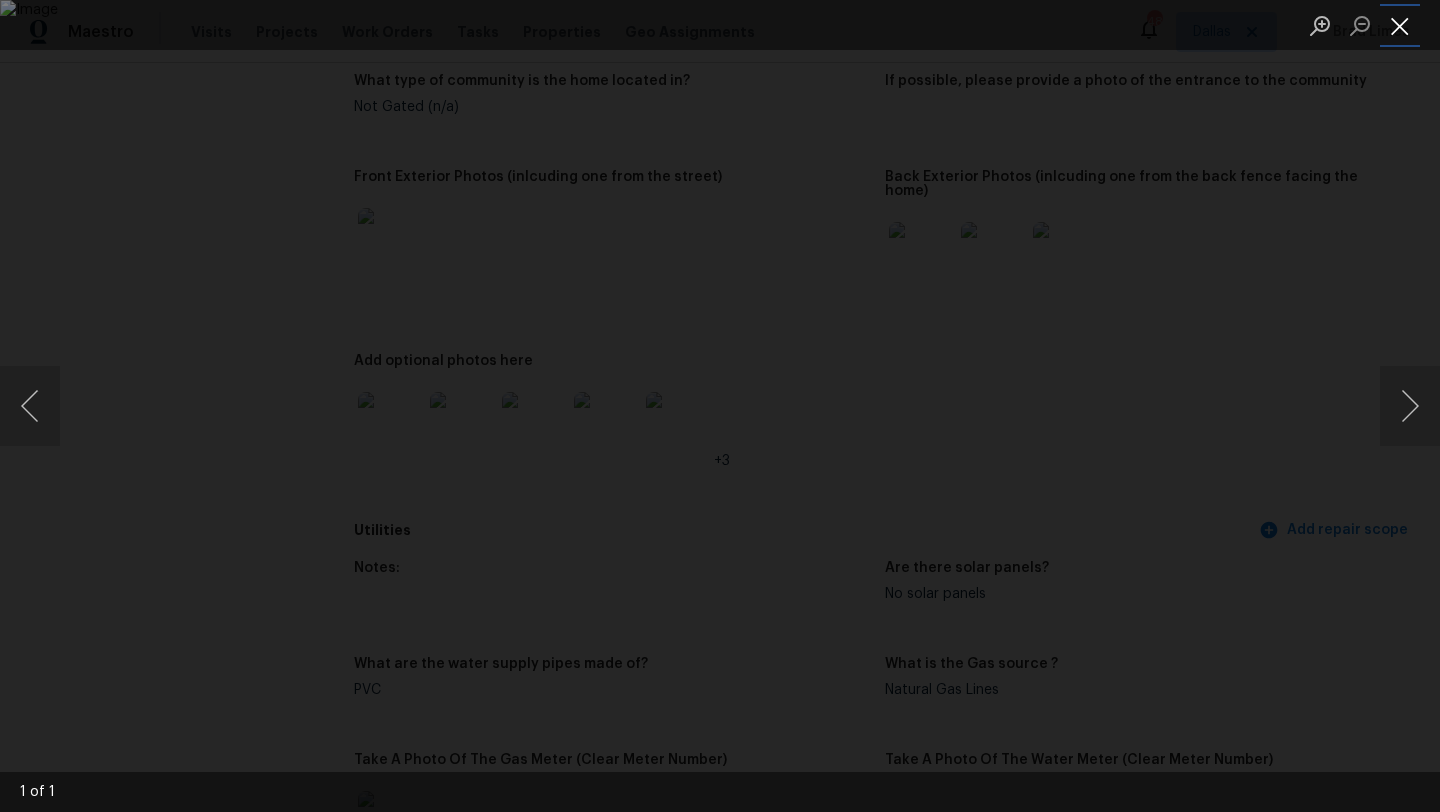 click at bounding box center (1400, 25) 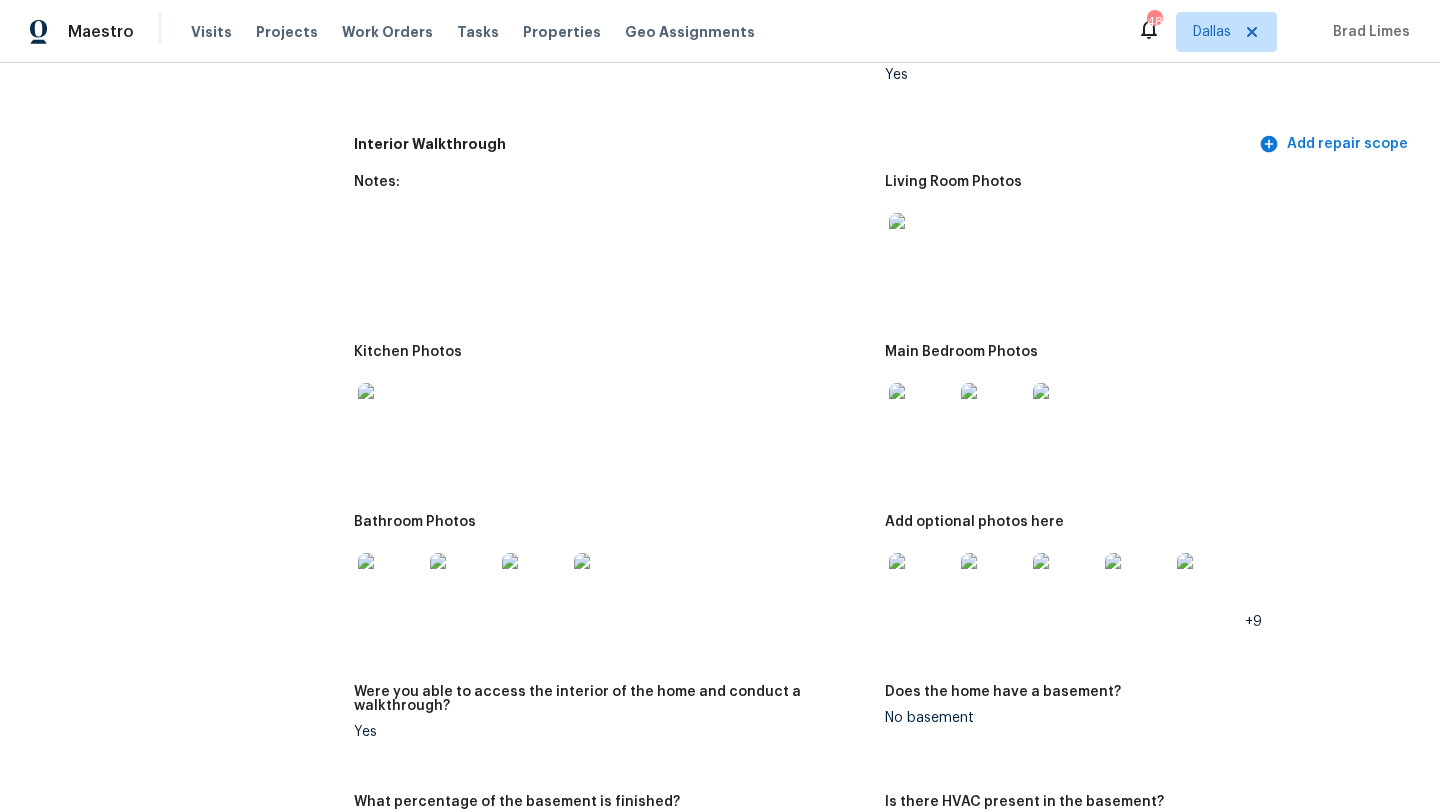 scroll, scrollTop: 2126, scrollLeft: 0, axis: vertical 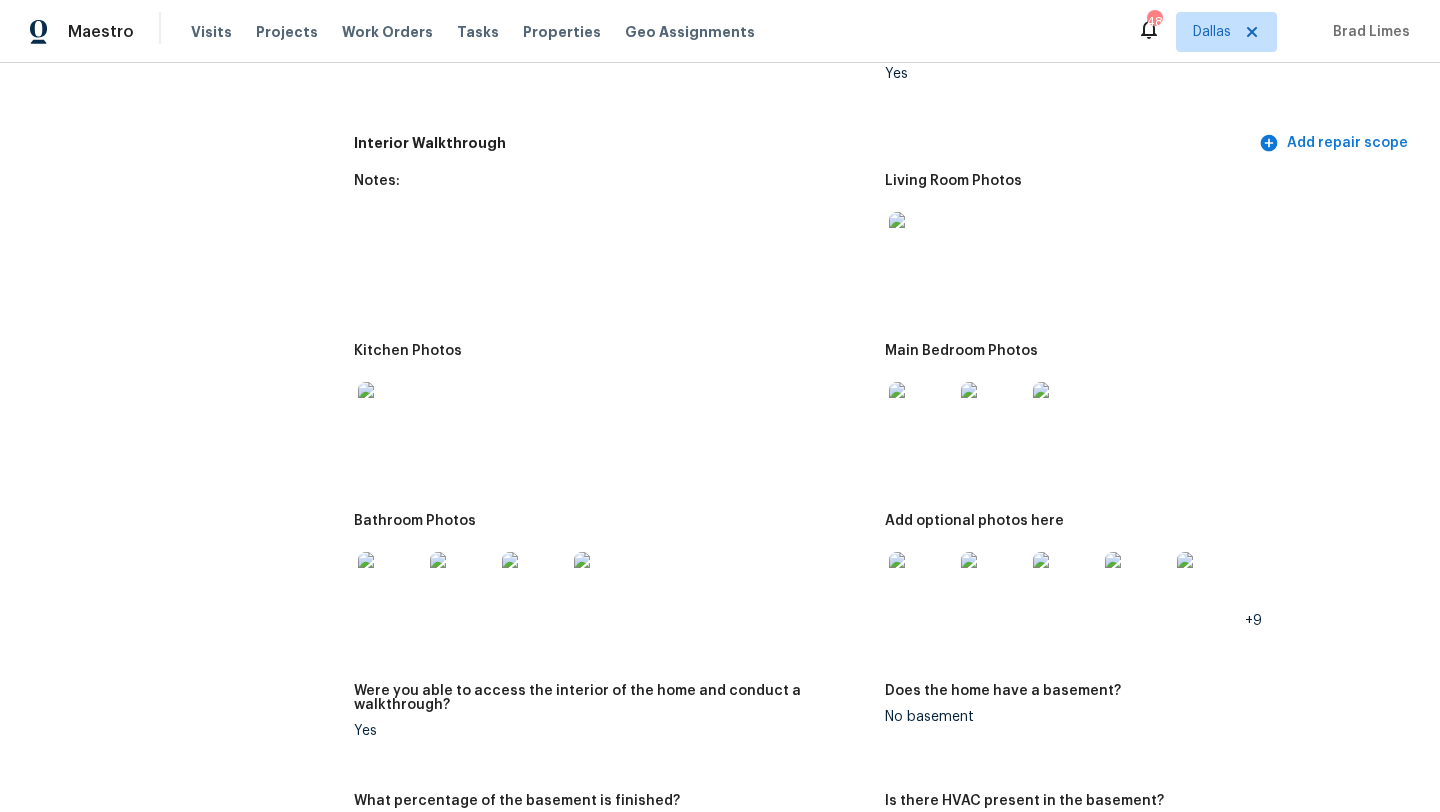click at bounding box center (921, 414) 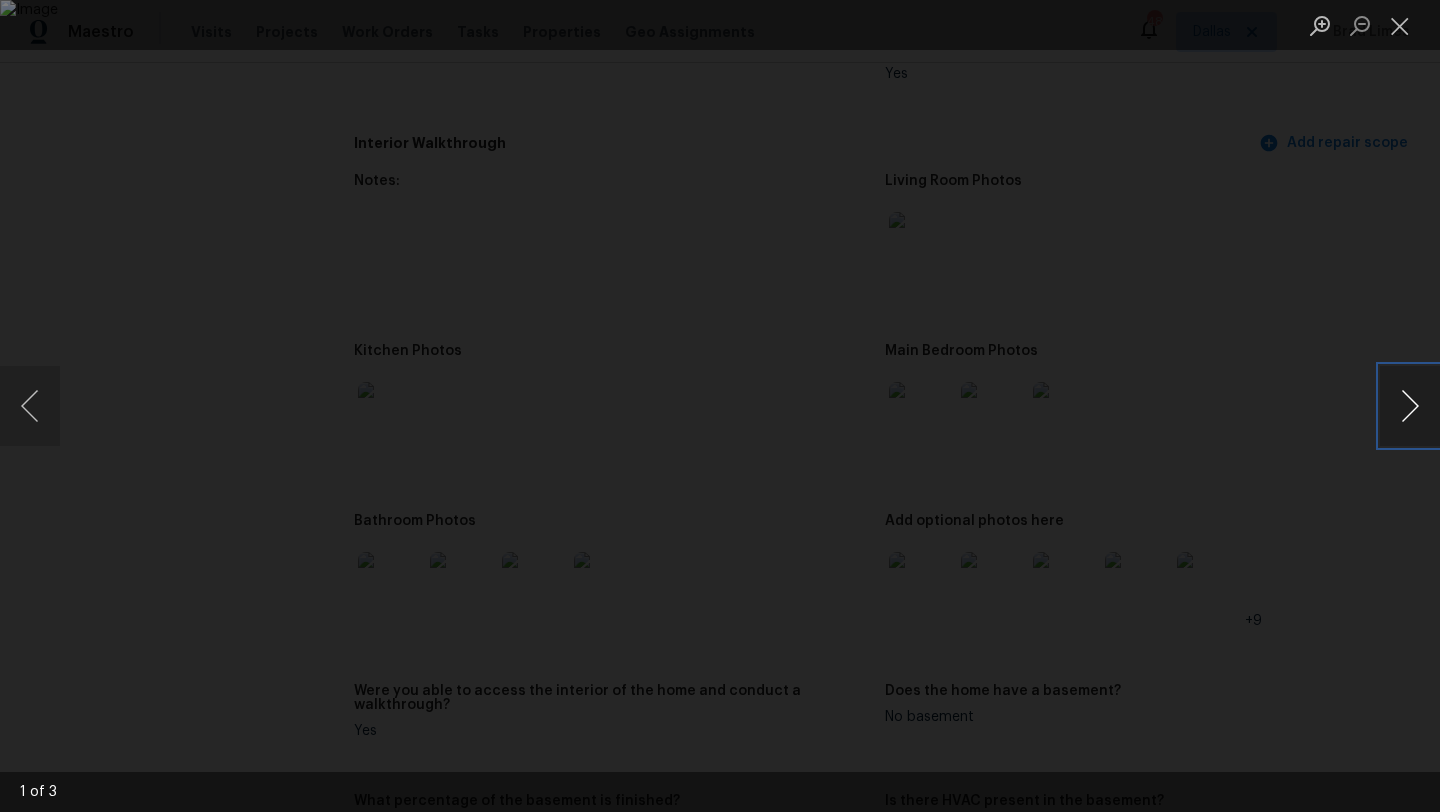 click at bounding box center [1410, 406] 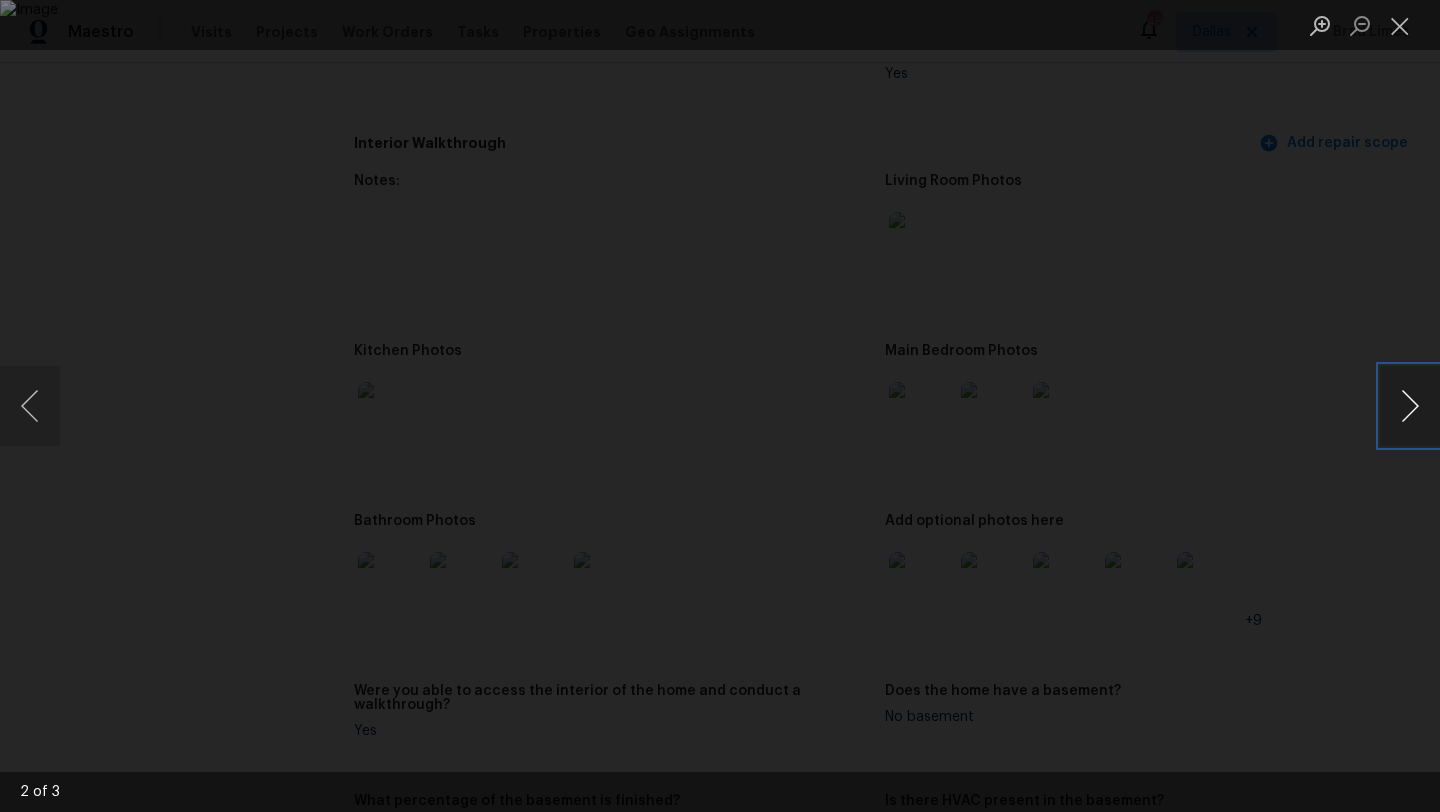 click at bounding box center (1410, 406) 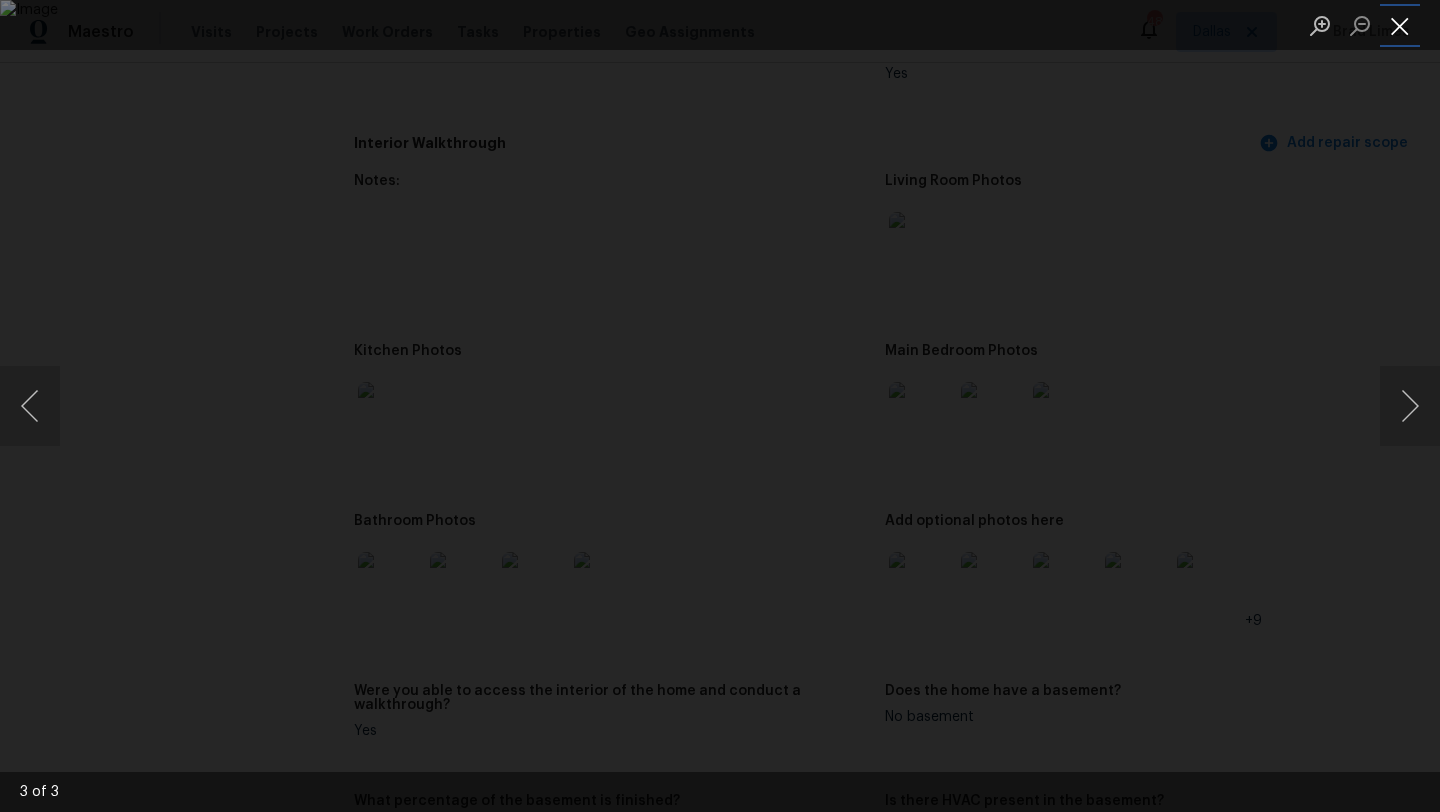 click at bounding box center [1400, 25] 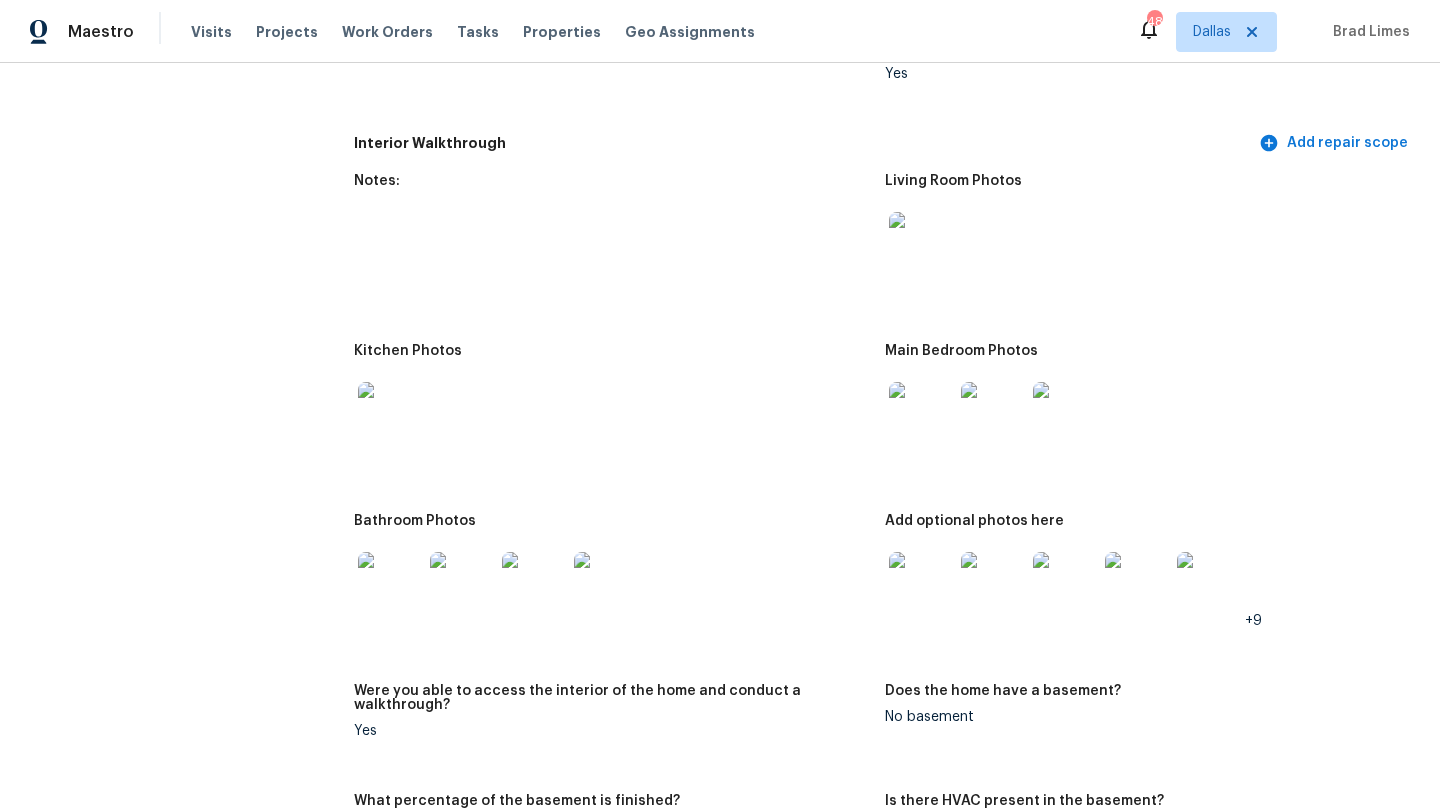 click at bounding box center [921, 584] 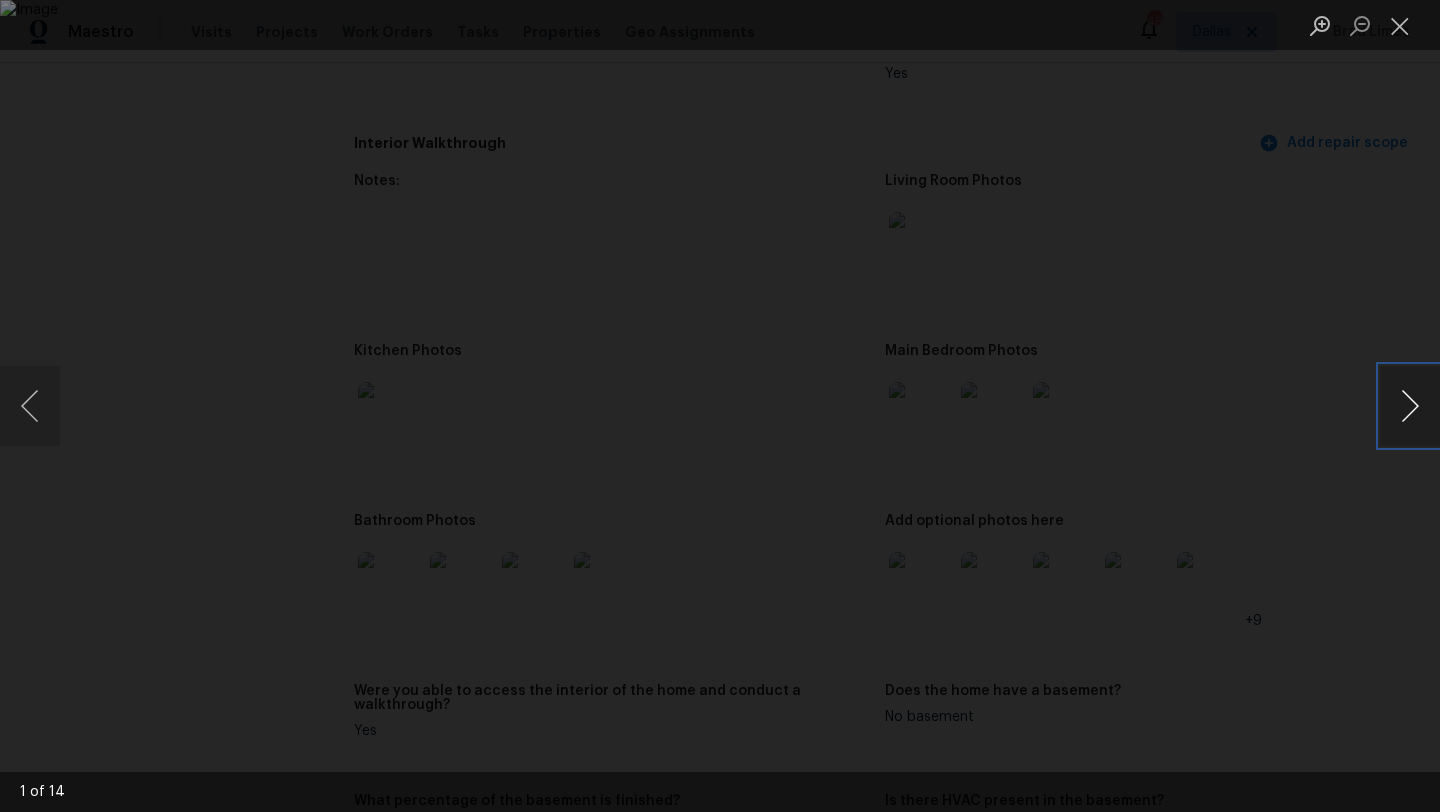 click at bounding box center (1410, 406) 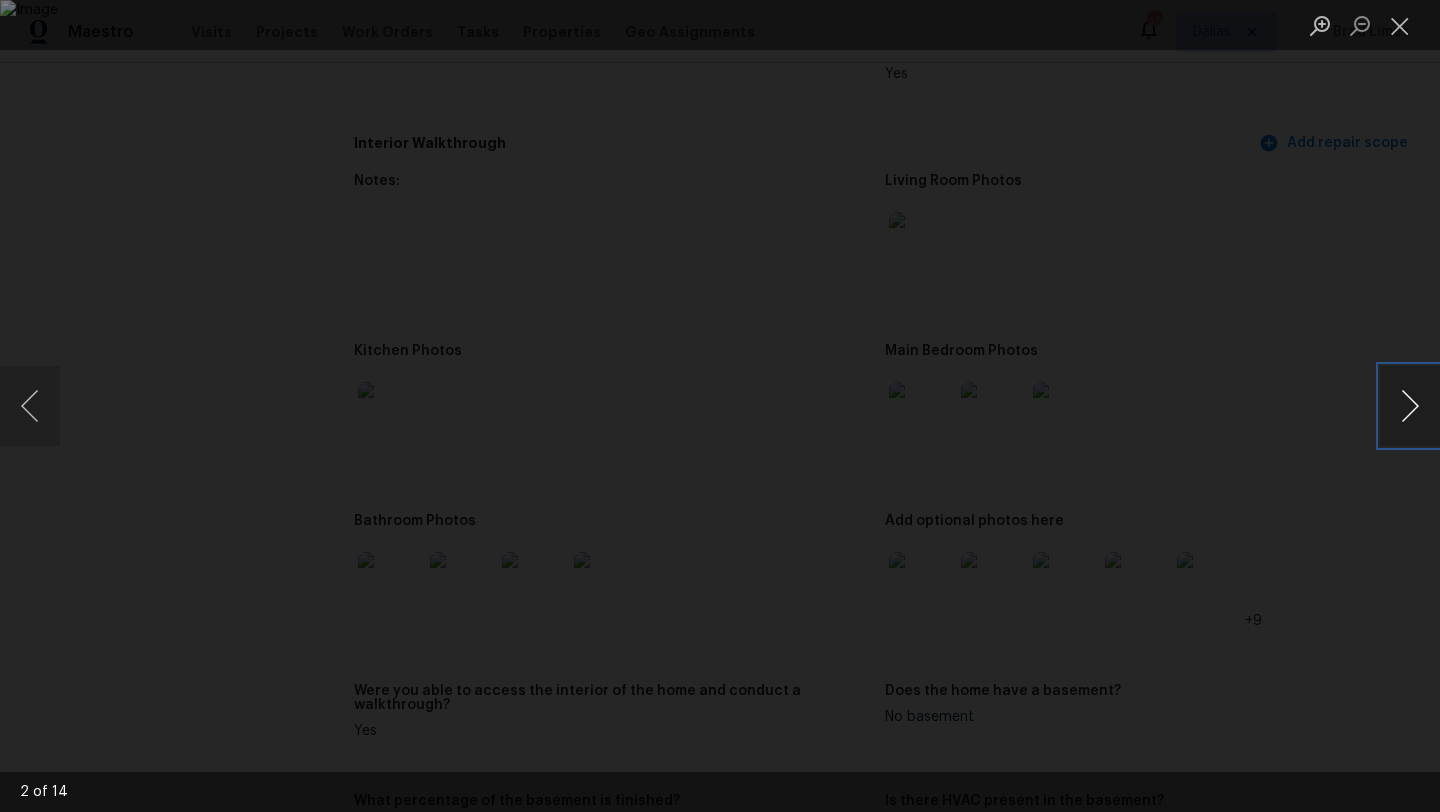 click at bounding box center [1410, 406] 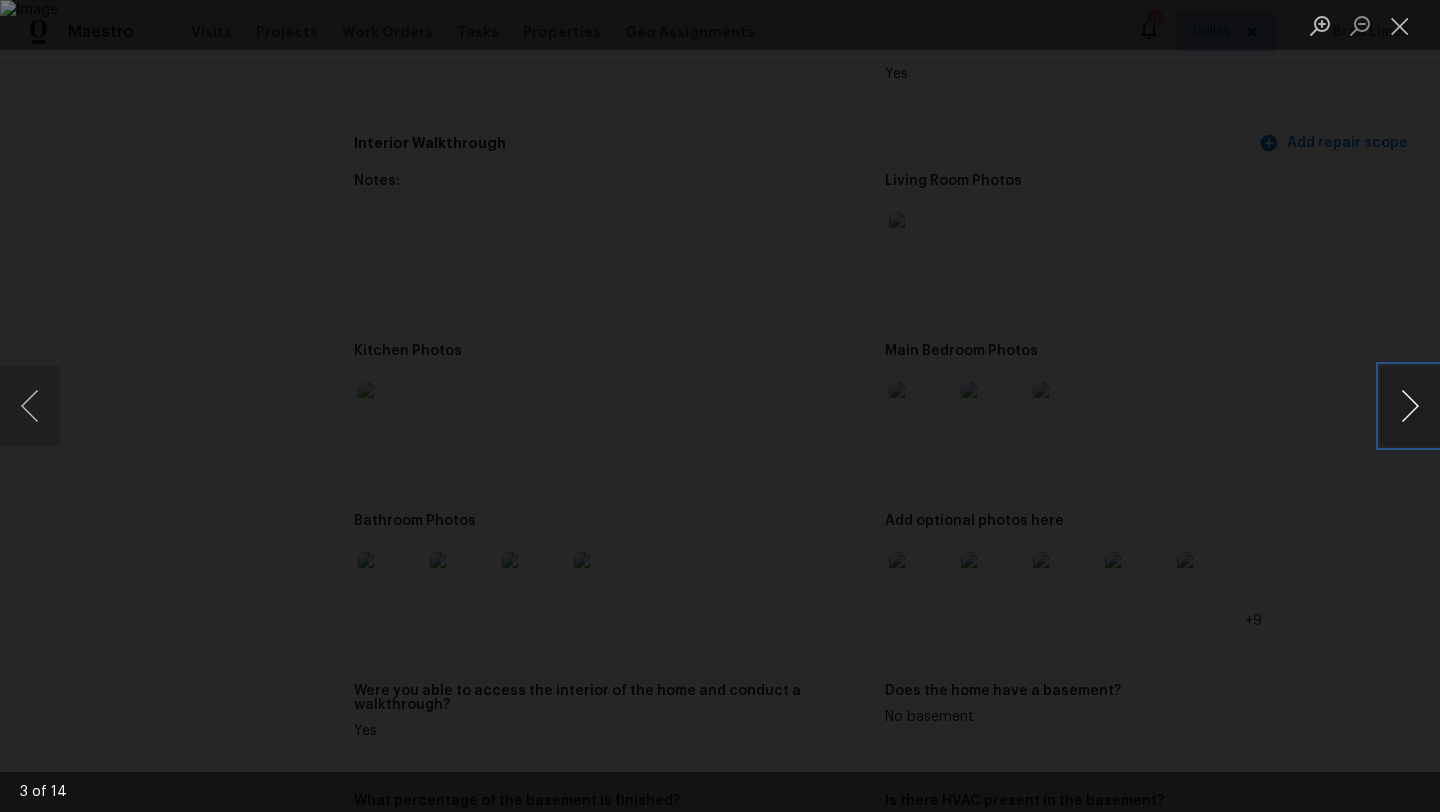 click at bounding box center (1410, 406) 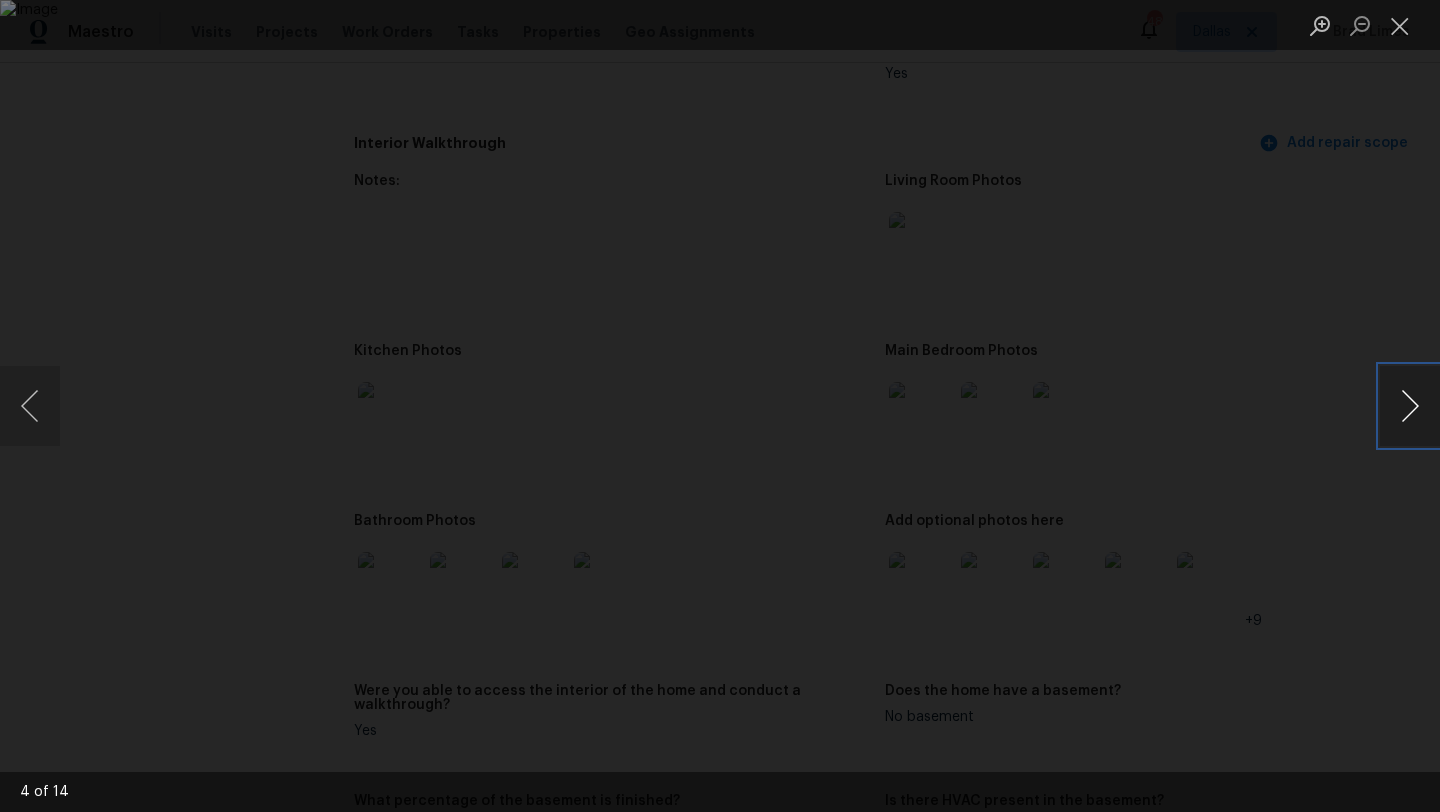click at bounding box center [1410, 406] 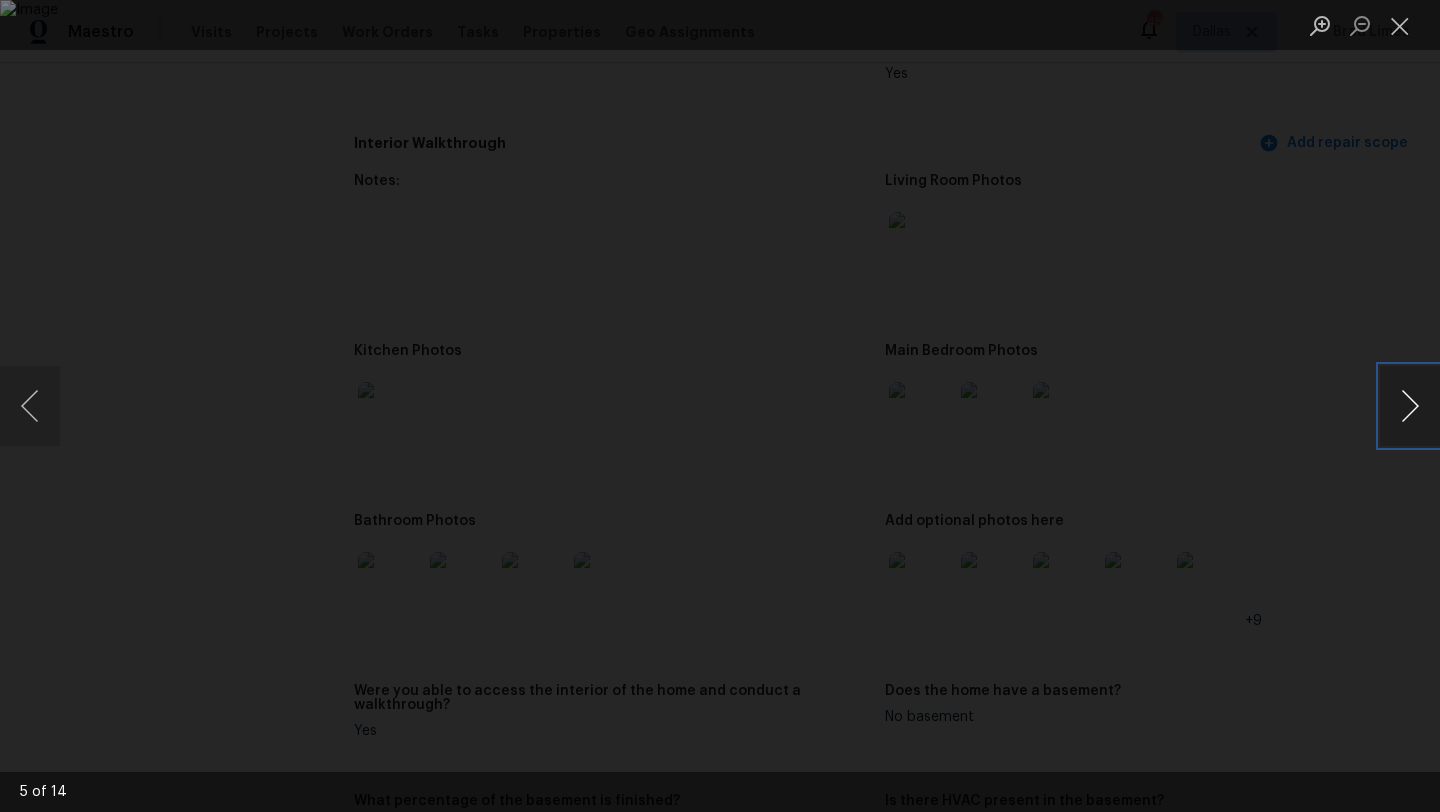 click at bounding box center (1410, 406) 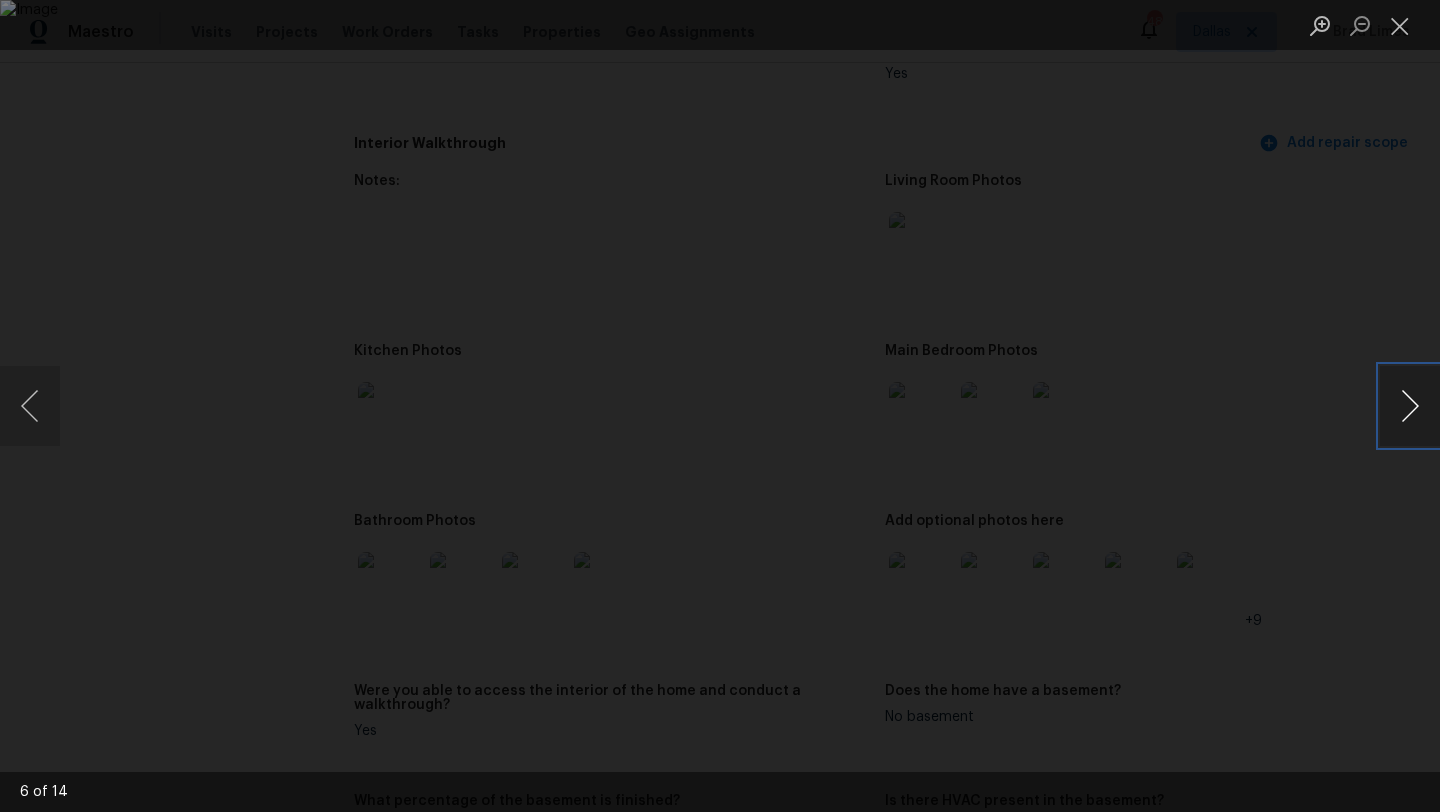 click at bounding box center (1410, 406) 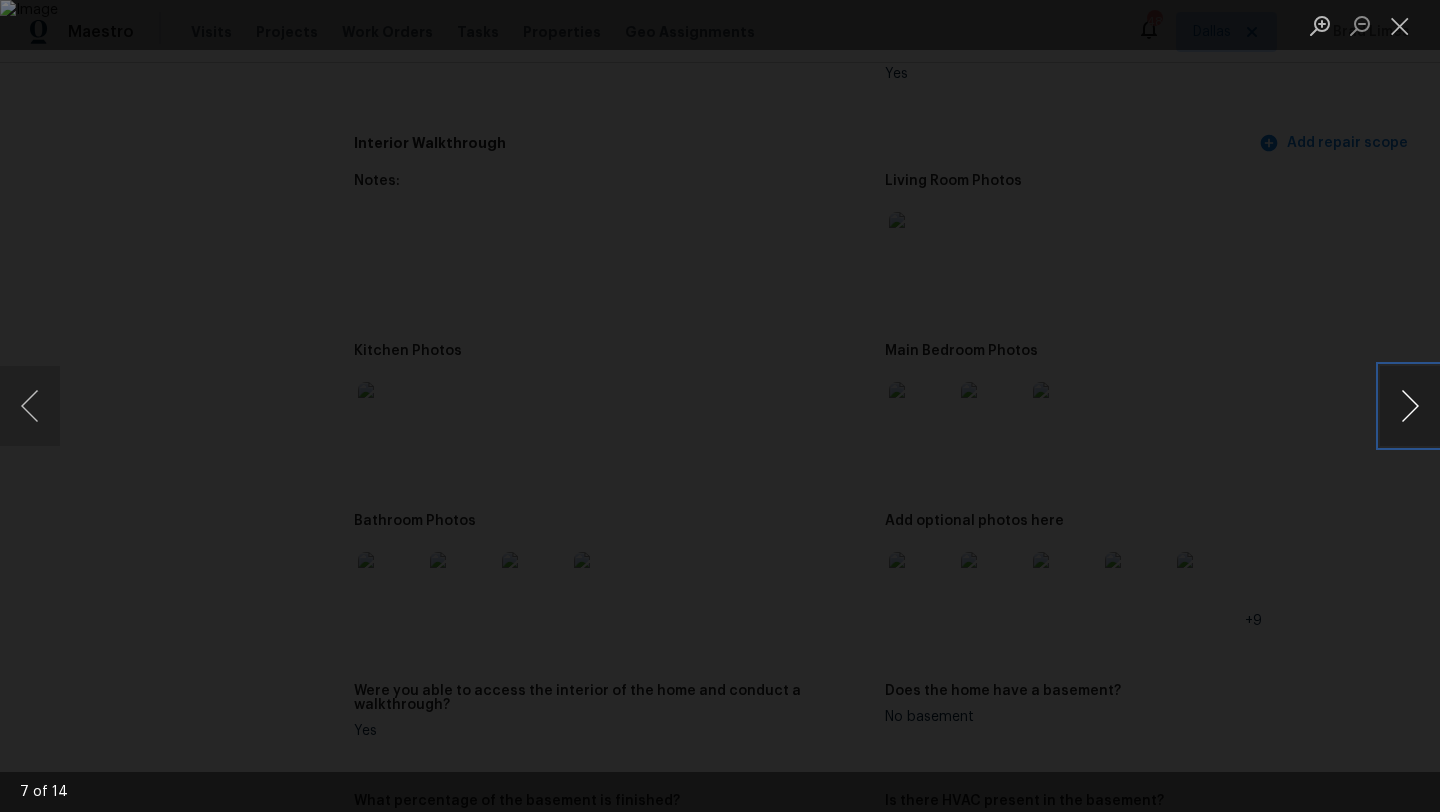 click at bounding box center [1410, 406] 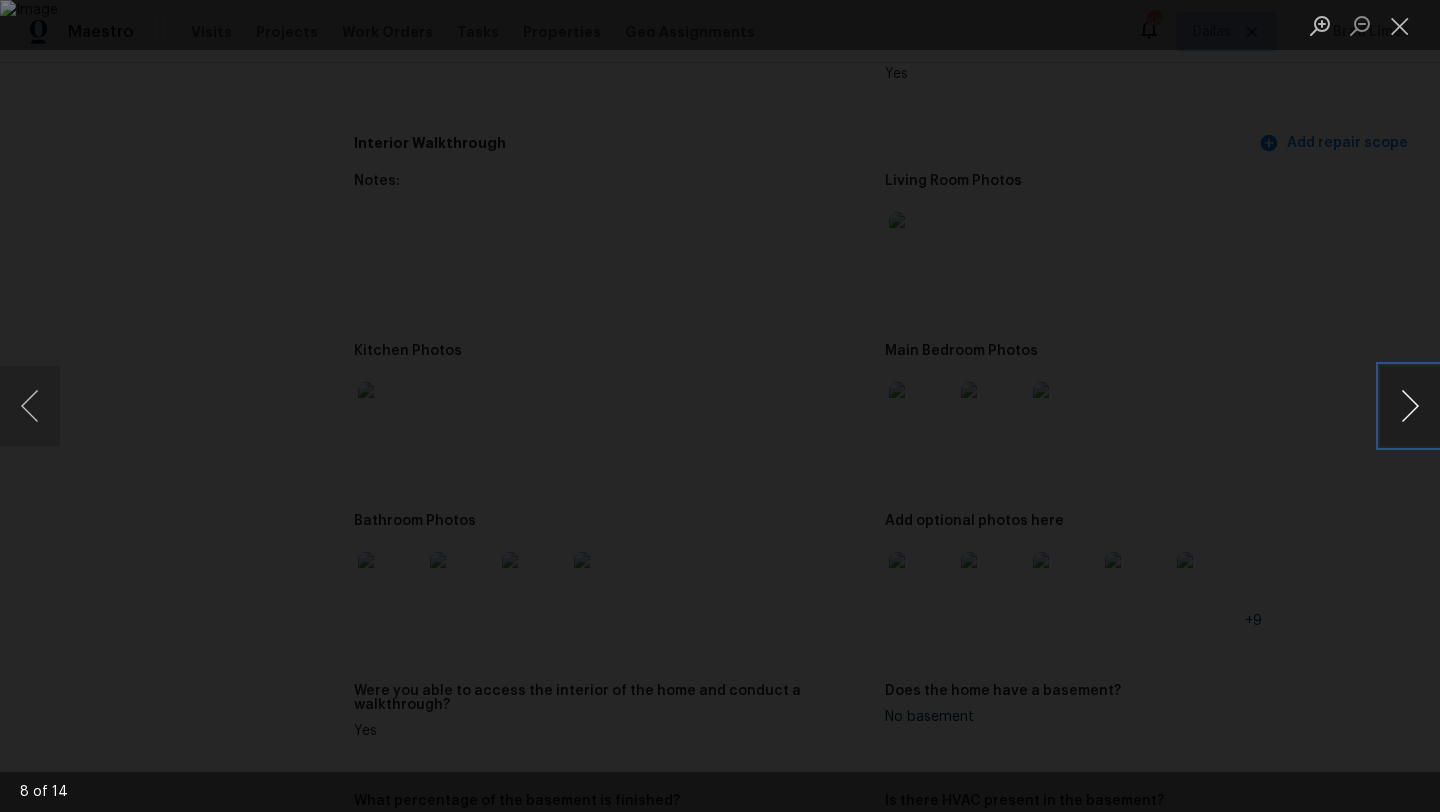 click at bounding box center (1410, 406) 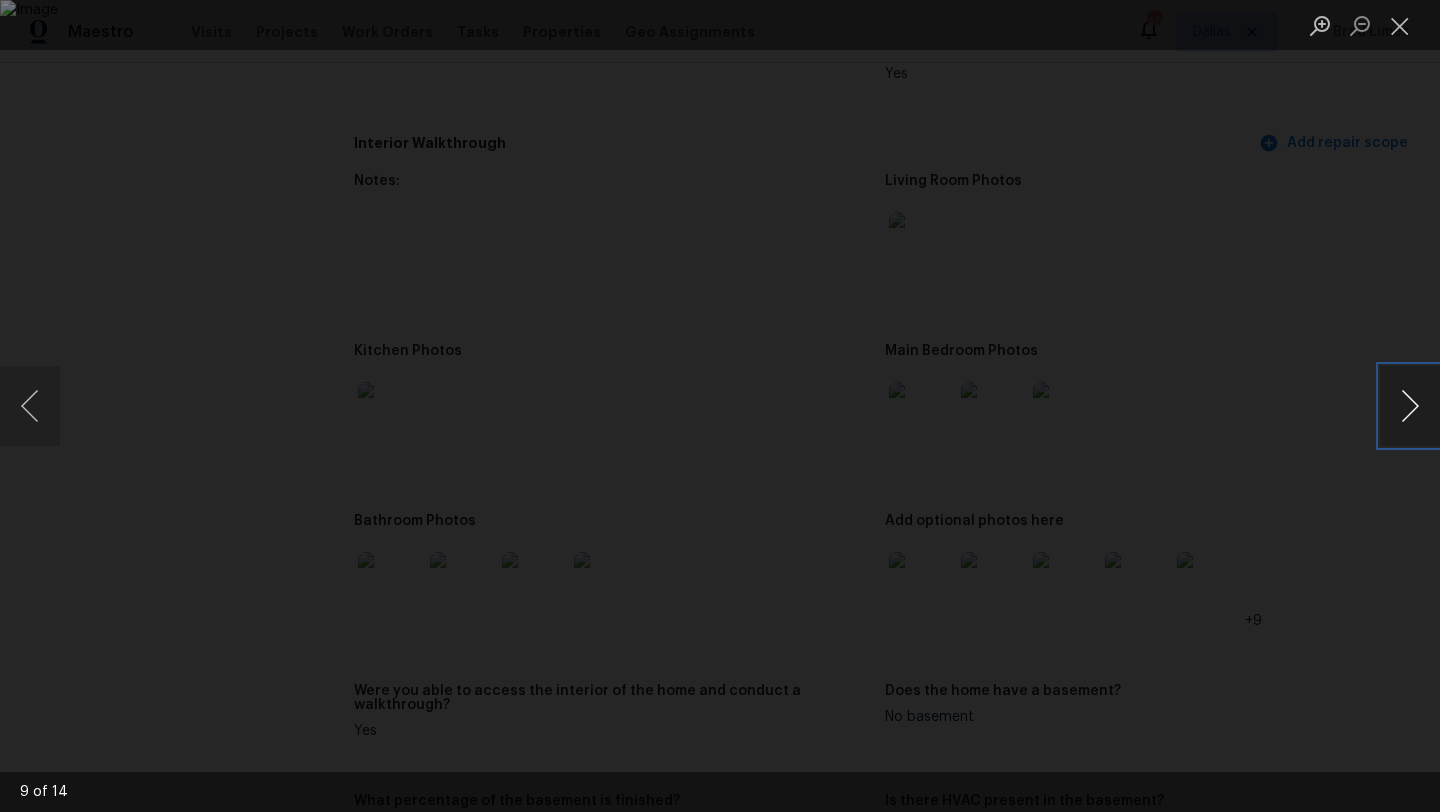 click at bounding box center (1410, 406) 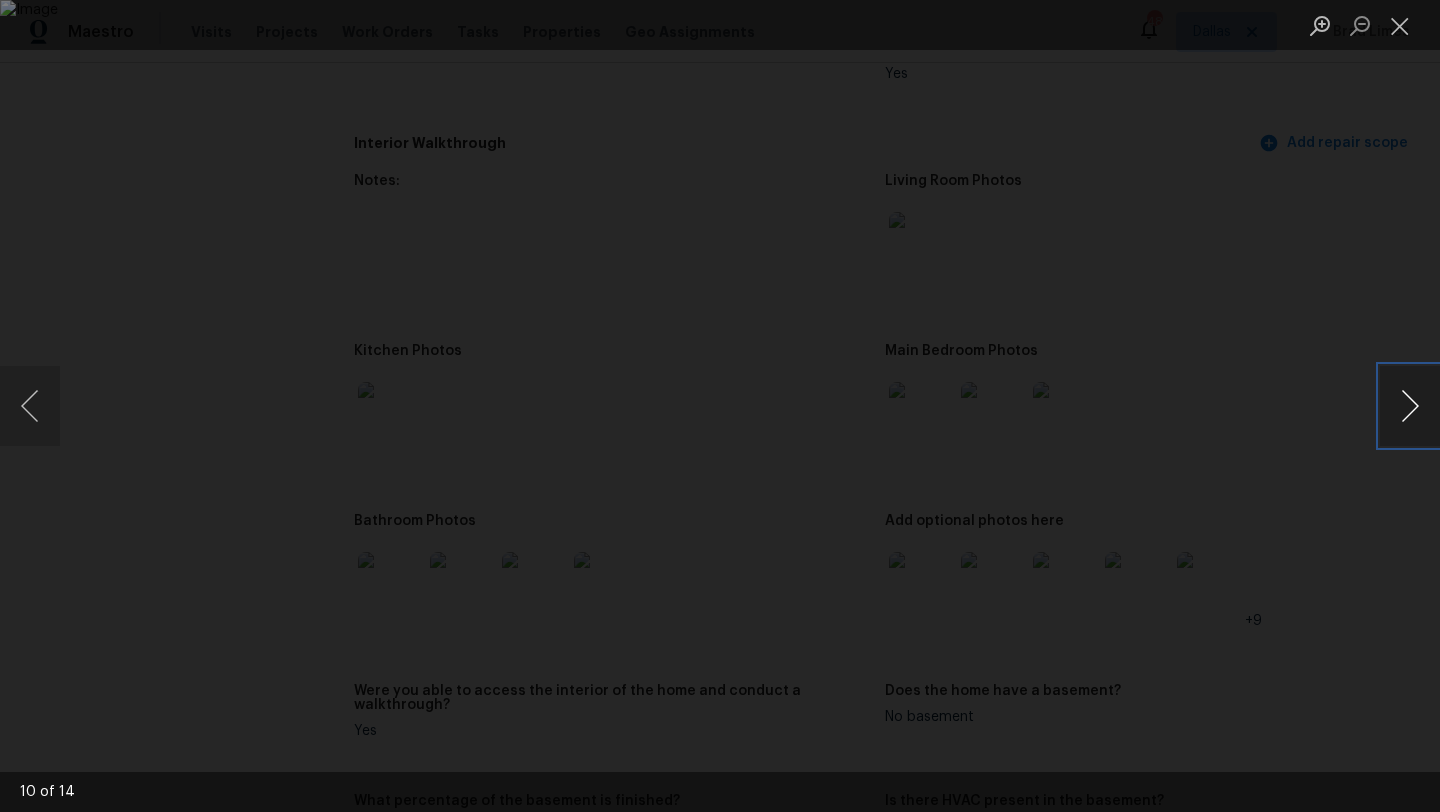 click at bounding box center [1410, 406] 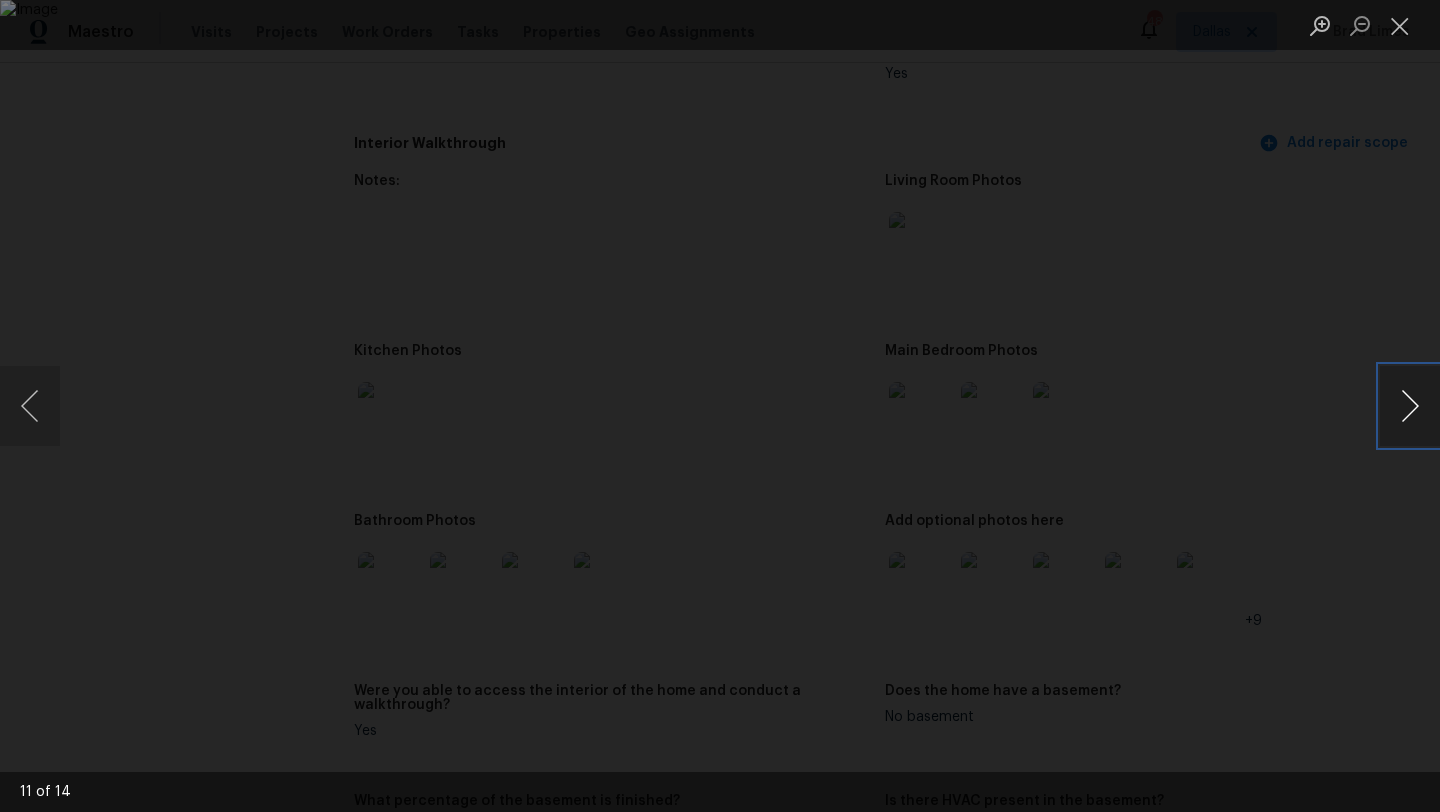click at bounding box center [1410, 406] 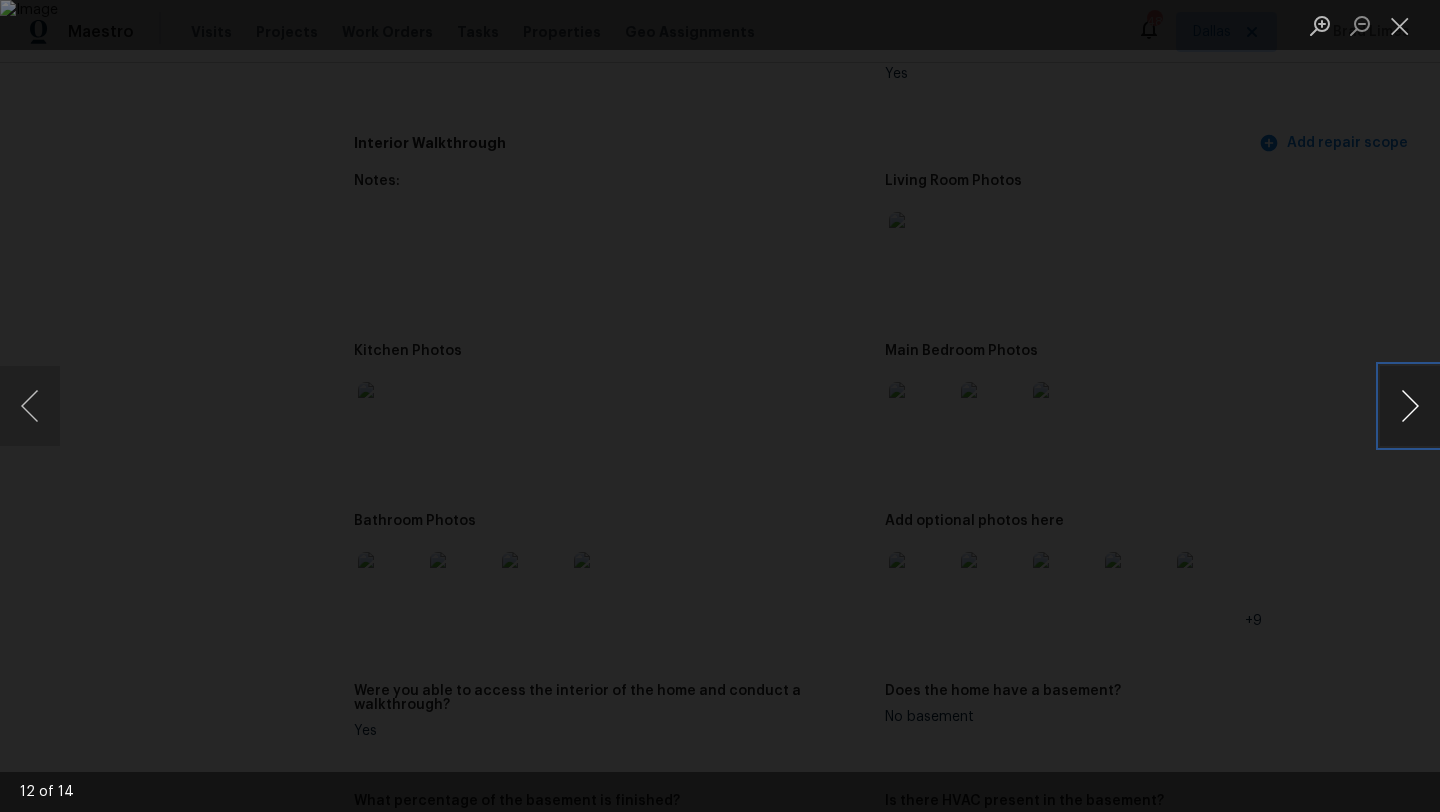 click at bounding box center (1410, 406) 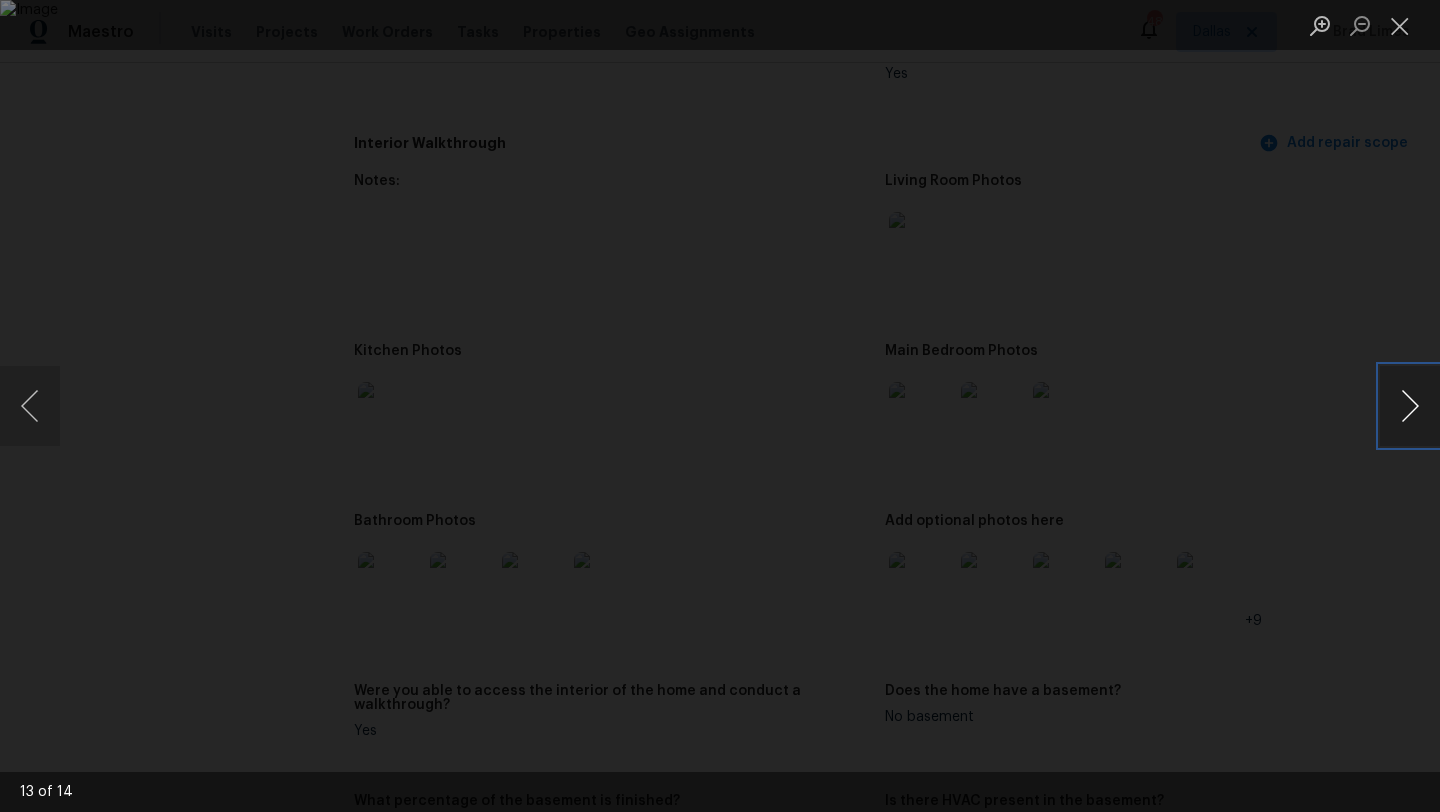click at bounding box center (1410, 406) 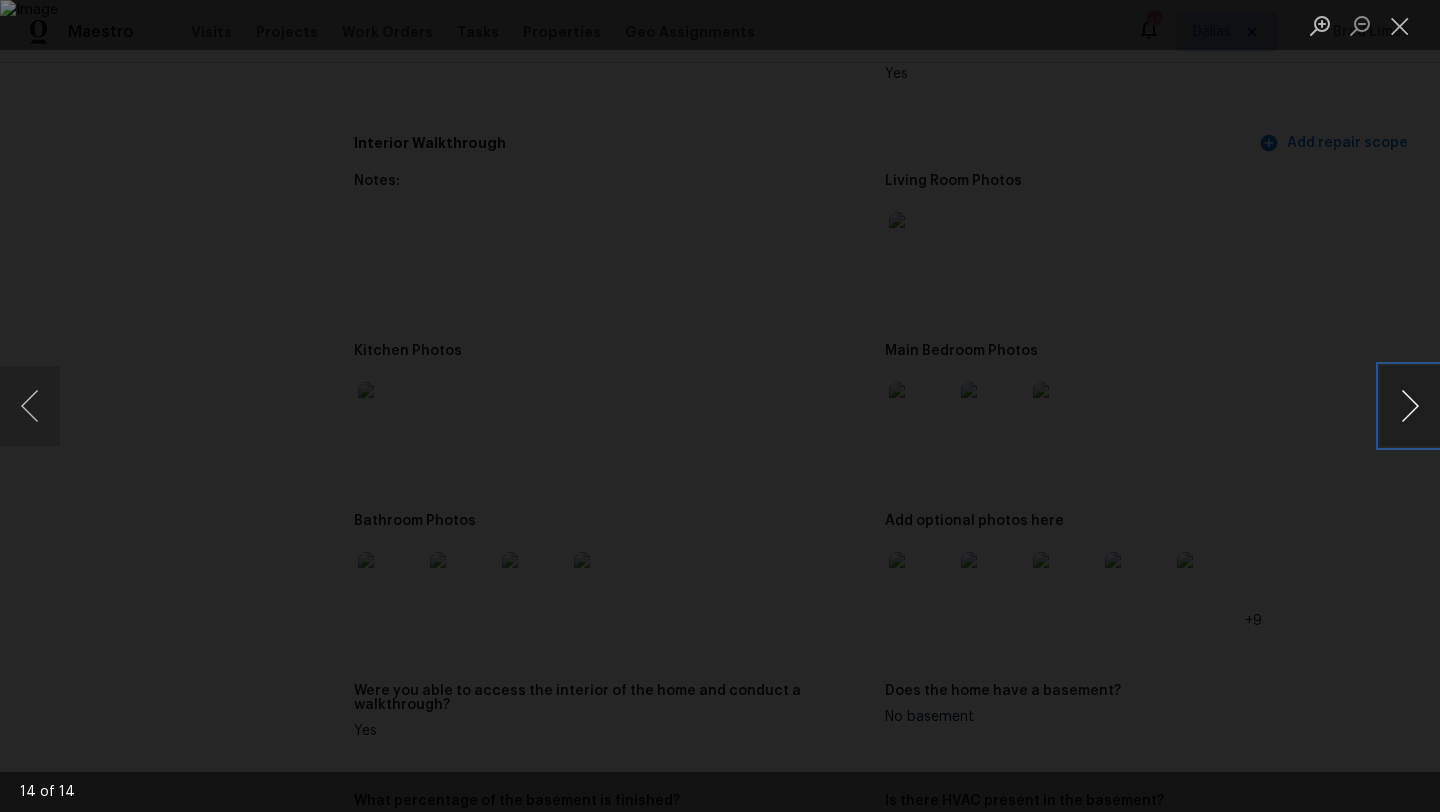 click at bounding box center [1410, 406] 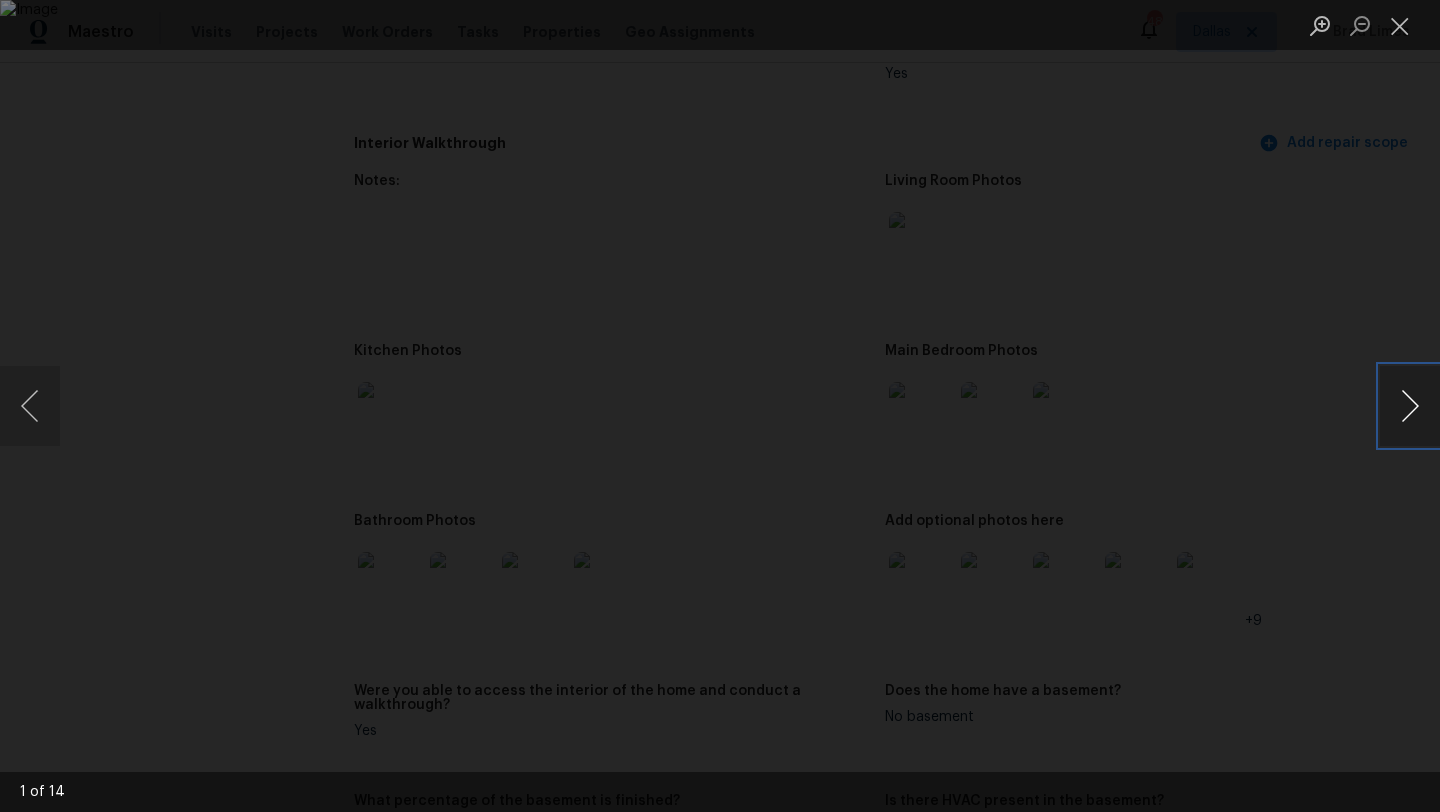 click at bounding box center (1410, 406) 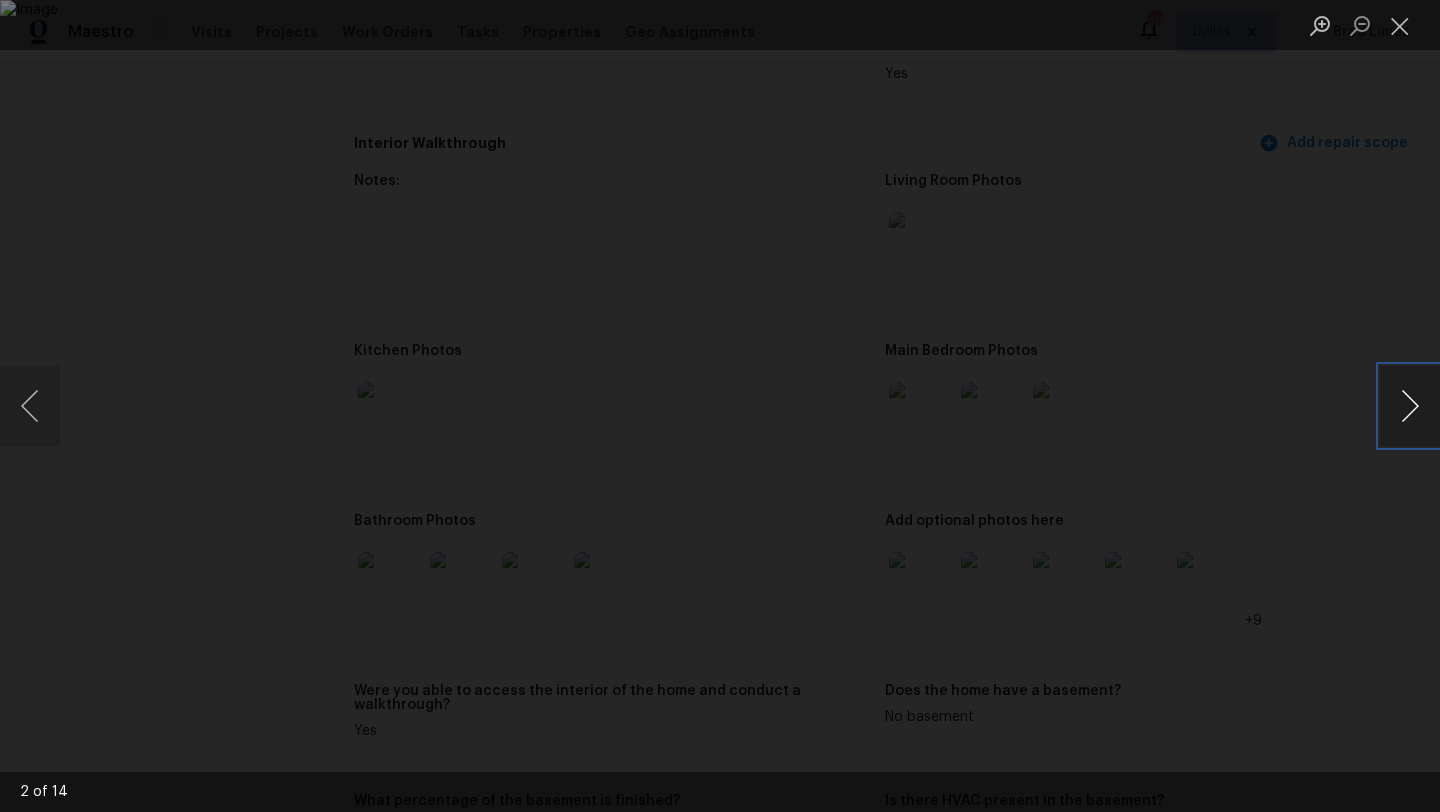 click at bounding box center [1410, 406] 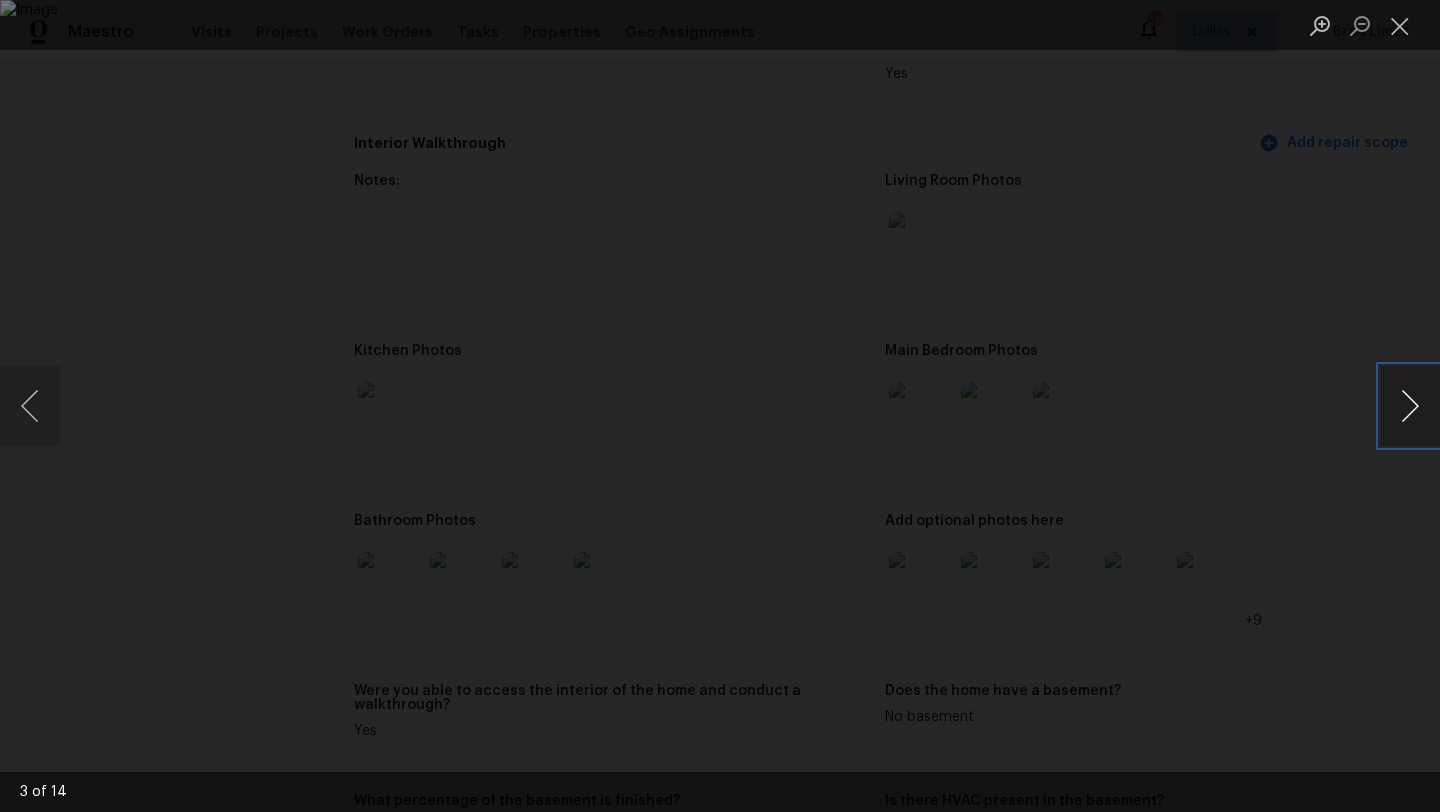 click at bounding box center (1410, 406) 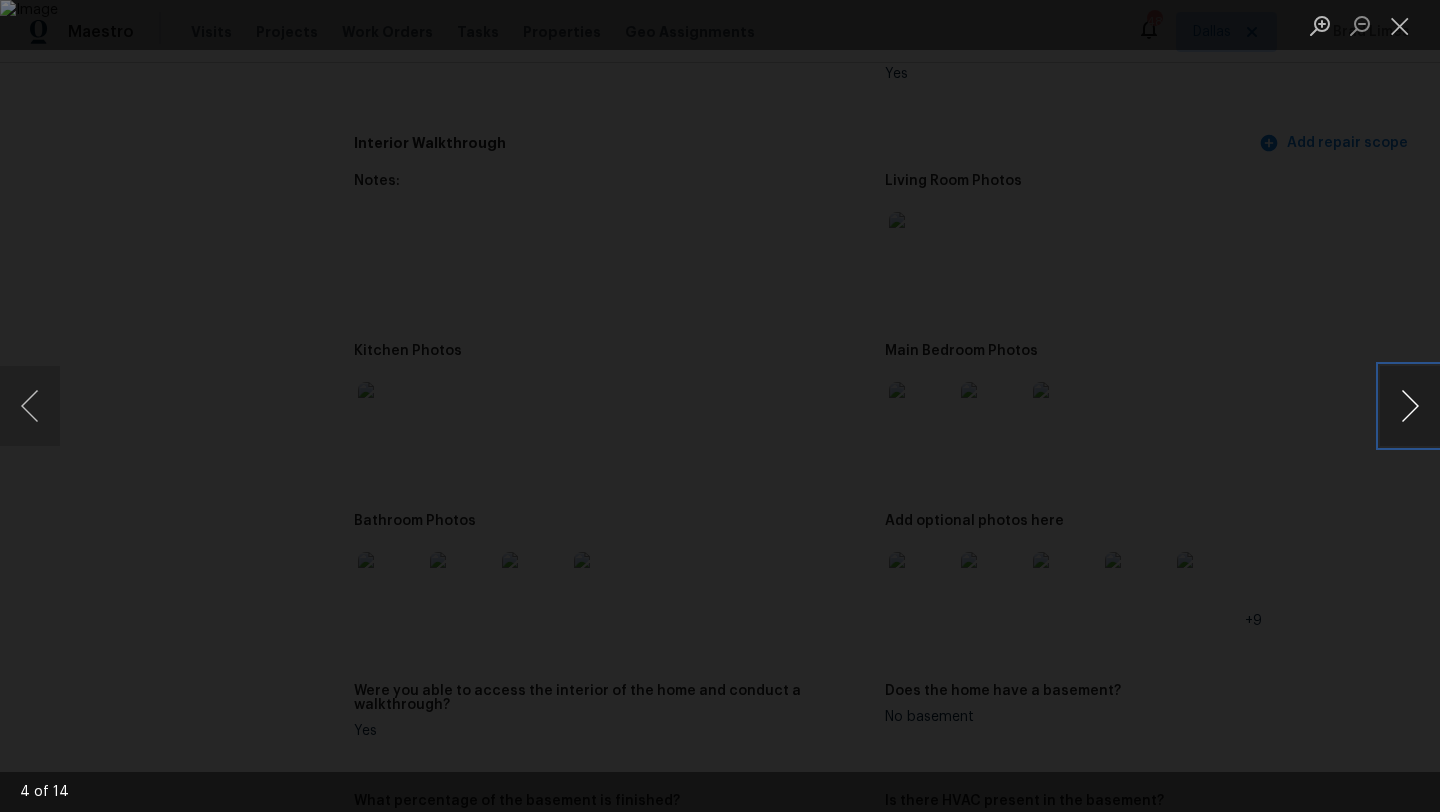 click at bounding box center [1410, 406] 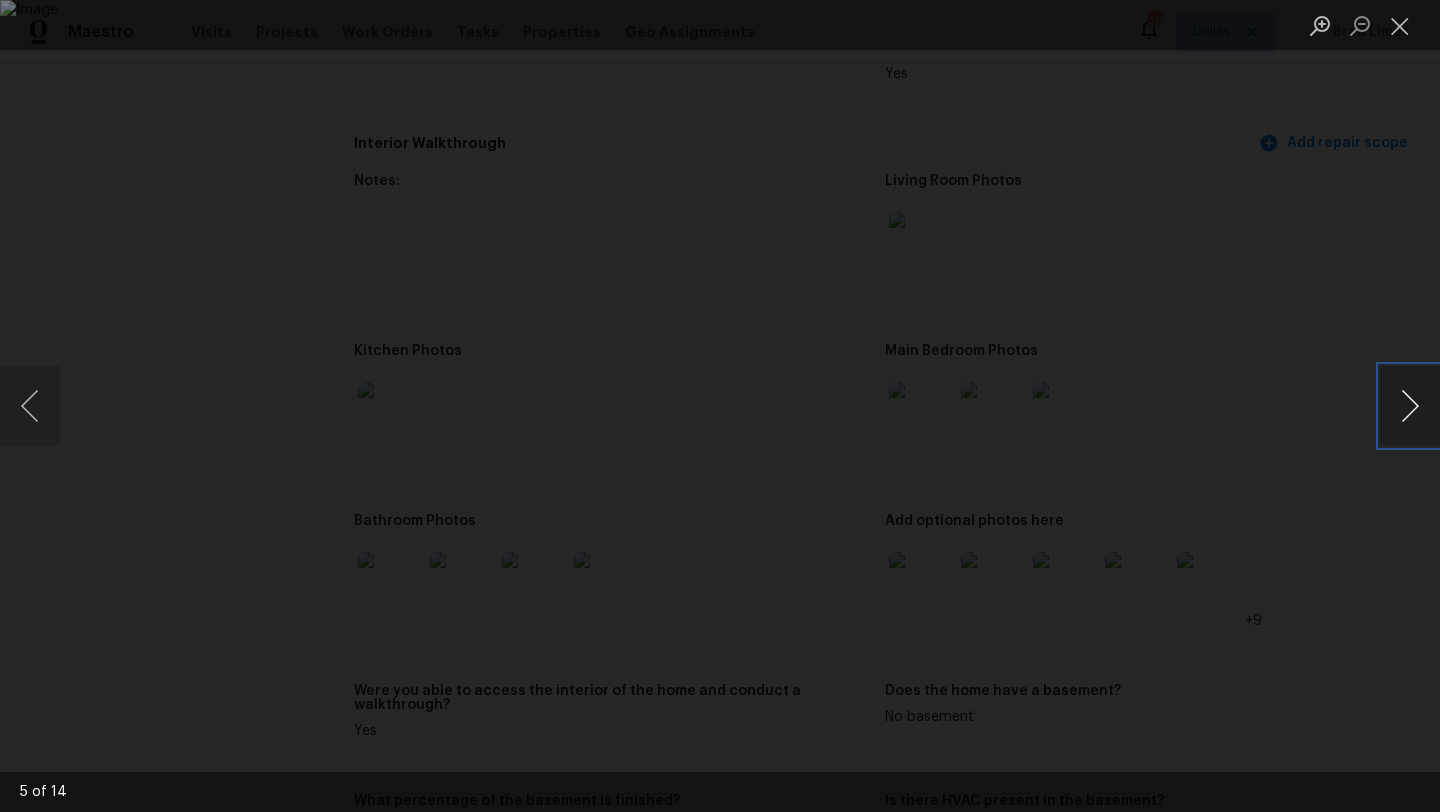 click at bounding box center [1410, 406] 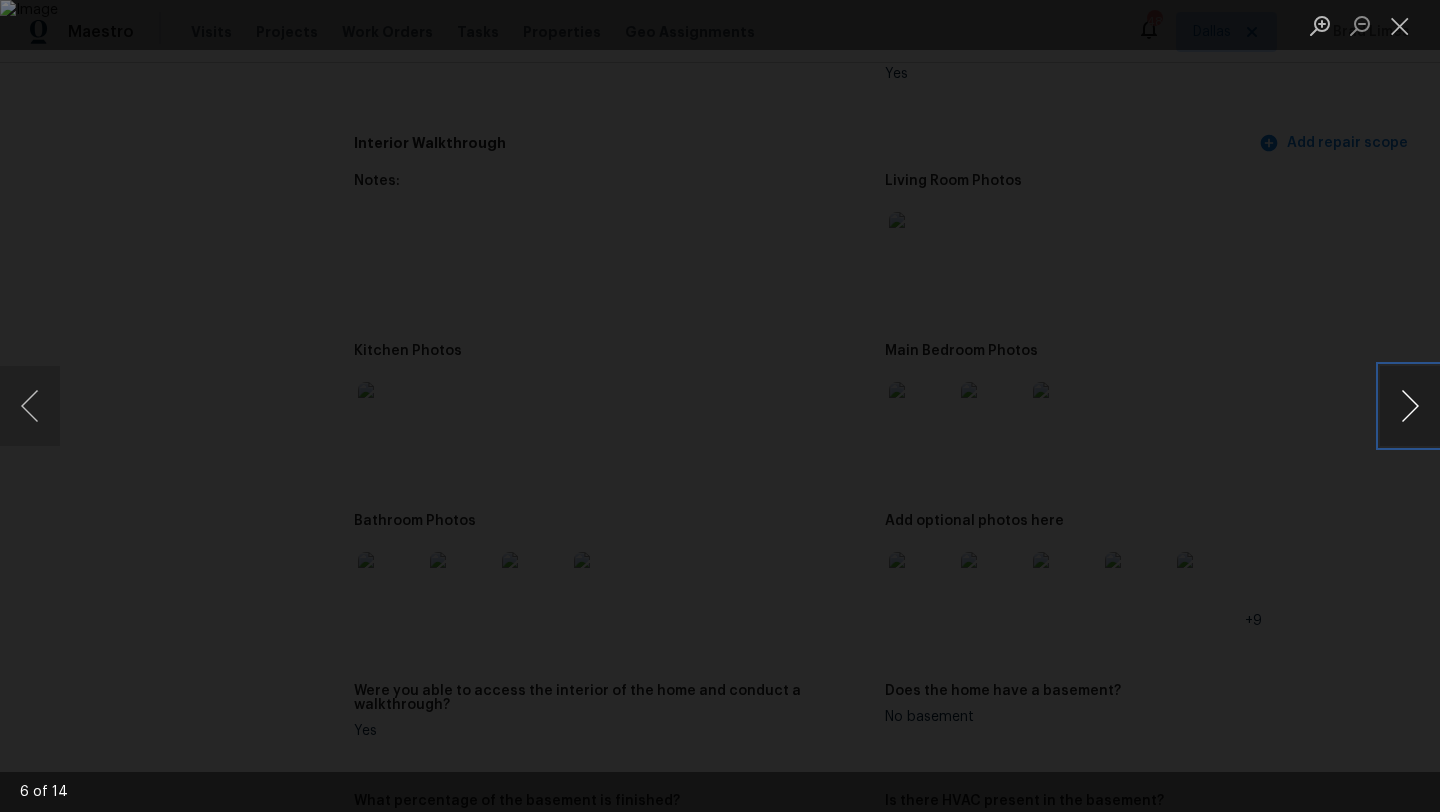 click at bounding box center [1410, 406] 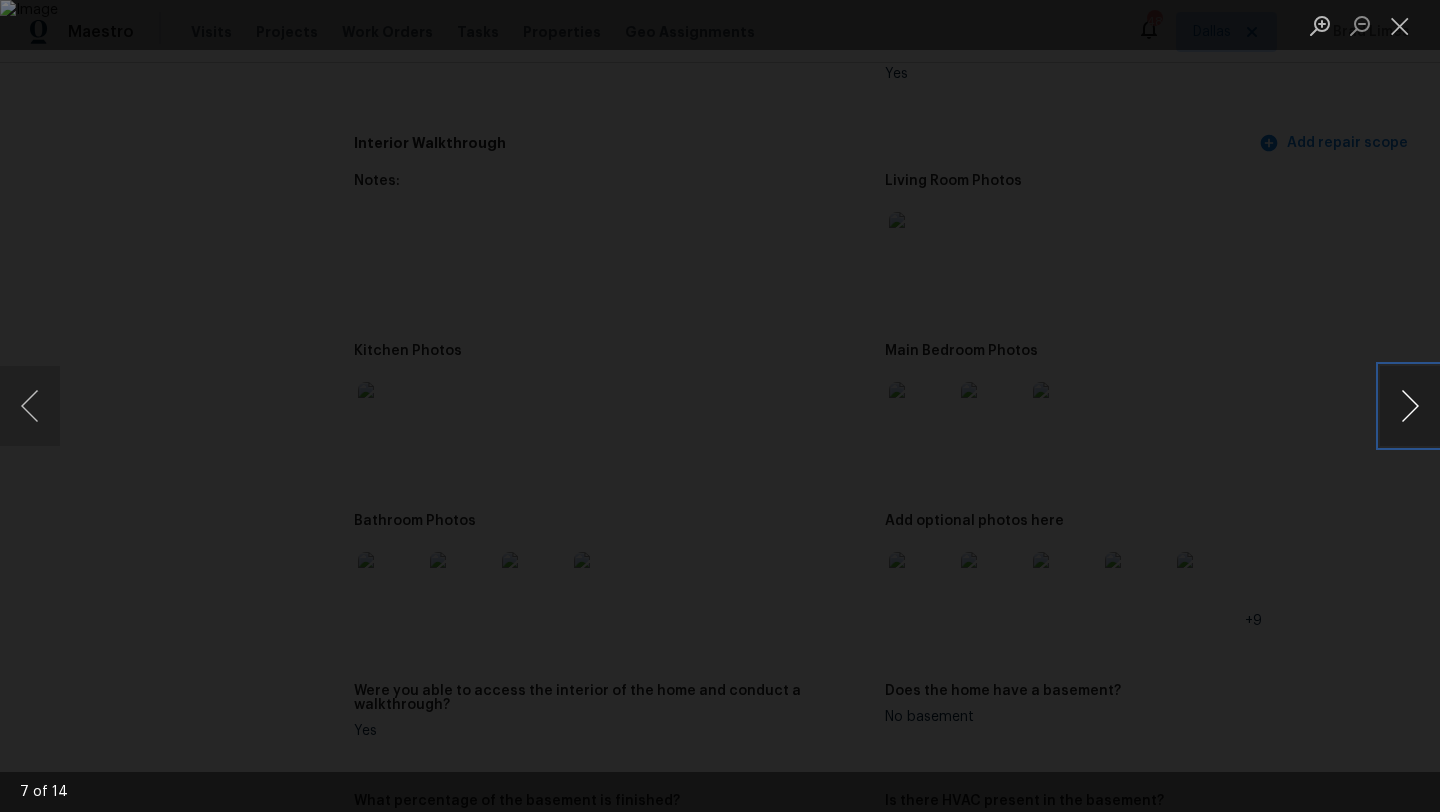 click at bounding box center (1410, 406) 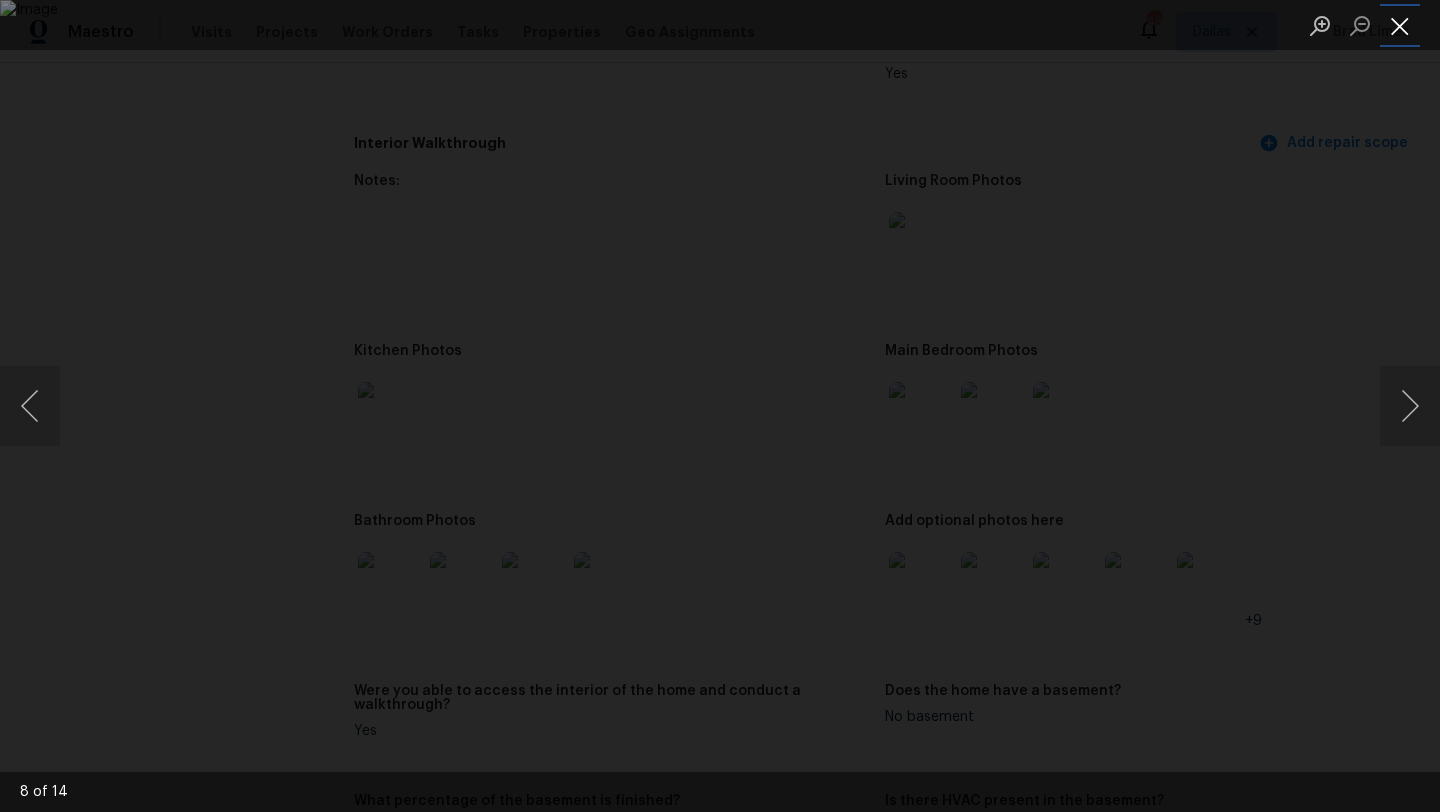 click at bounding box center (1400, 25) 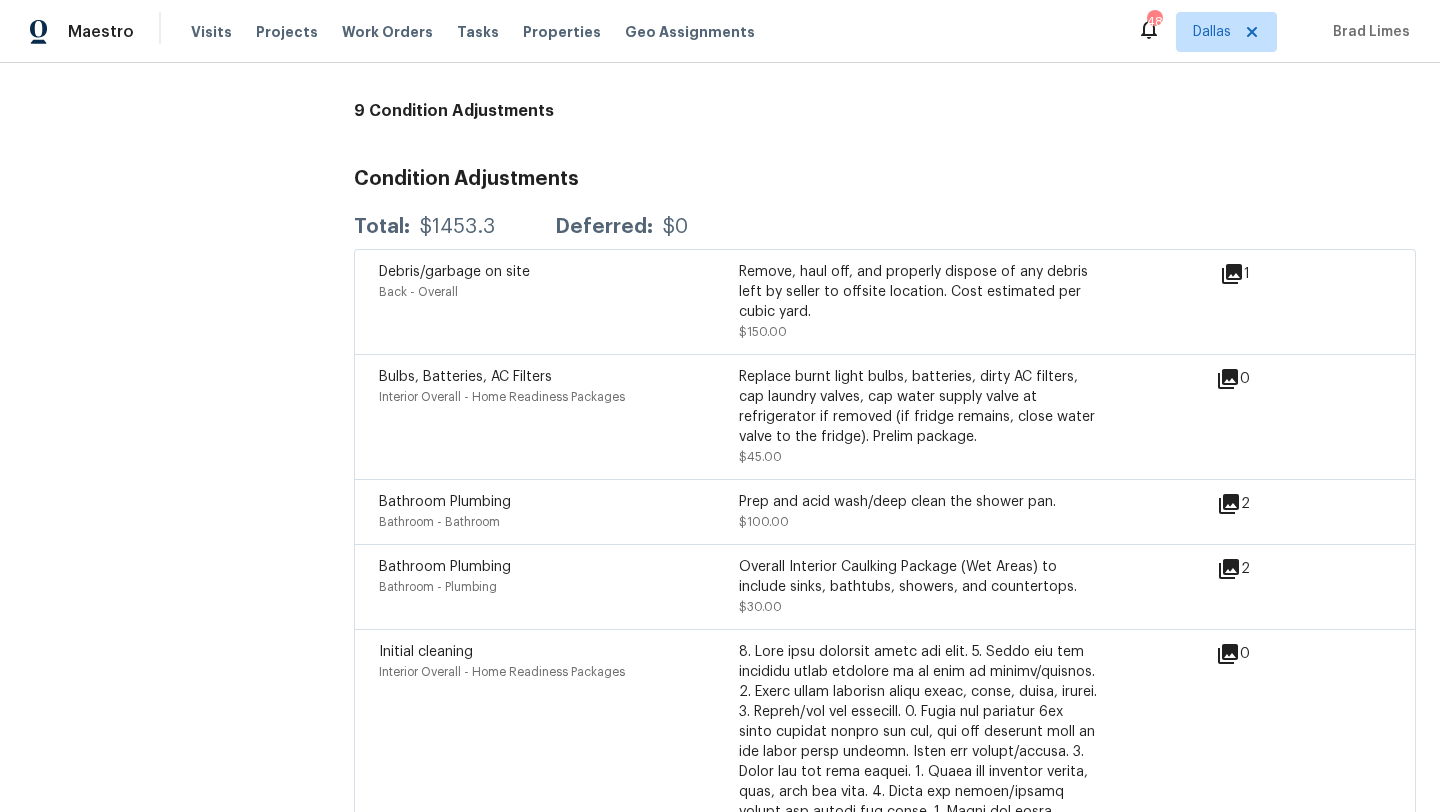 scroll, scrollTop: 4713, scrollLeft: 0, axis: vertical 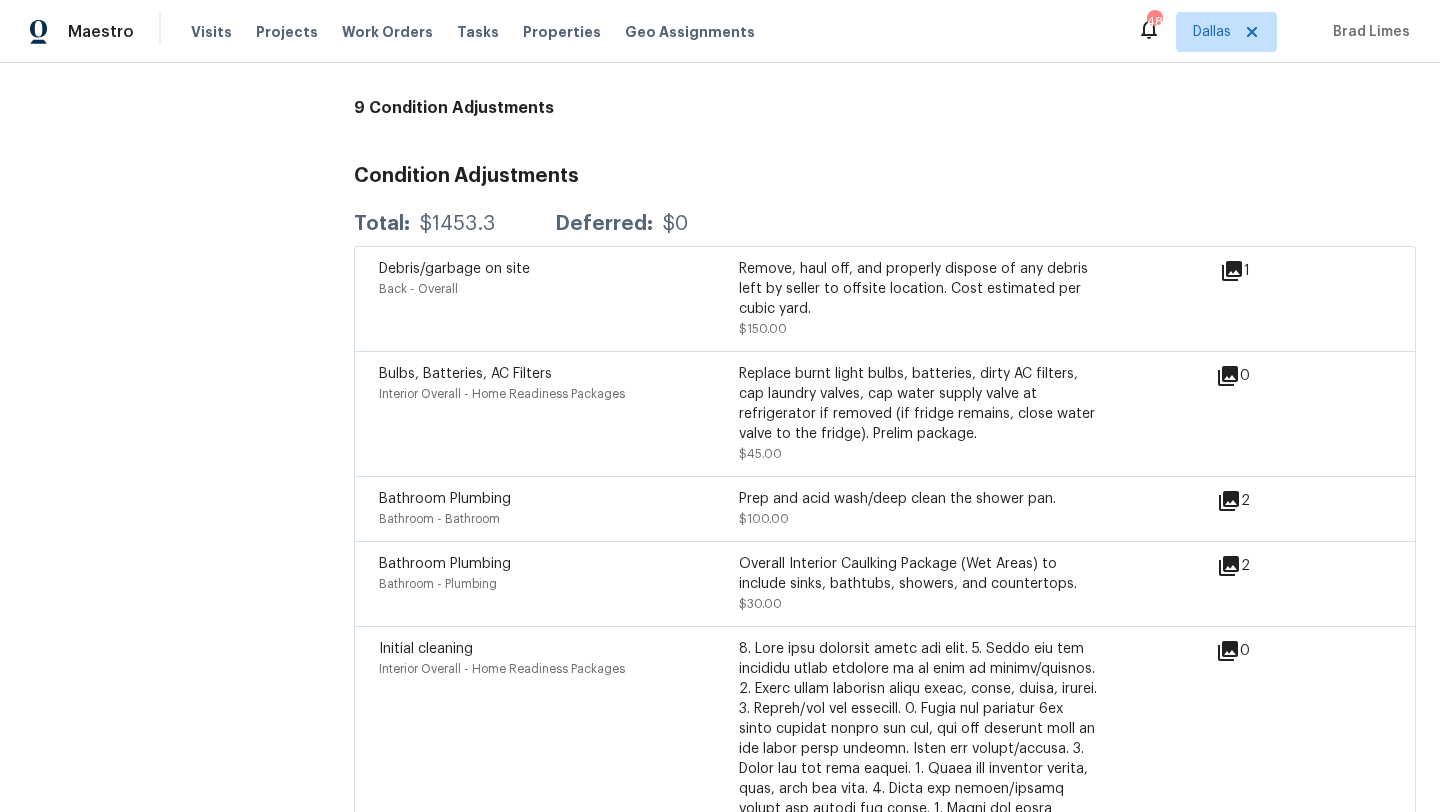 click 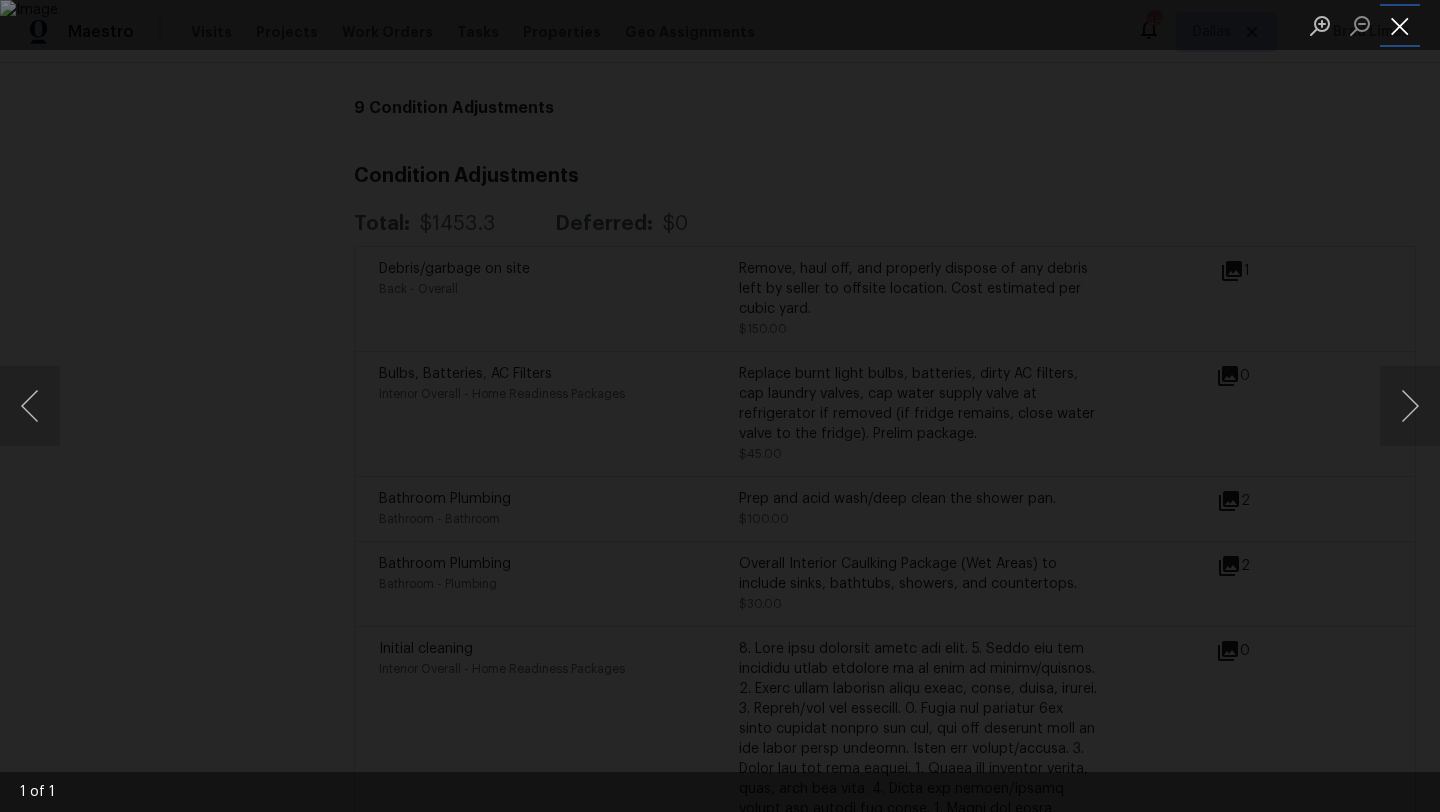 click at bounding box center (1400, 25) 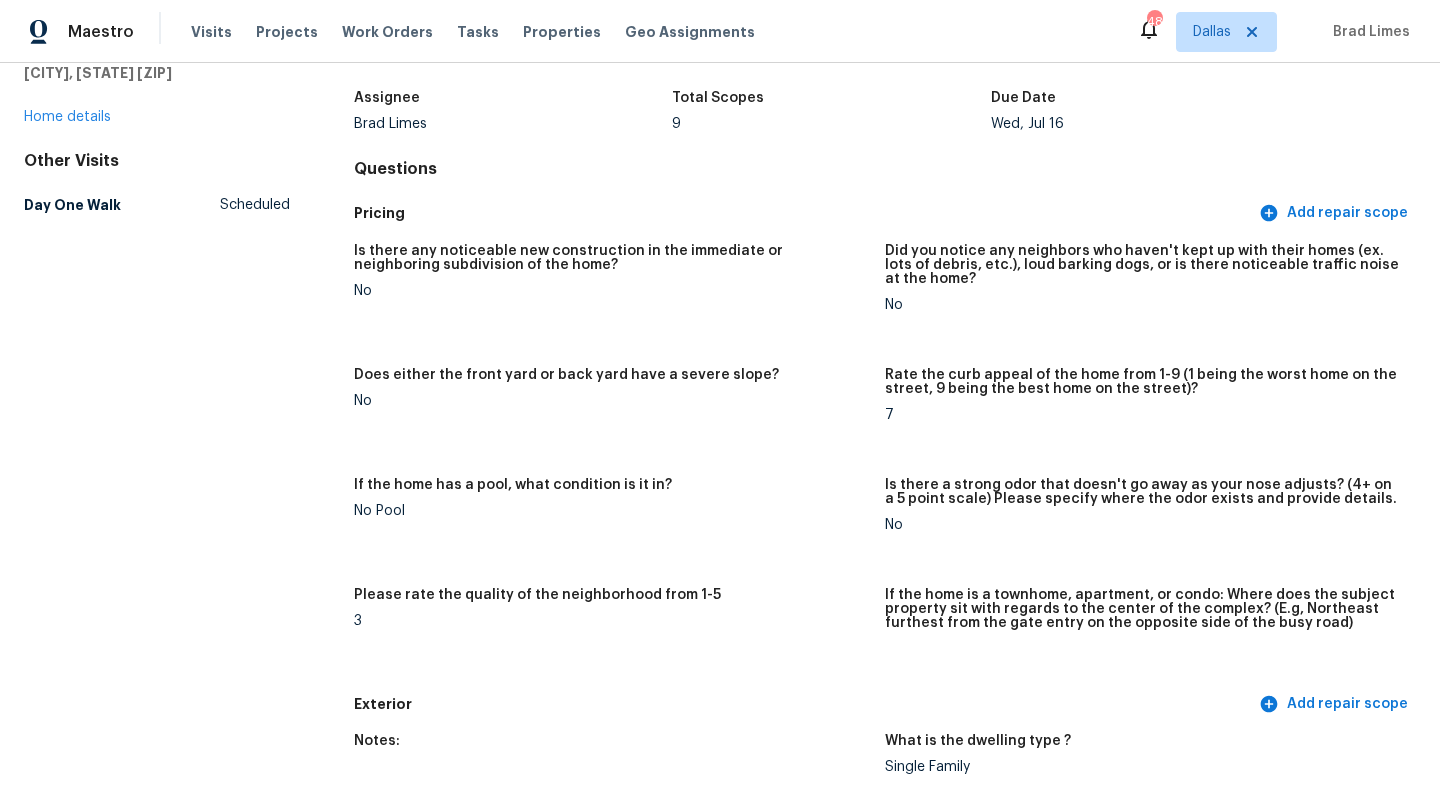 scroll, scrollTop: 40, scrollLeft: 0, axis: vertical 